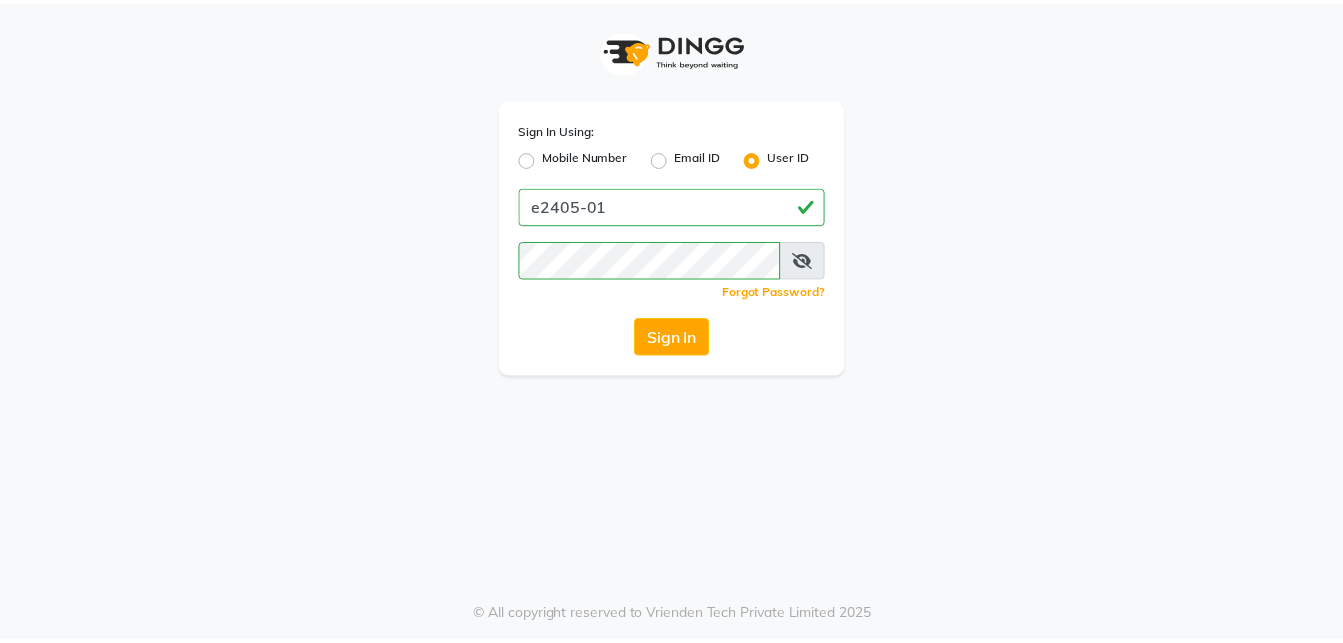 scroll, scrollTop: 0, scrollLeft: 0, axis: both 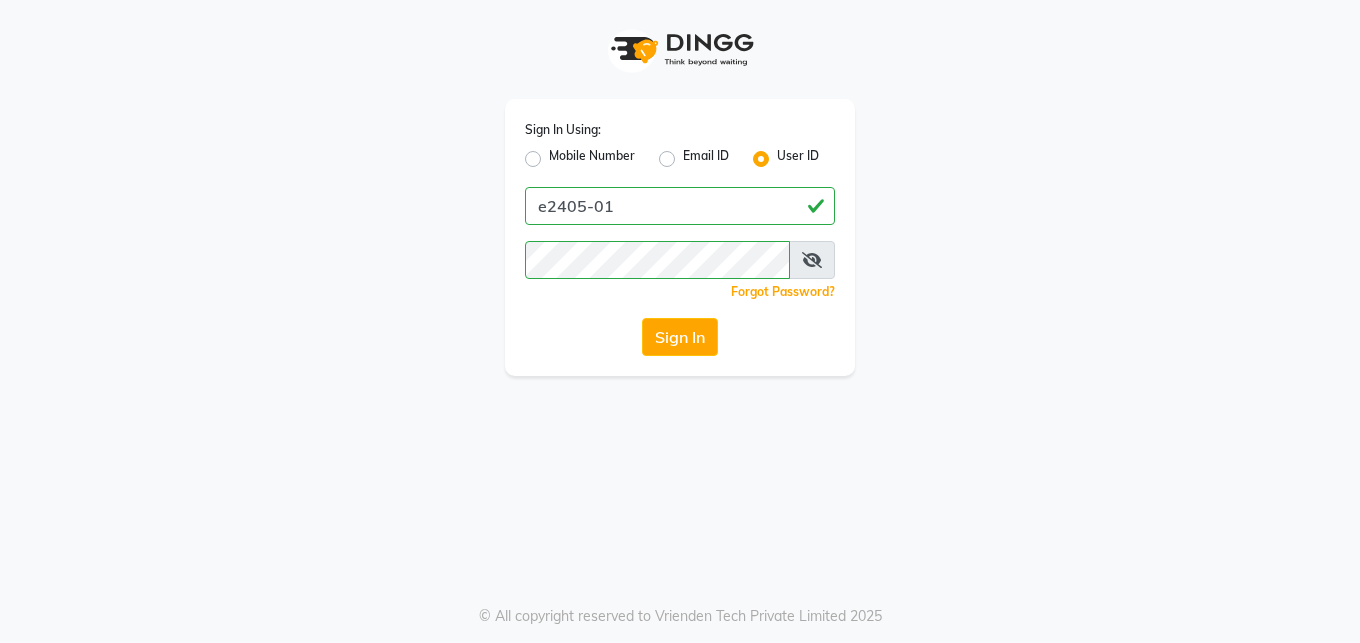 click on "Sign In" 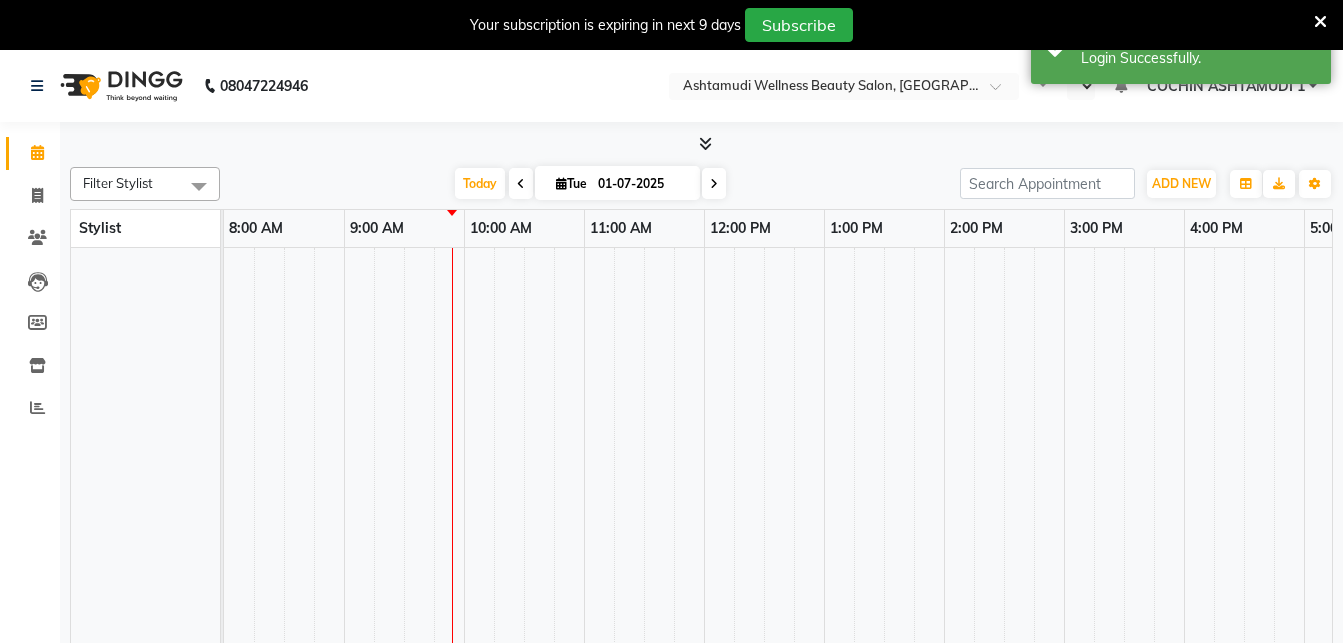 select on "en" 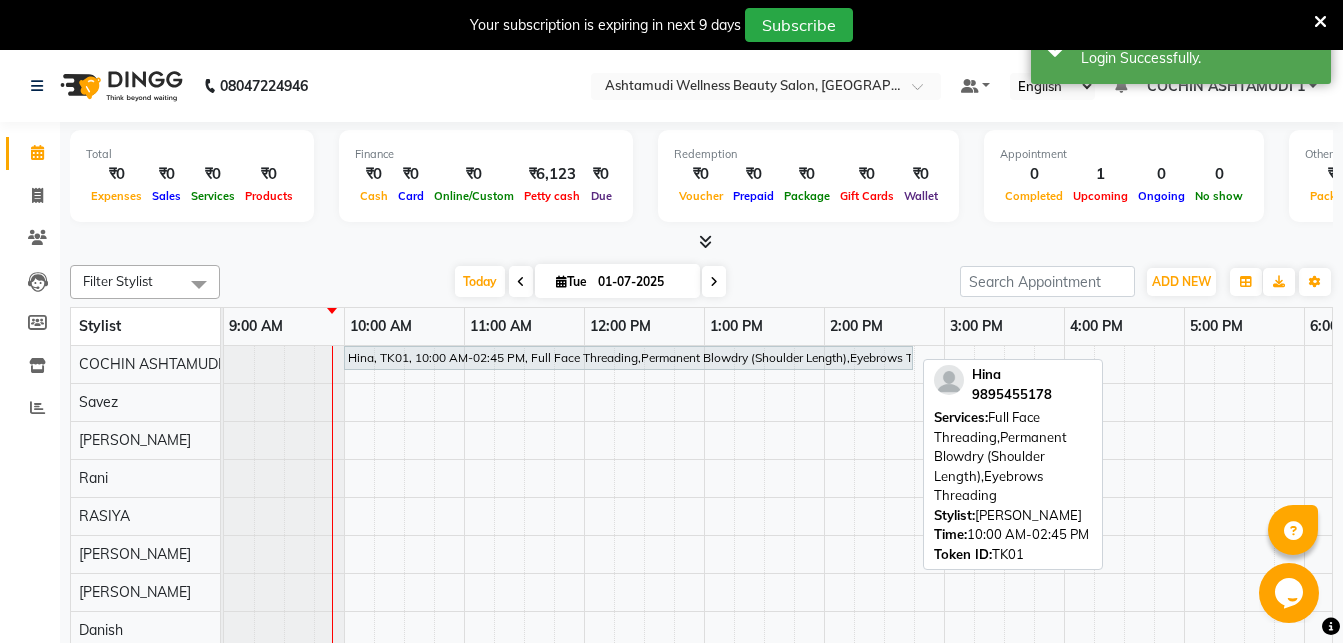 scroll, scrollTop: 0, scrollLeft: 0, axis: both 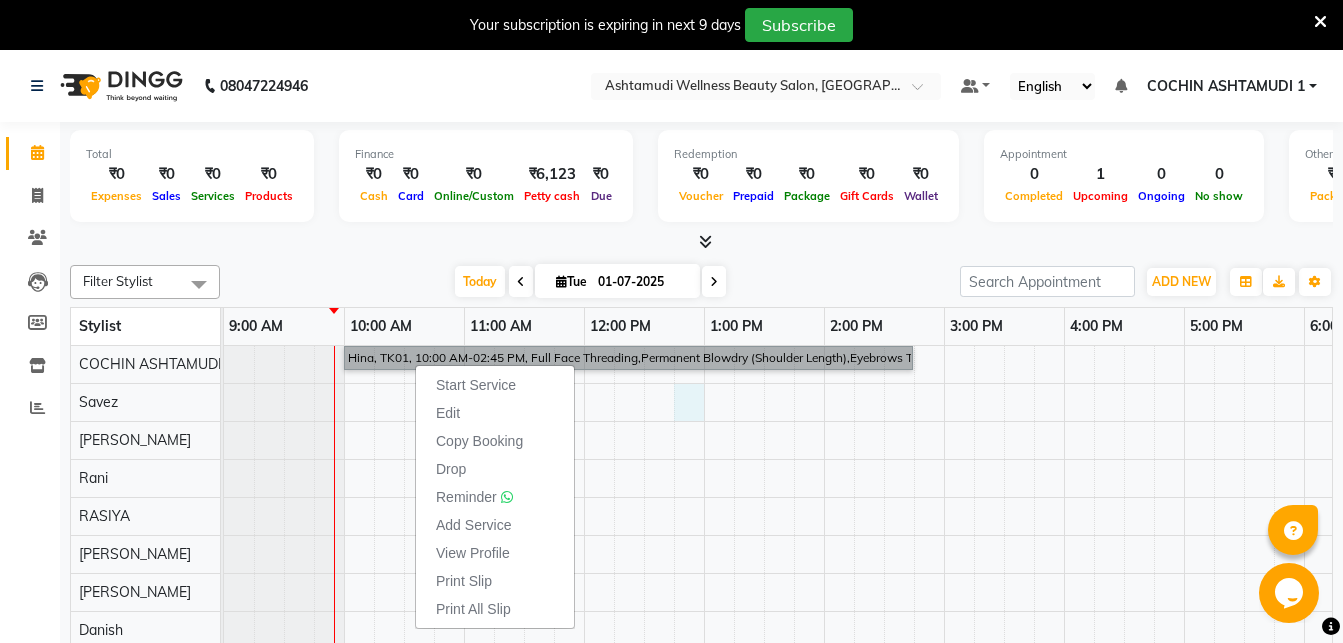 click on "Hina, TK01, 10:00 AM-02:45 PM, Full Face Threading,Permanent Blowdry (Shoulder Length),Eyebrows Threading" at bounding box center [944, 649] 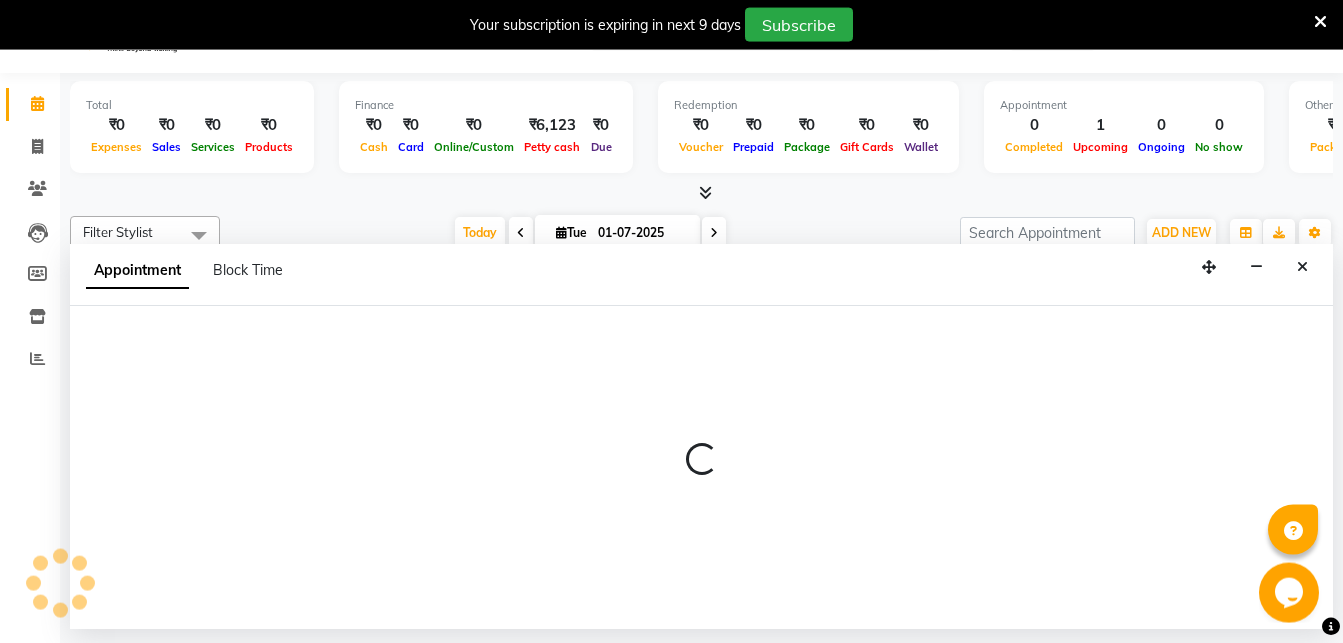 select on "34115" 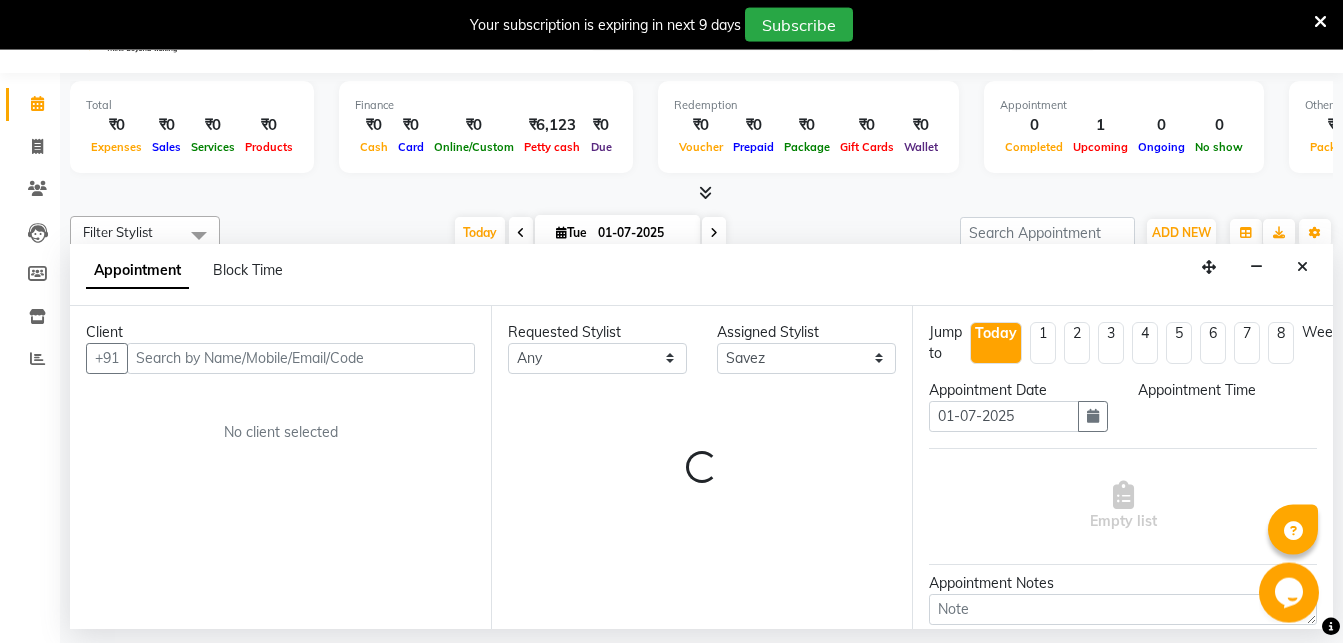 scroll, scrollTop: 50, scrollLeft: 0, axis: vertical 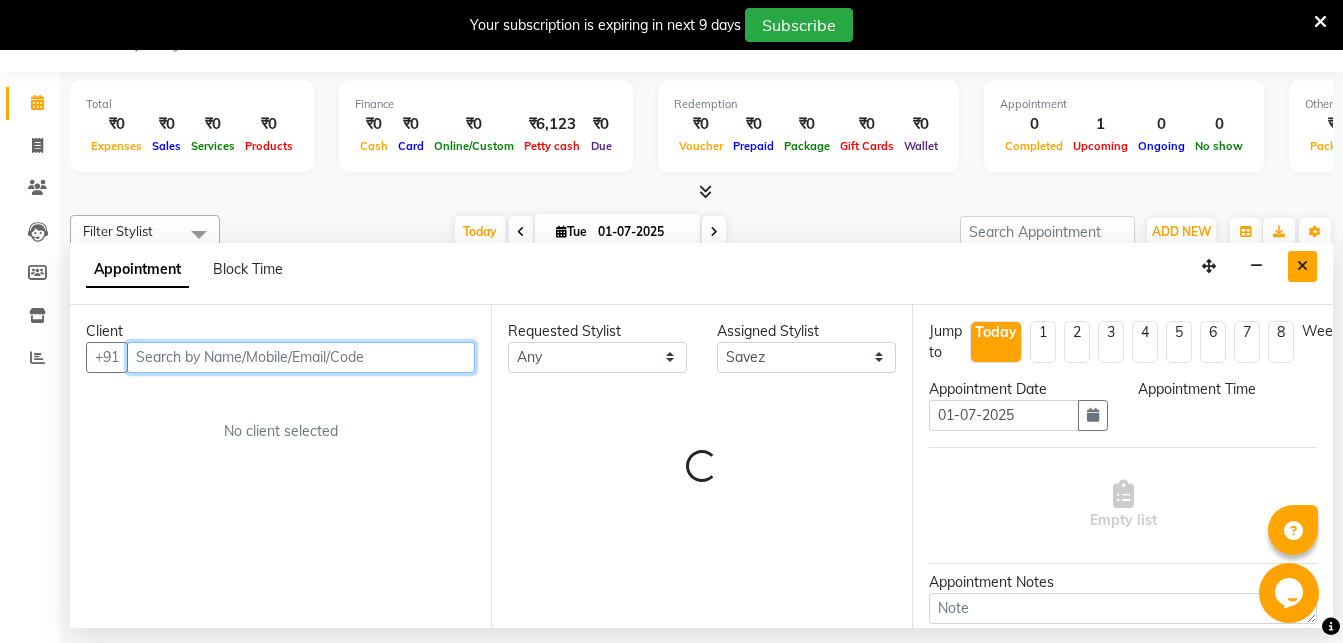 select on "765" 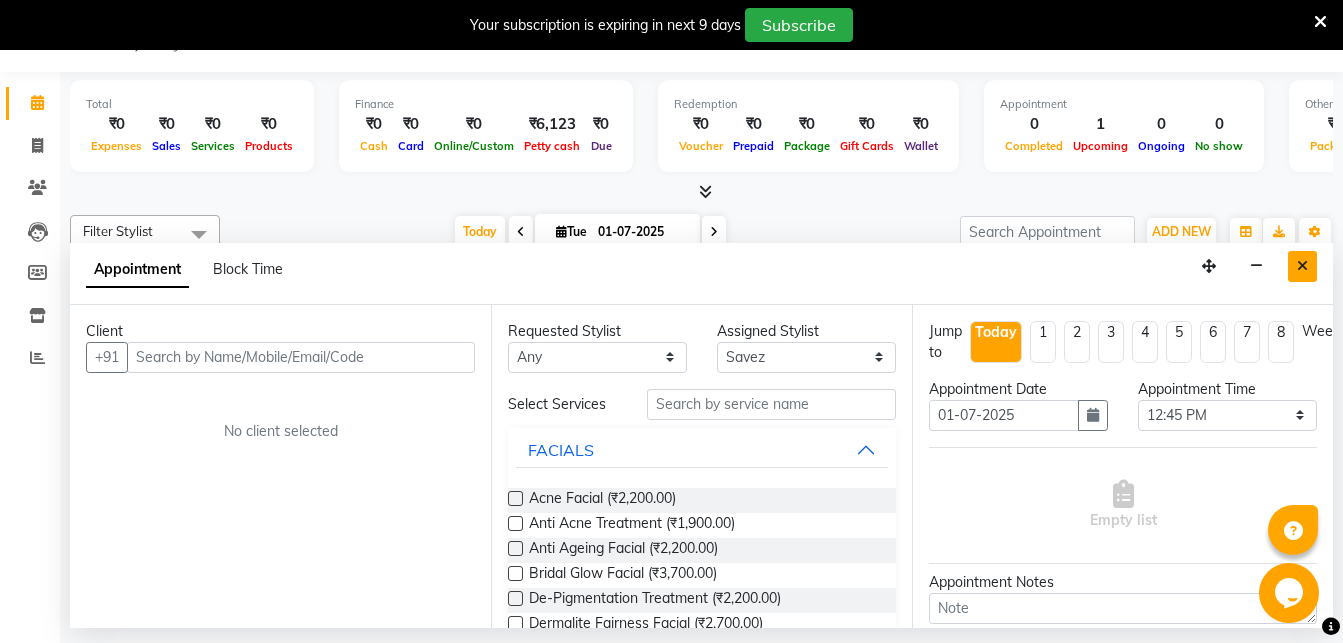 click at bounding box center (1302, 266) 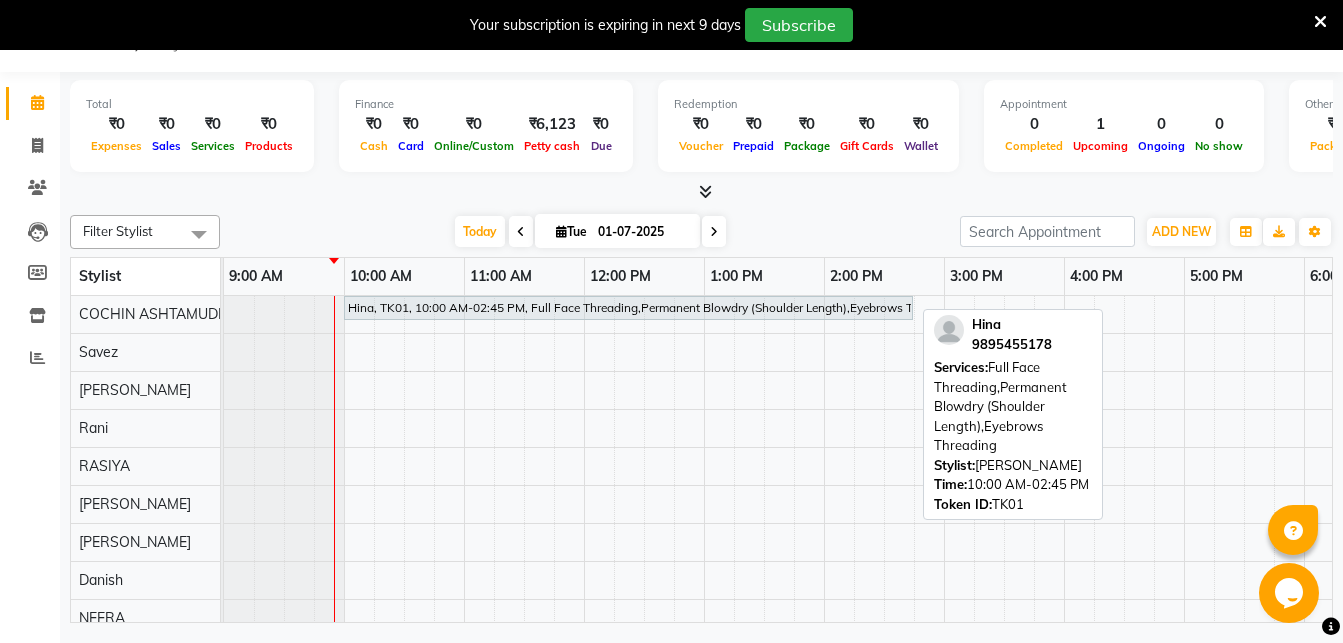 click on "Hina, TK01, 10:00 AM-02:45 PM, Full Face Threading,Permanent Blowdry (Shoulder Length),Eyebrows Threading" at bounding box center [628, 308] 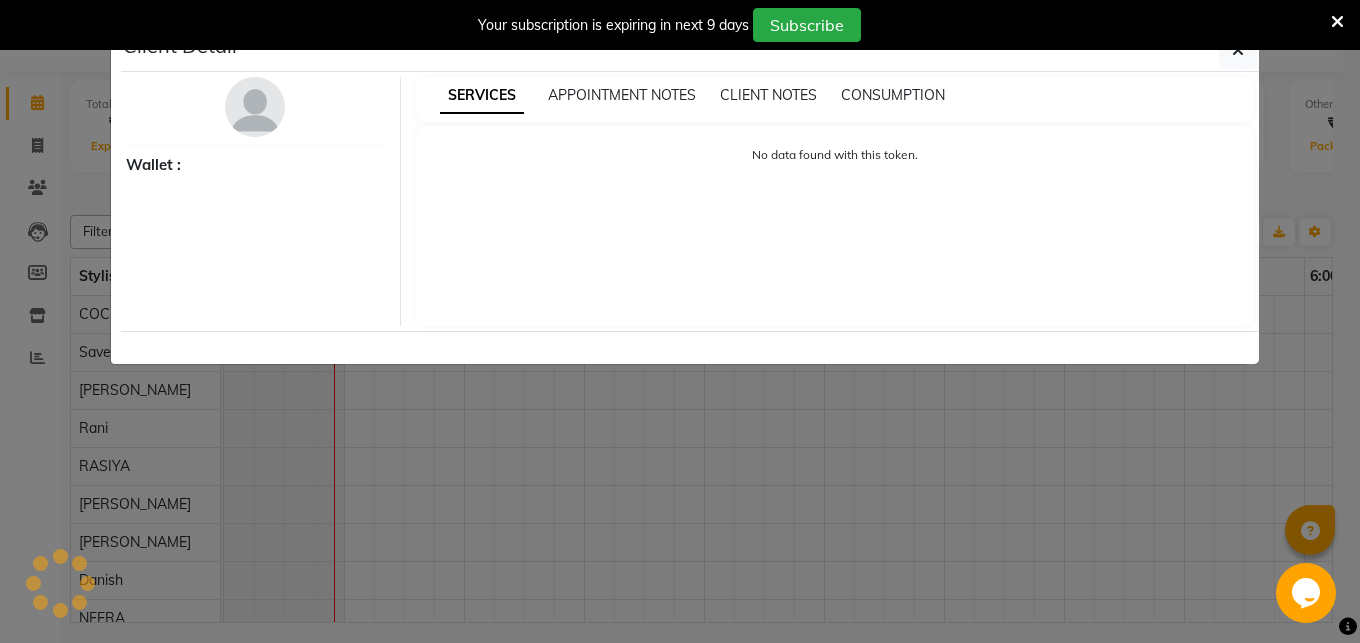 select on "7" 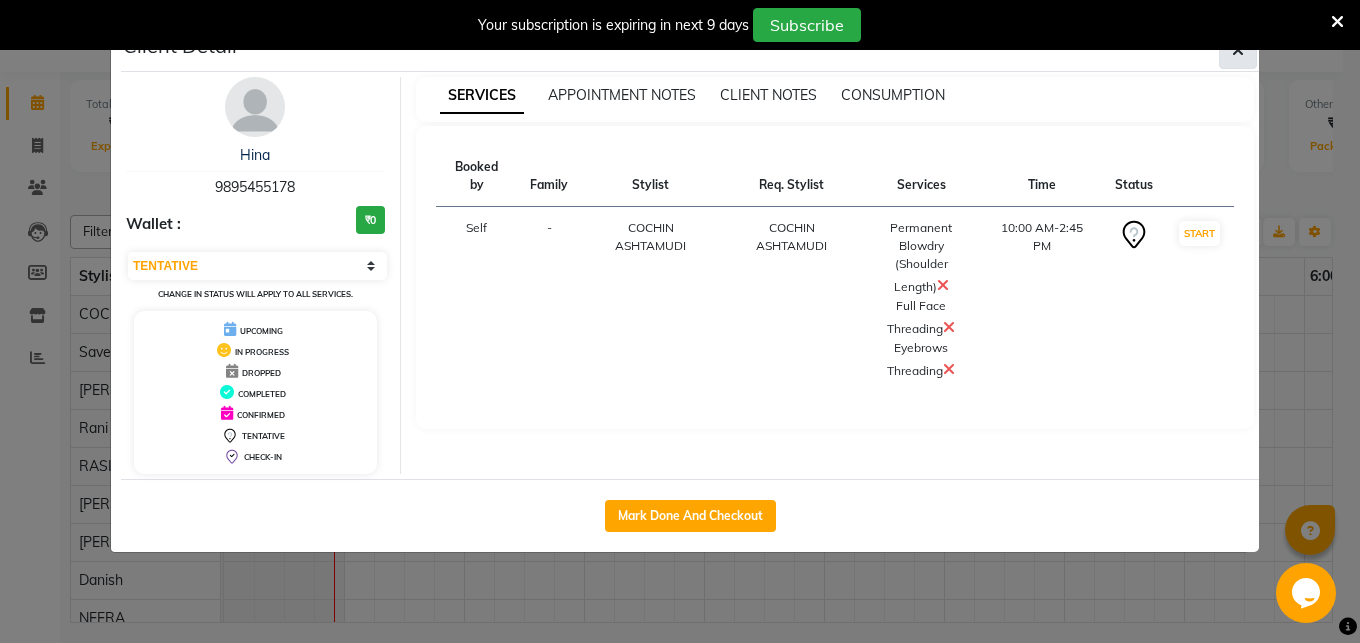 click 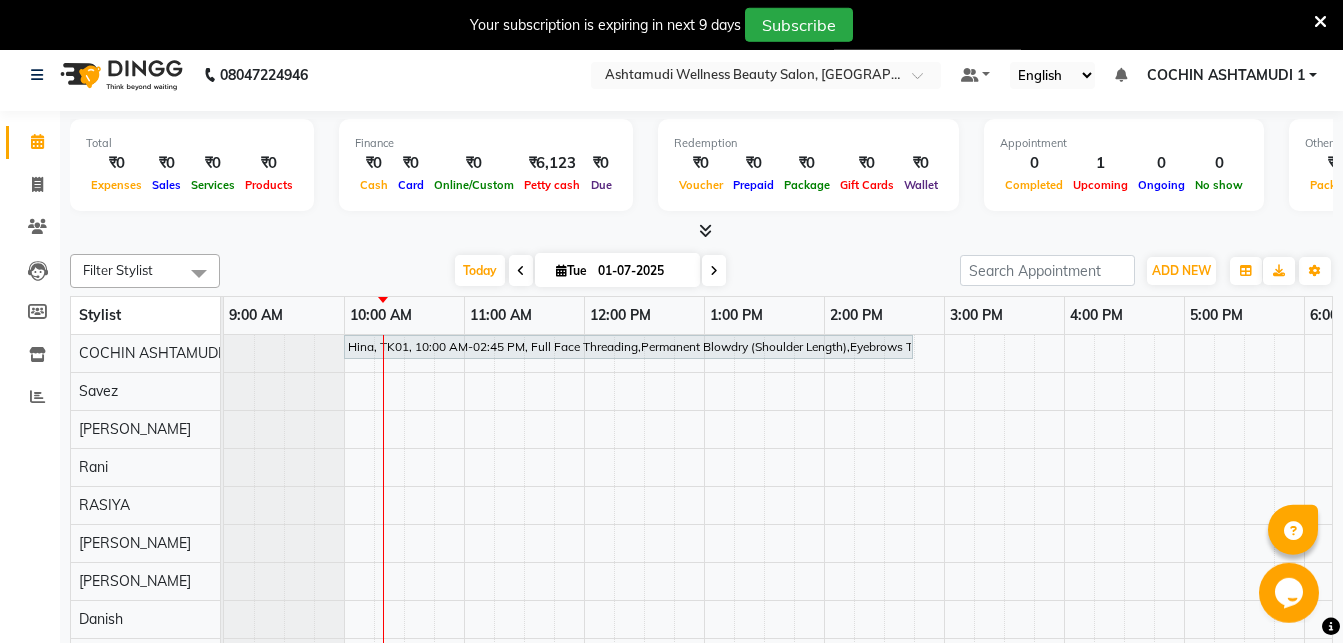 scroll, scrollTop: 0, scrollLeft: 0, axis: both 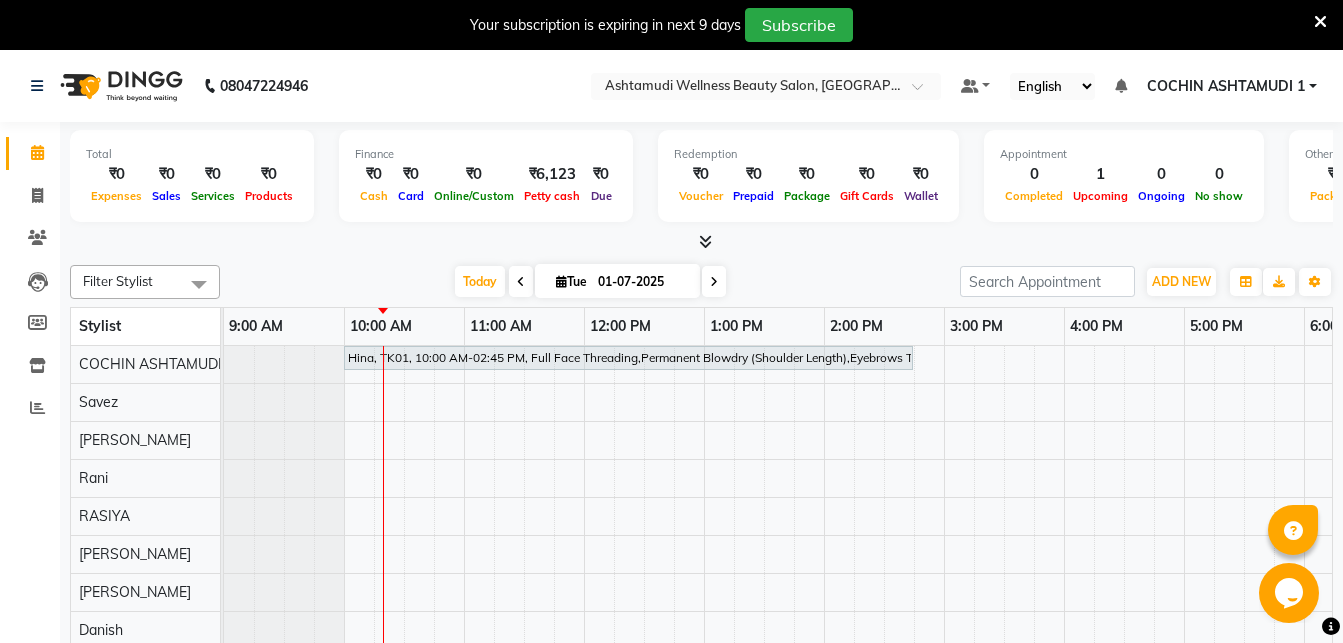 click at bounding box center (1320, 22) 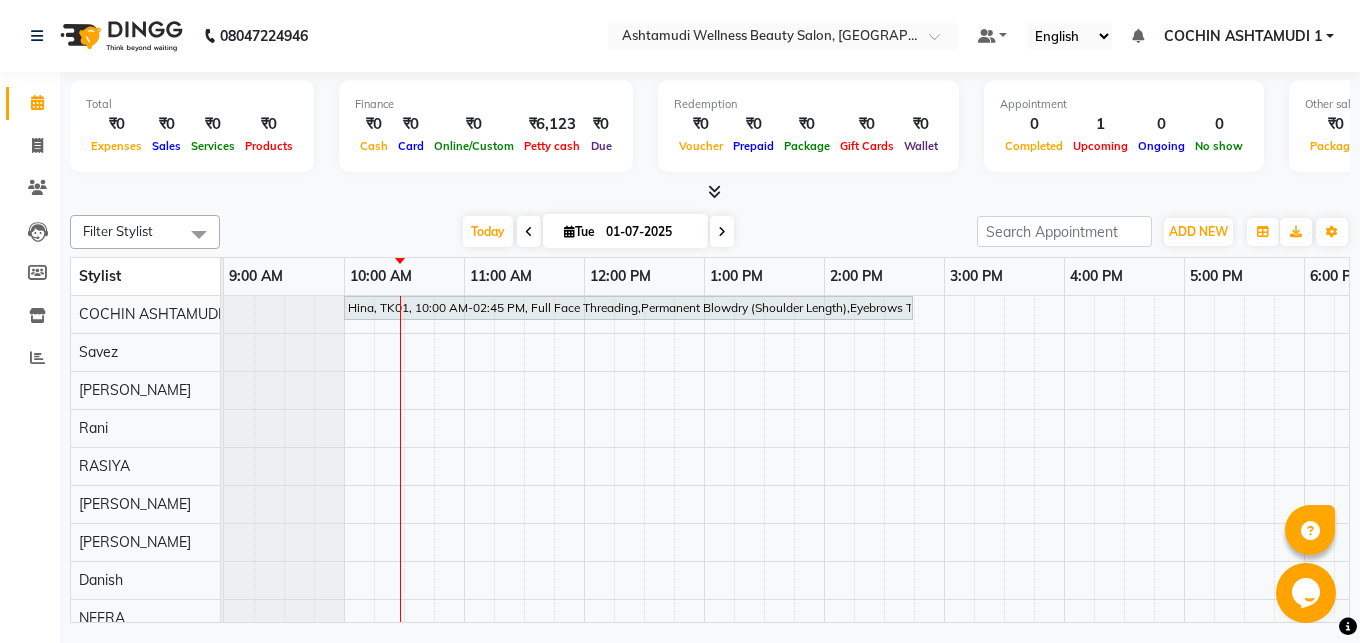 click at bounding box center (714, 191) 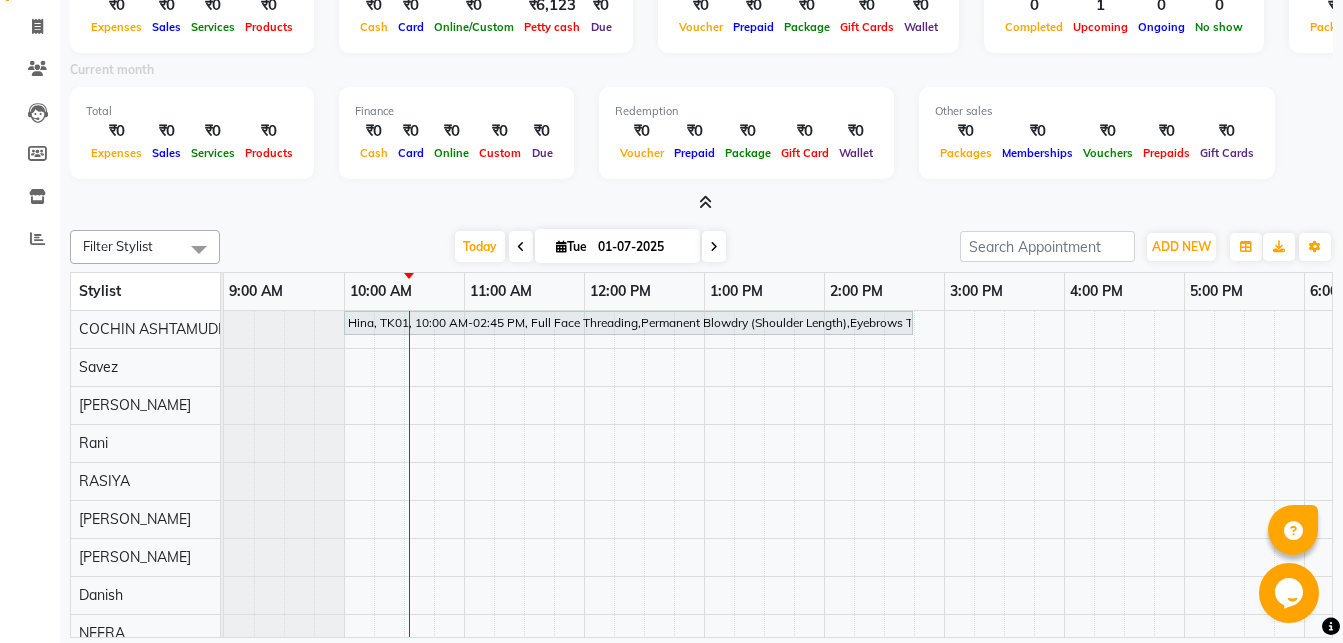 scroll, scrollTop: 0, scrollLeft: 0, axis: both 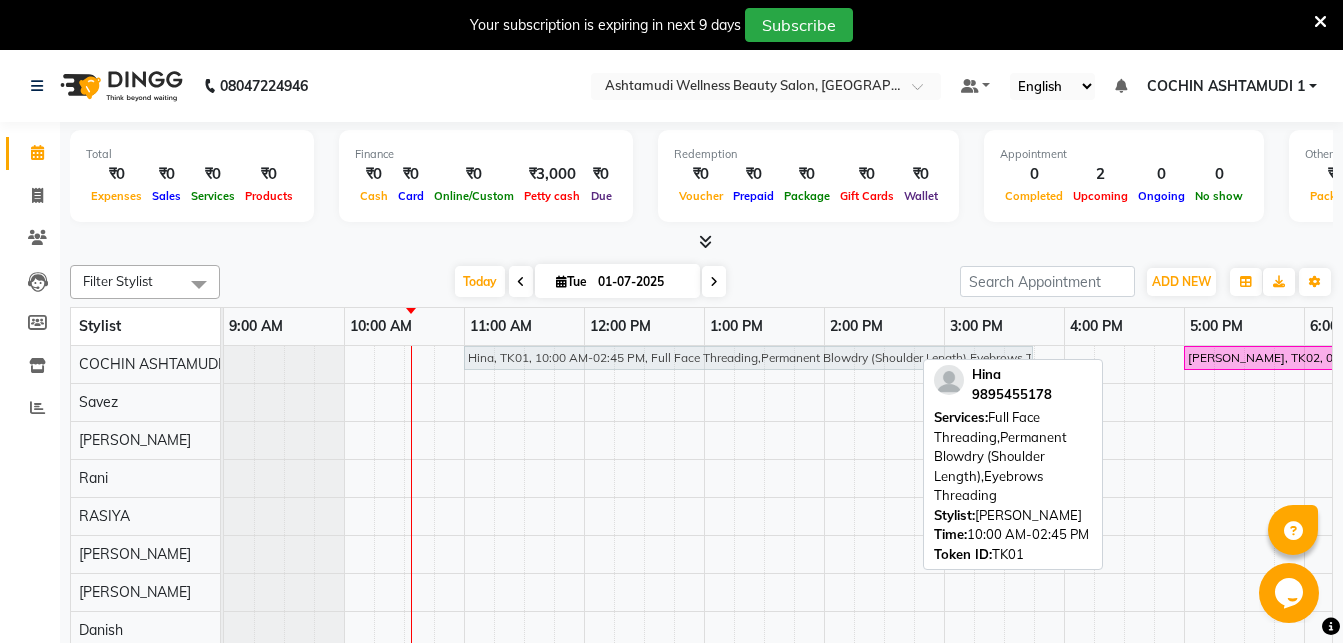 drag, startPoint x: 465, startPoint y: 363, endPoint x: 572, endPoint y: 352, distance: 107.563934 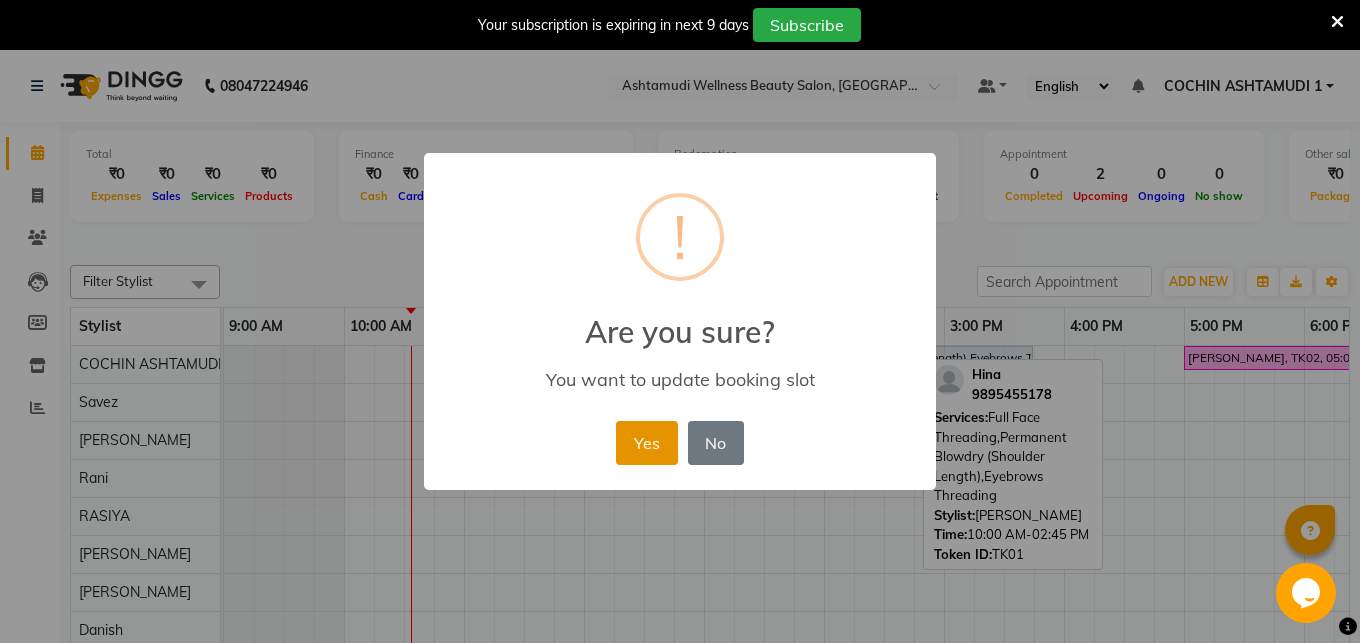 click on "Yes" at bounding box center (646, 443) 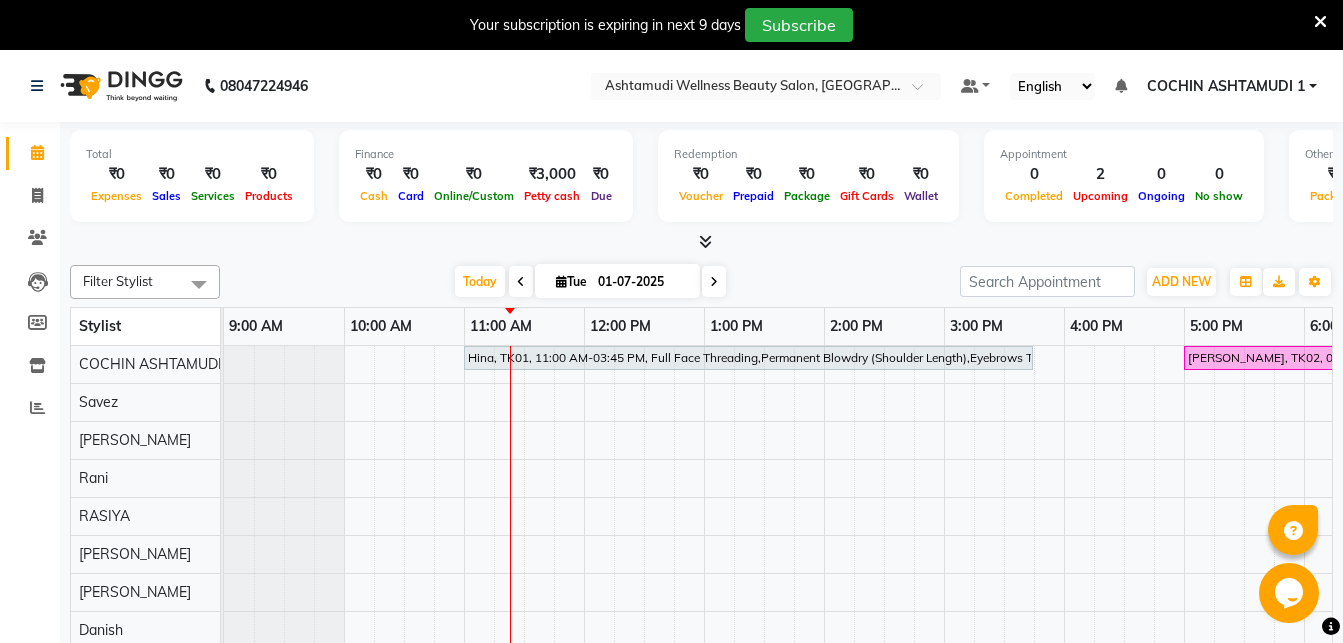 scroll, scrollTop: 108, scrollLeft: 0, axis: vertical 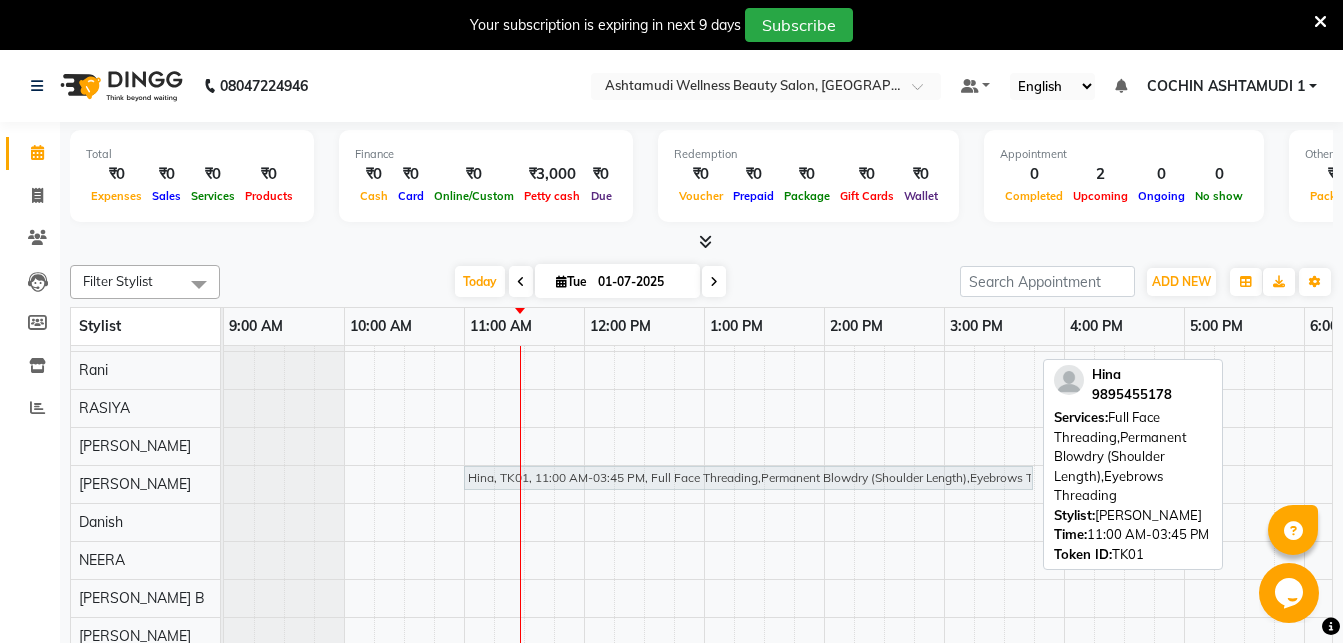 drag, startPoint x: 493, startPoint y: 357, endPoint x: 508, endPoint y: 465, distance: 109.03669 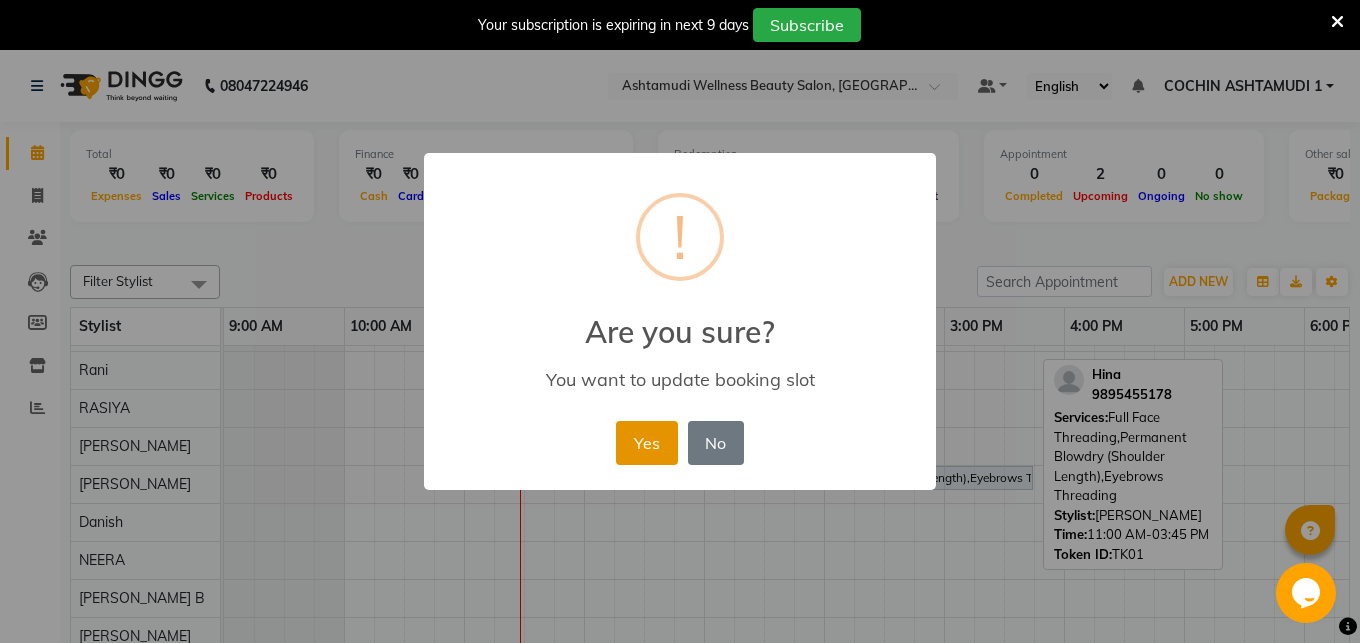 click on "Yes" at bounding box center (646, 443) 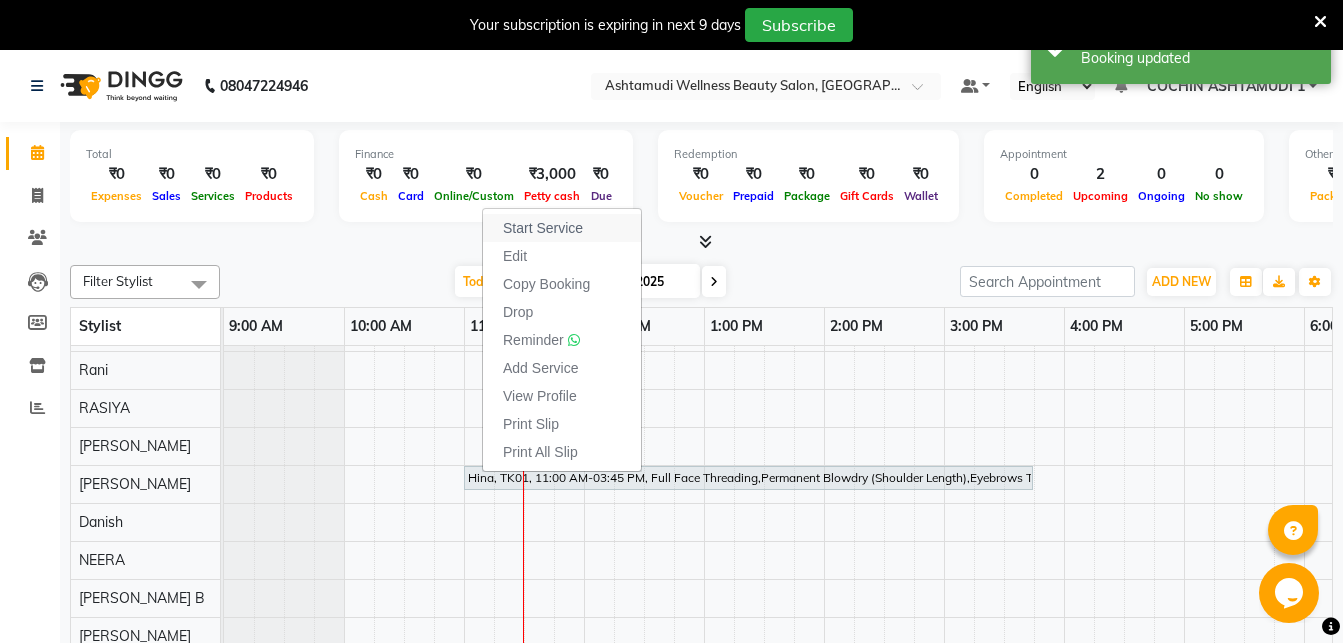 click on "Start Service" at bounding box center [543, 228] 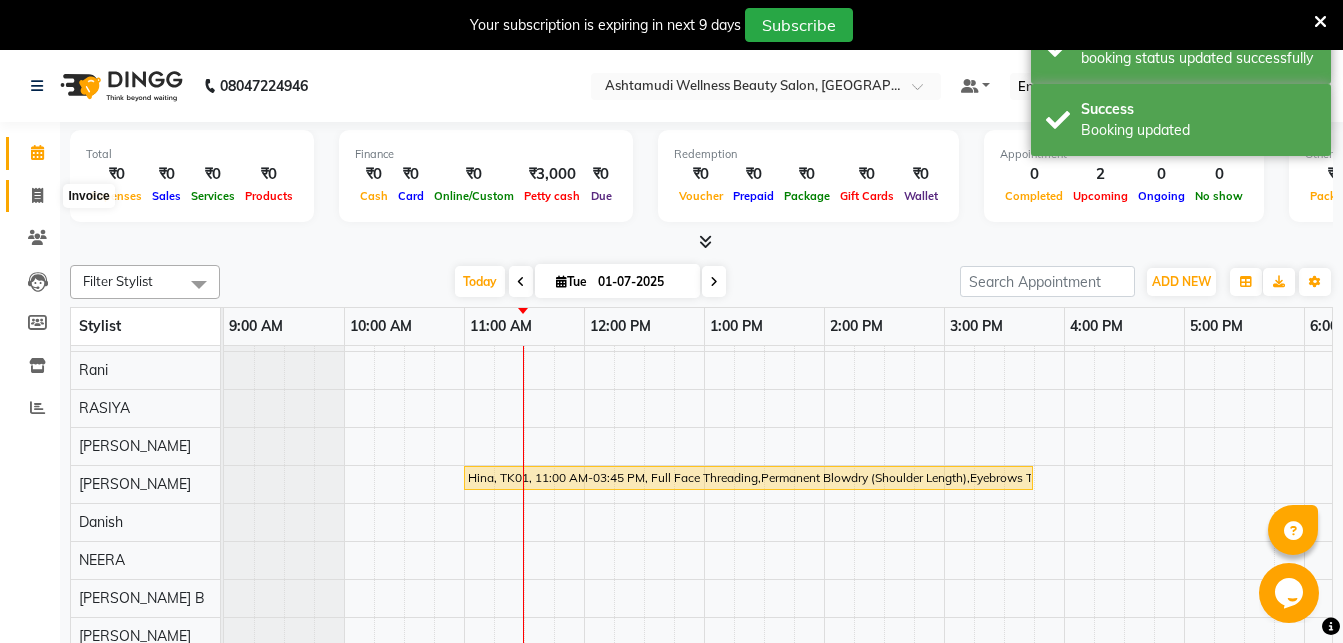 click 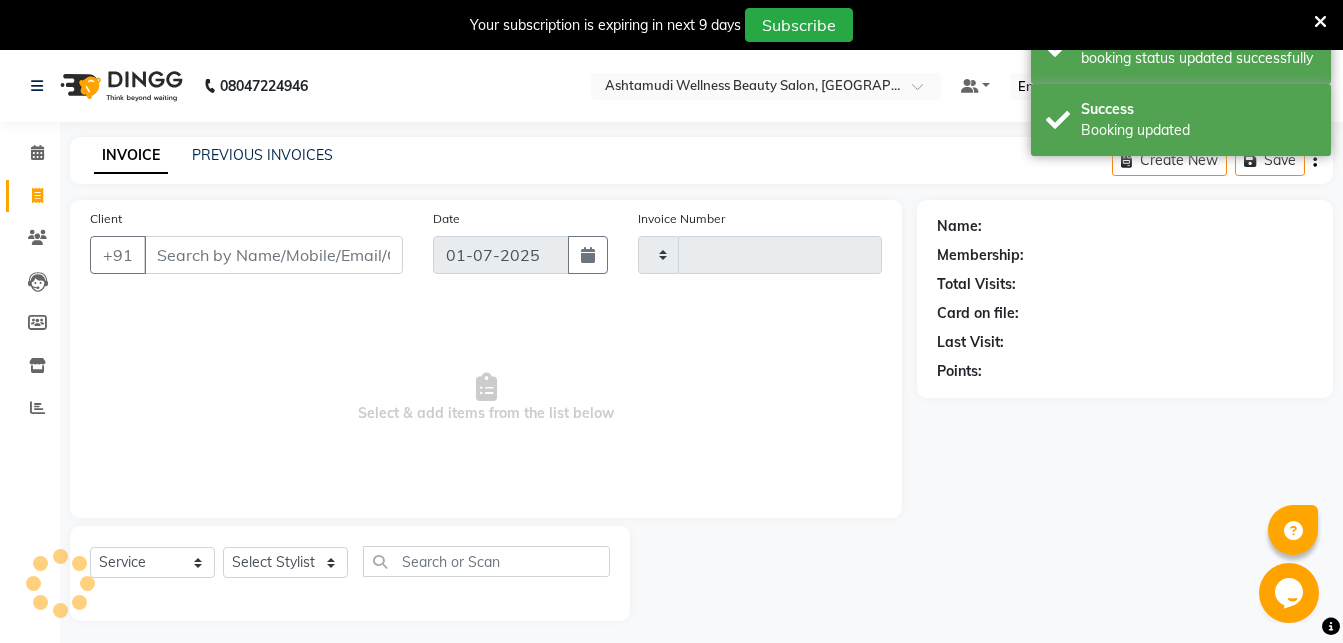 type on "2721" 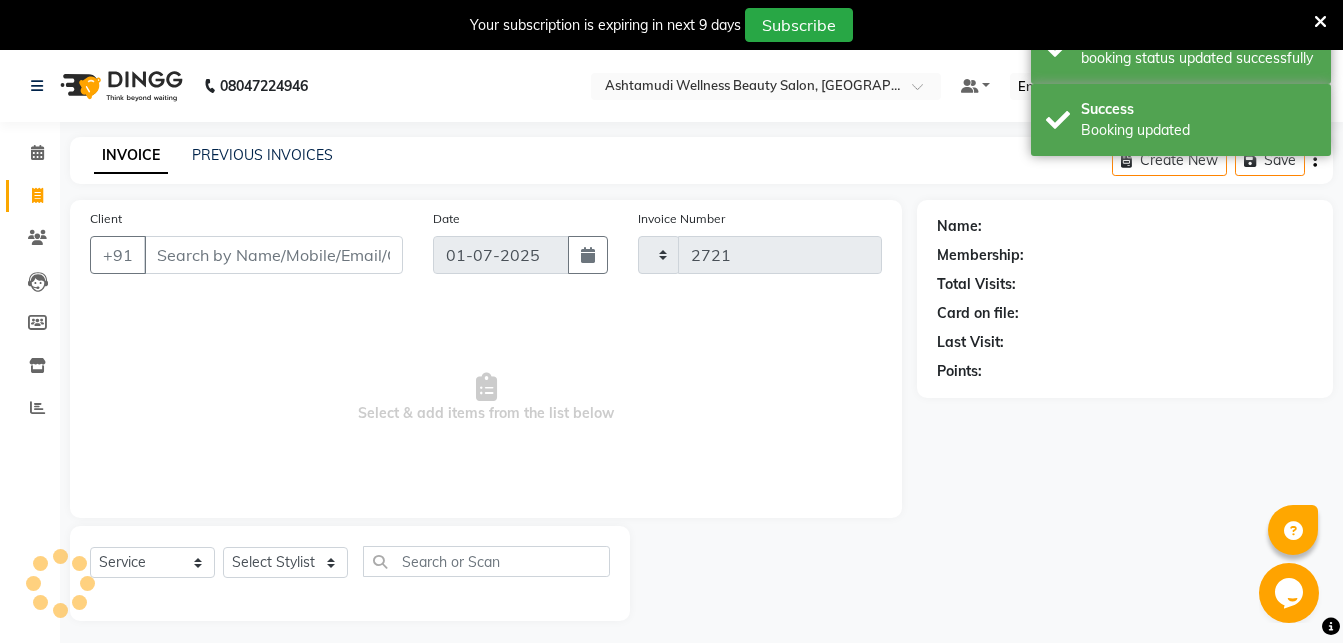 select on "4632" 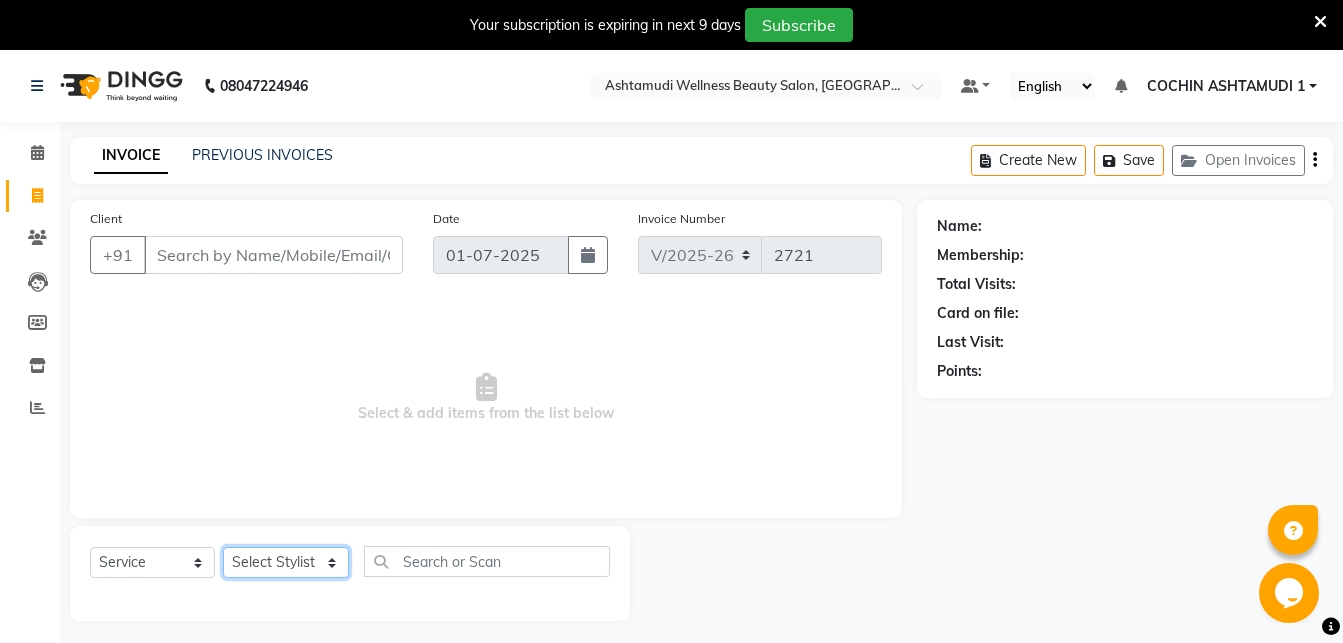 select on "45927" 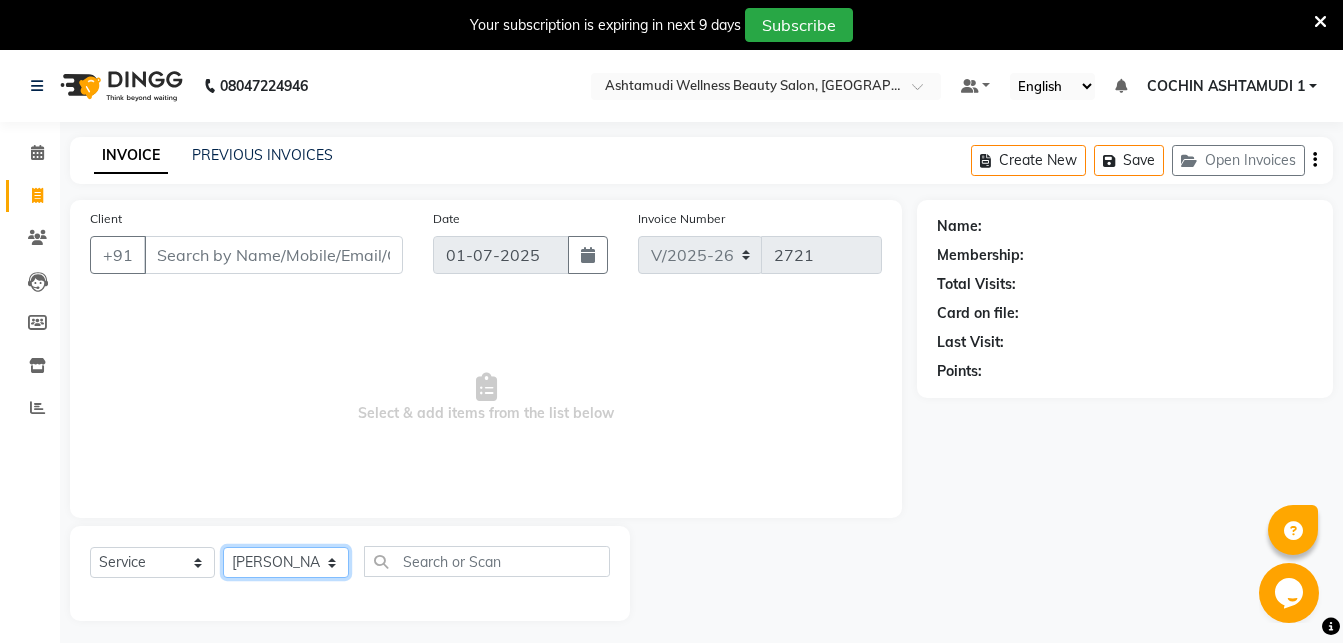 click on "[PERSON_NAME]" 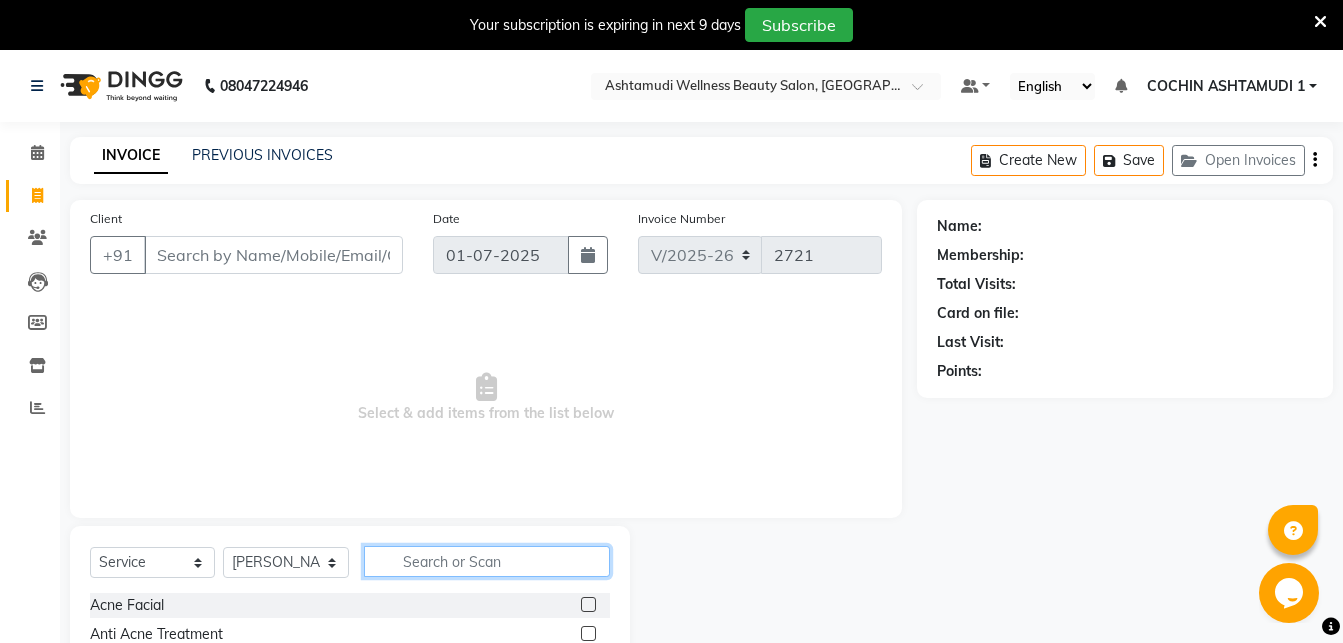 click 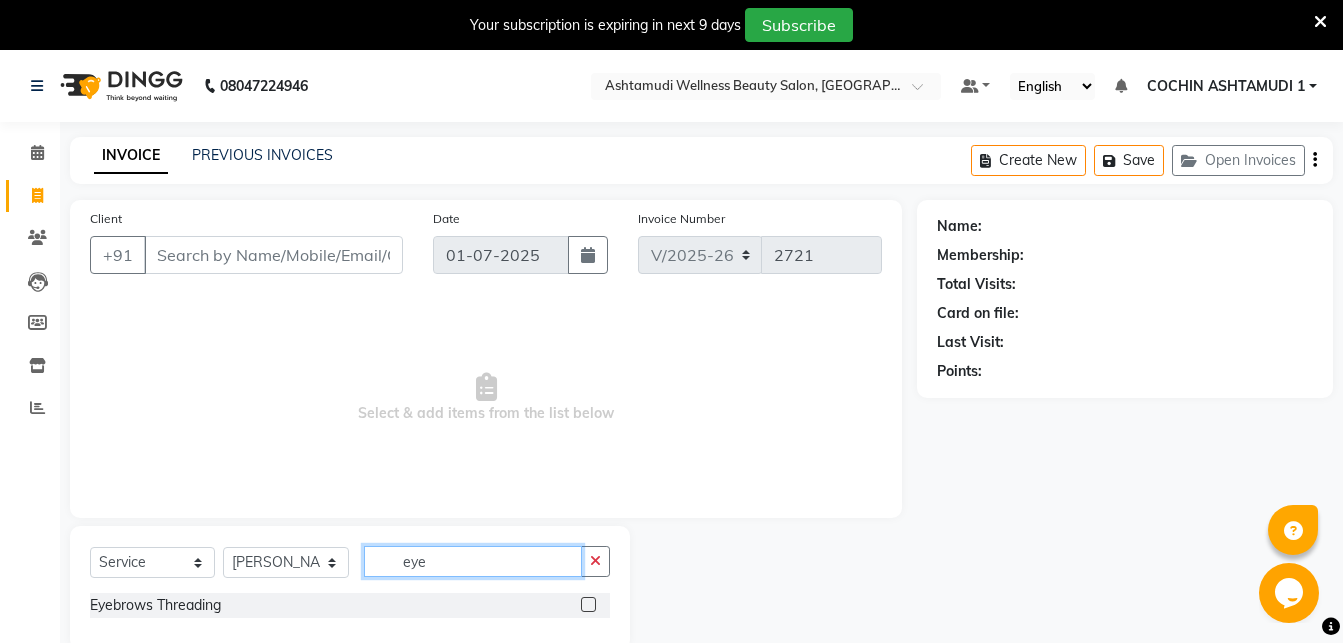 type on "eye" 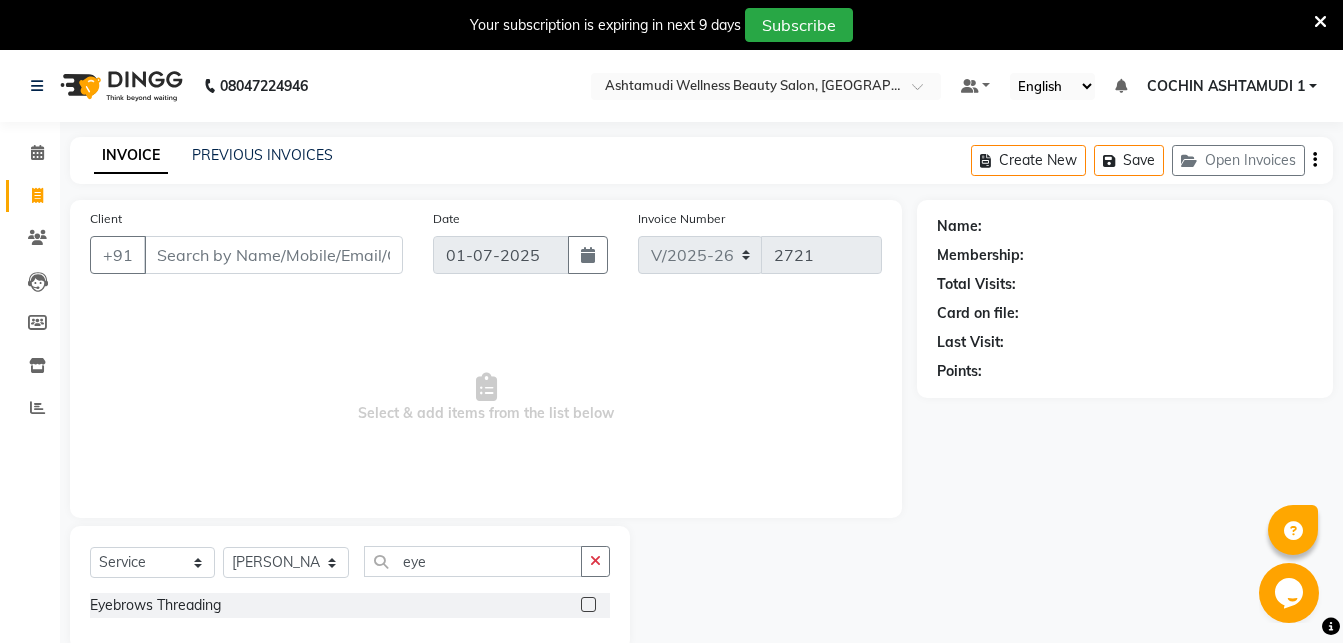 click 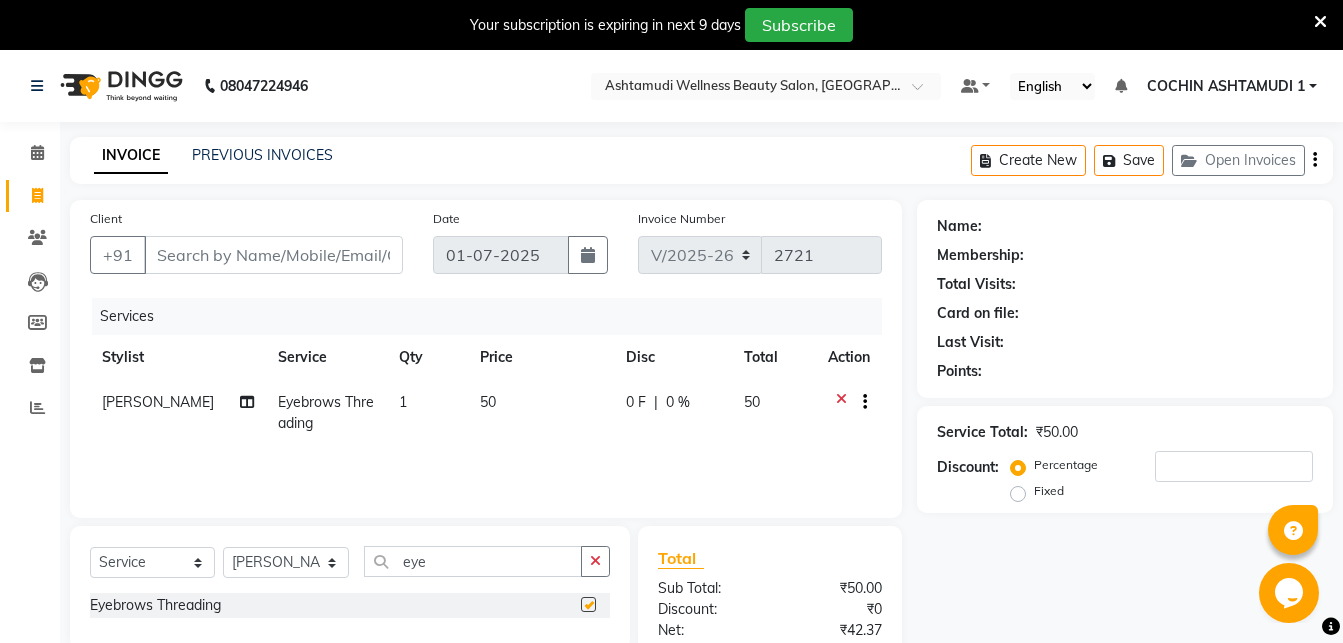 checkbox on "false" 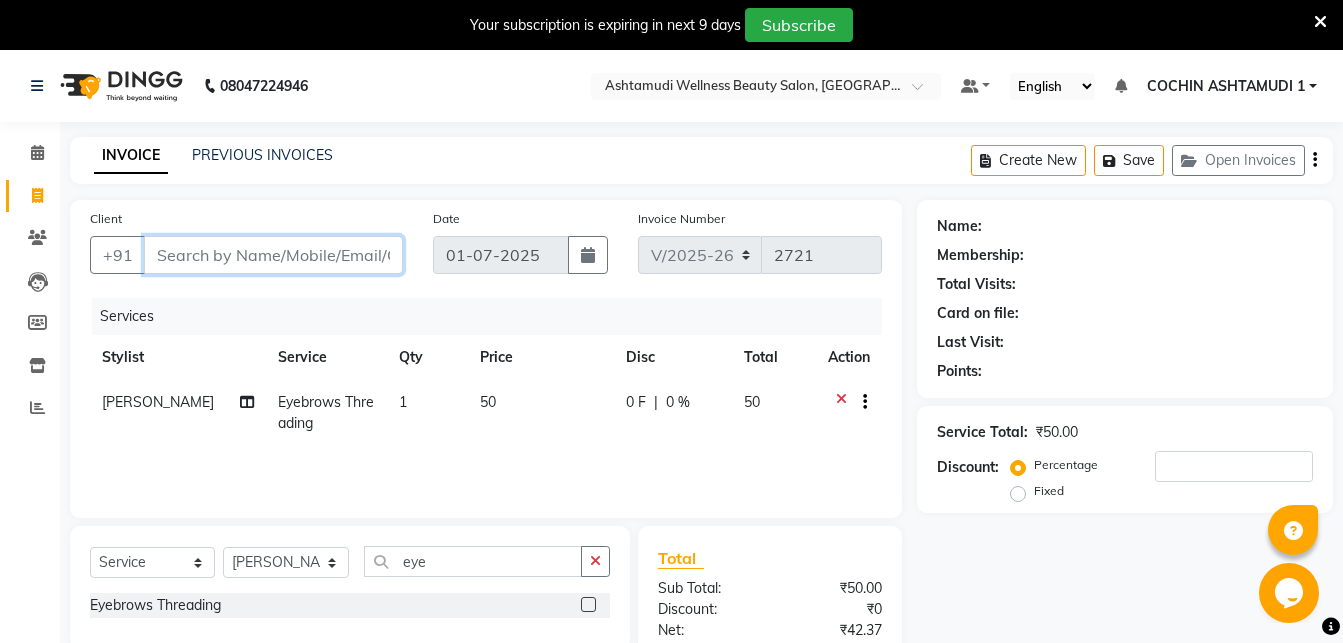 click on "Client" at bounding box center (273, 255) 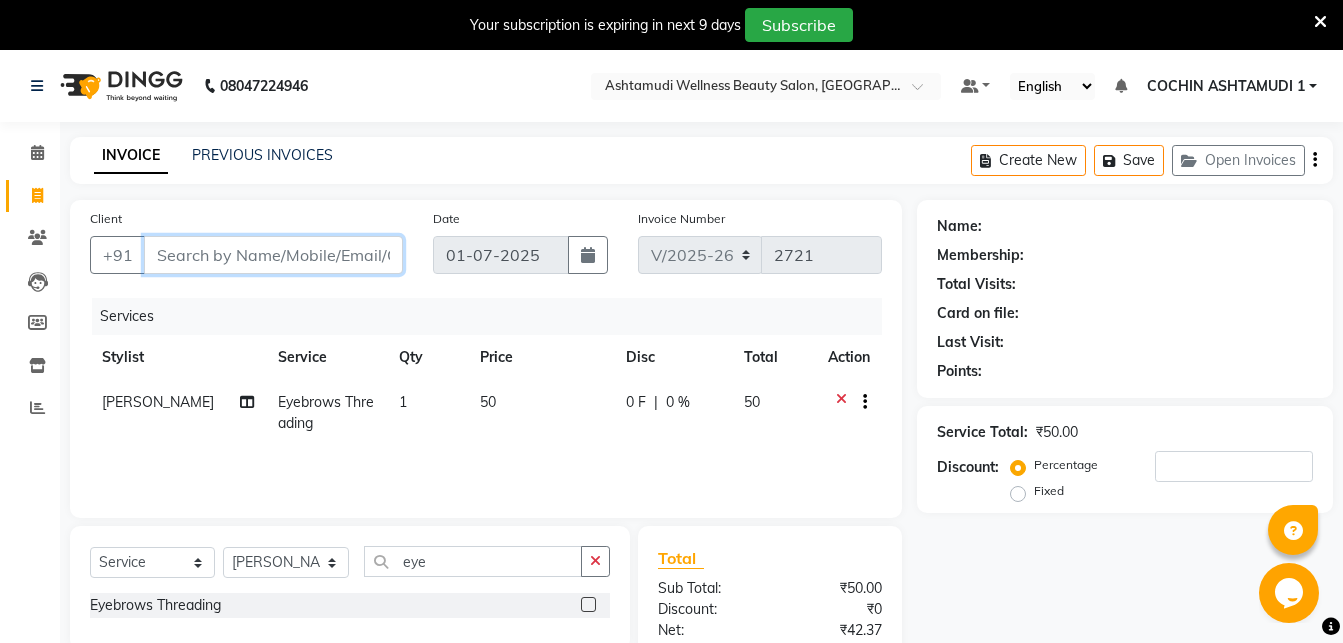 type on "8" 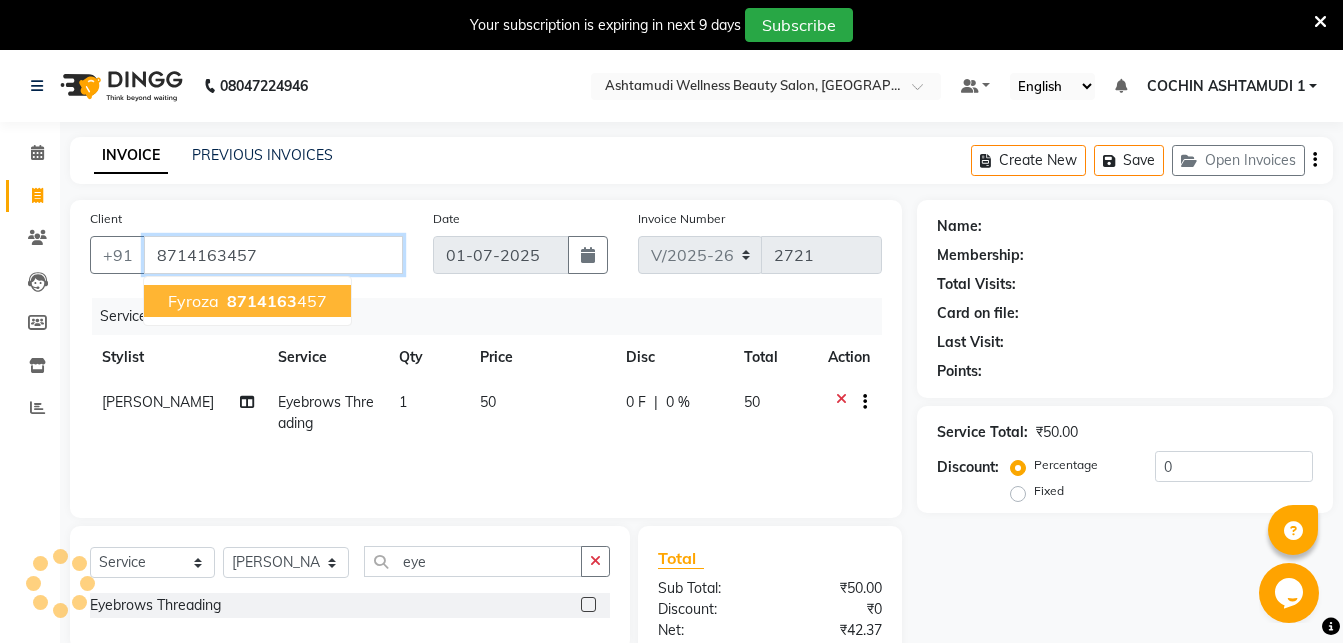type on "8714163457" 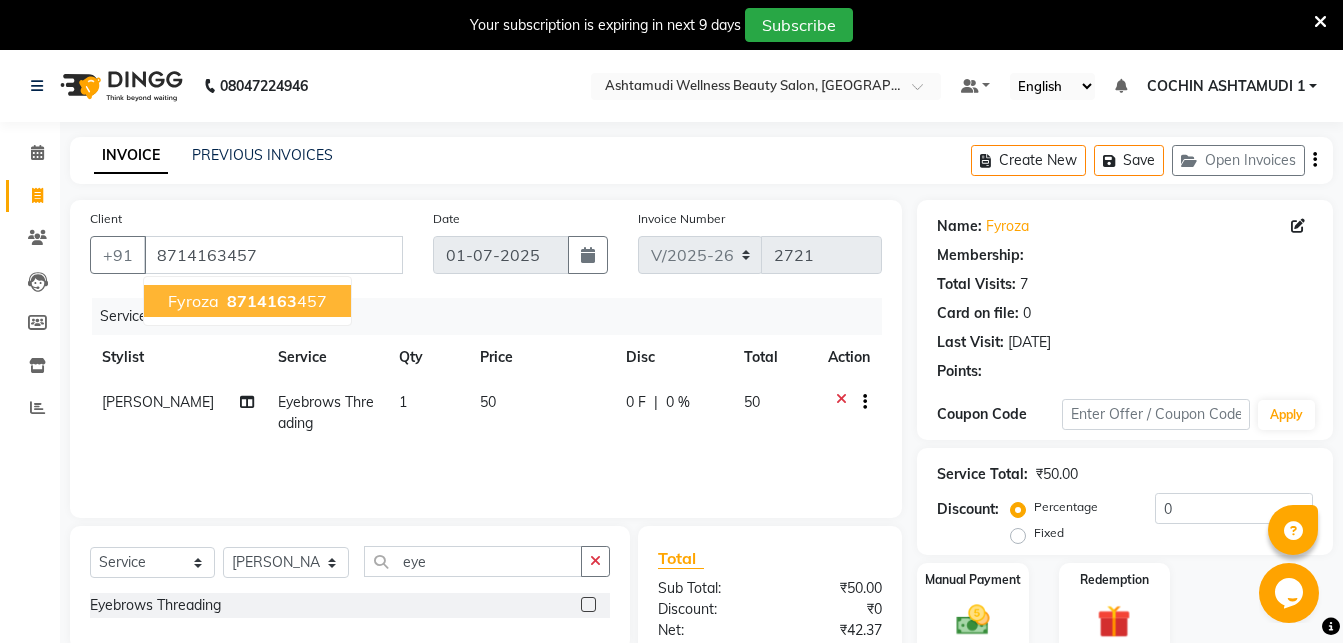 select on "1: Object" 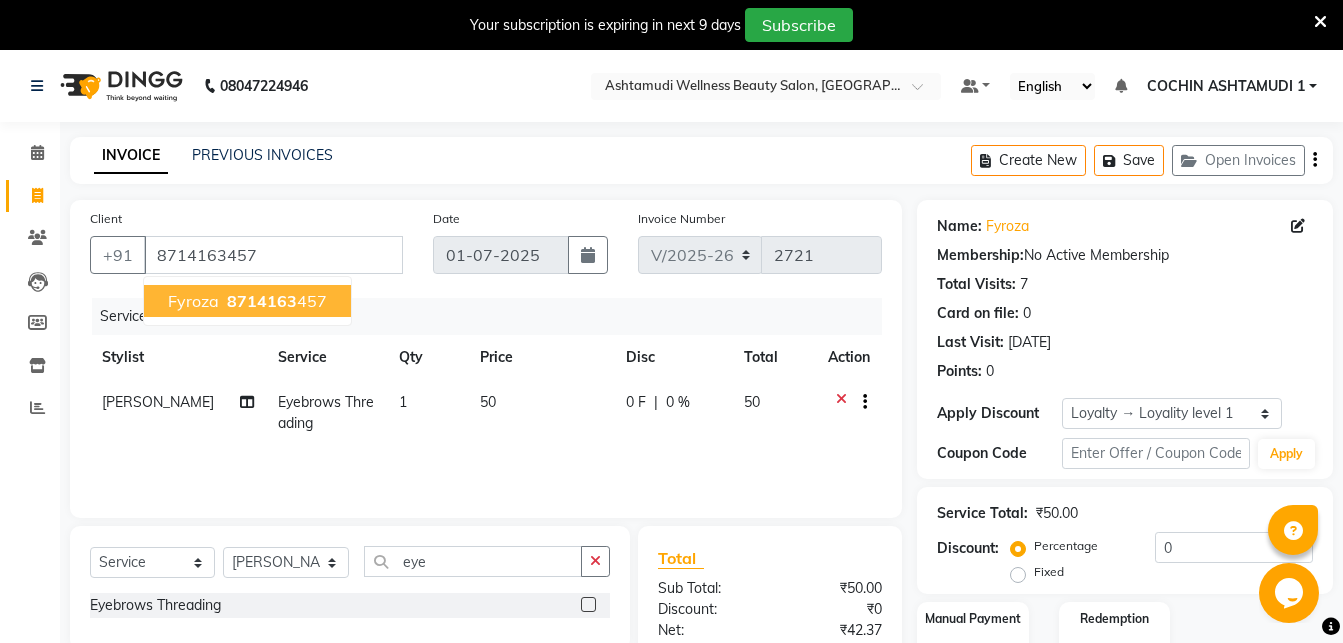 scroll, scrollTop: 207, scrollLeft: 0, axis: vertical 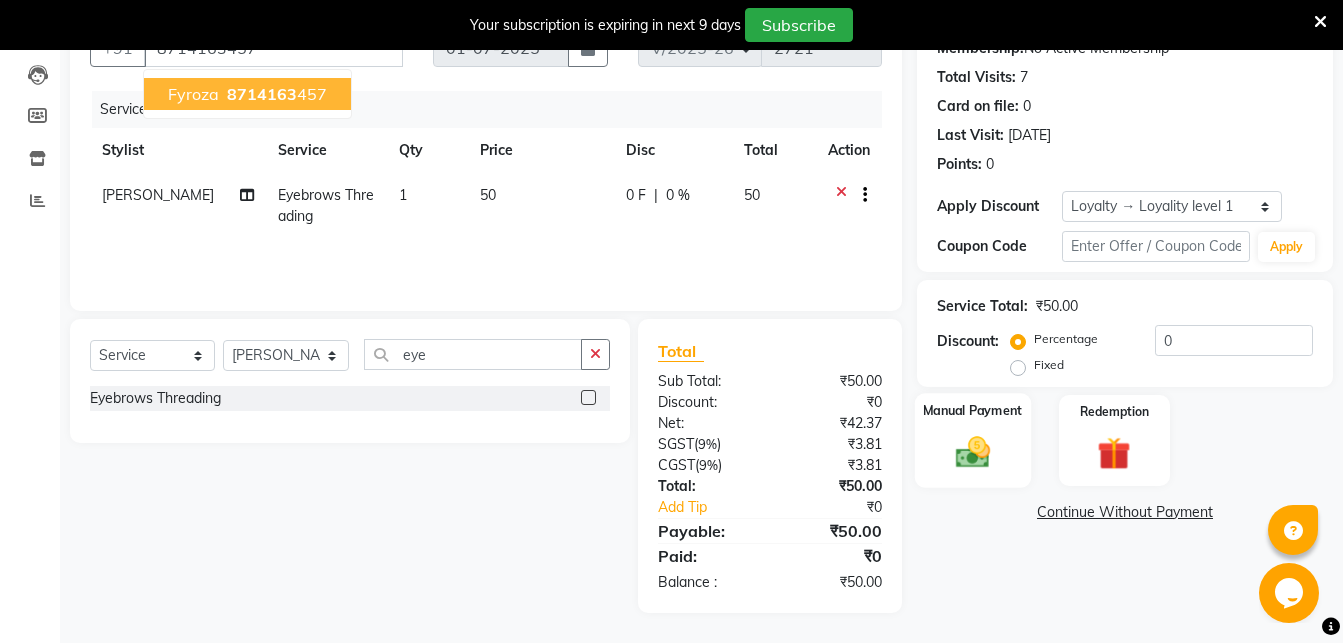 click 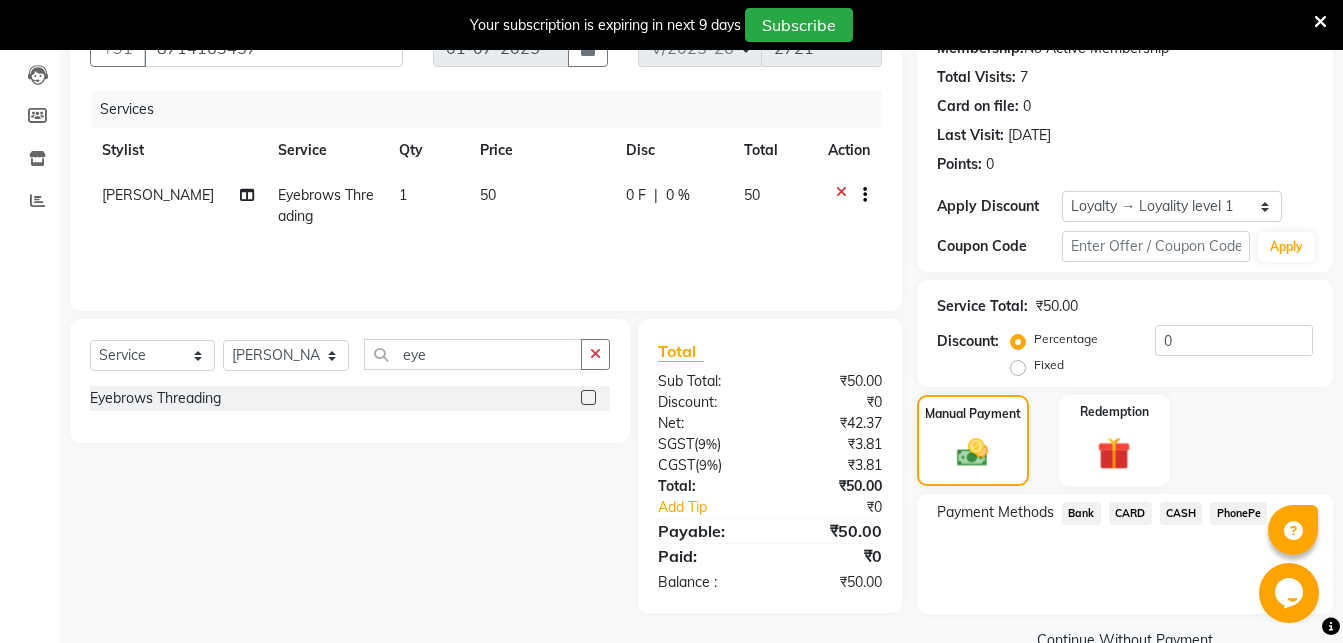 scroll, scrollTop: 249, scrollLeft: 0, axis: vertical 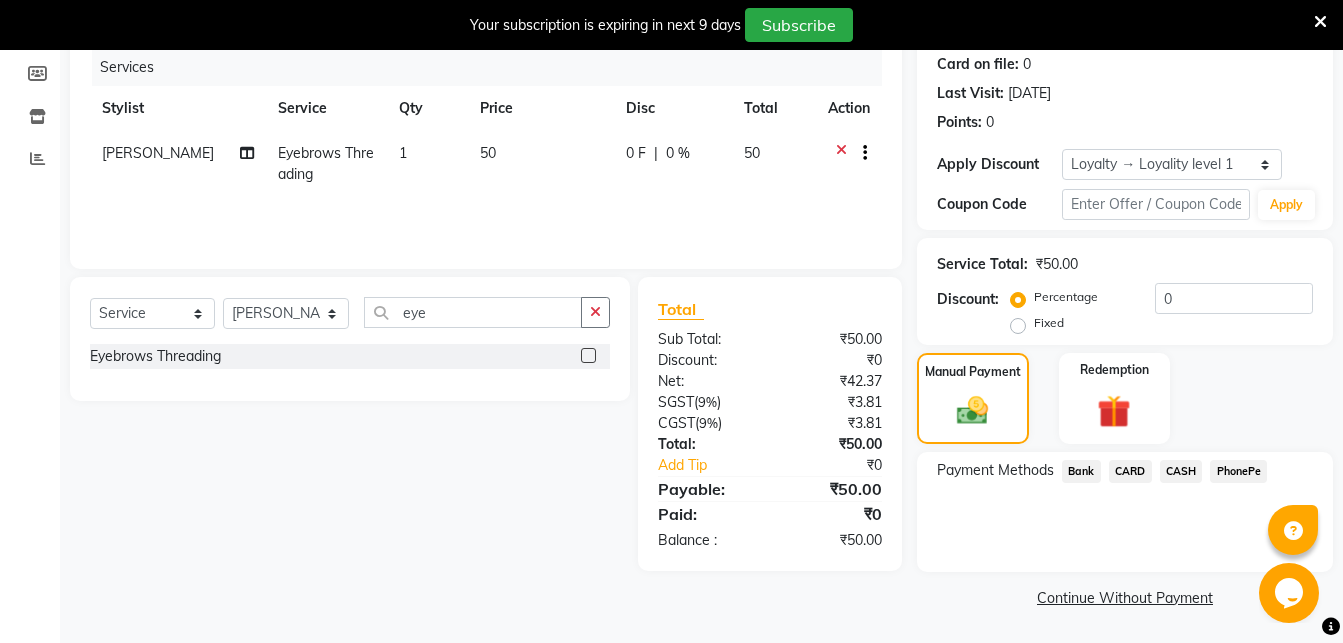 click on "PhonePe" 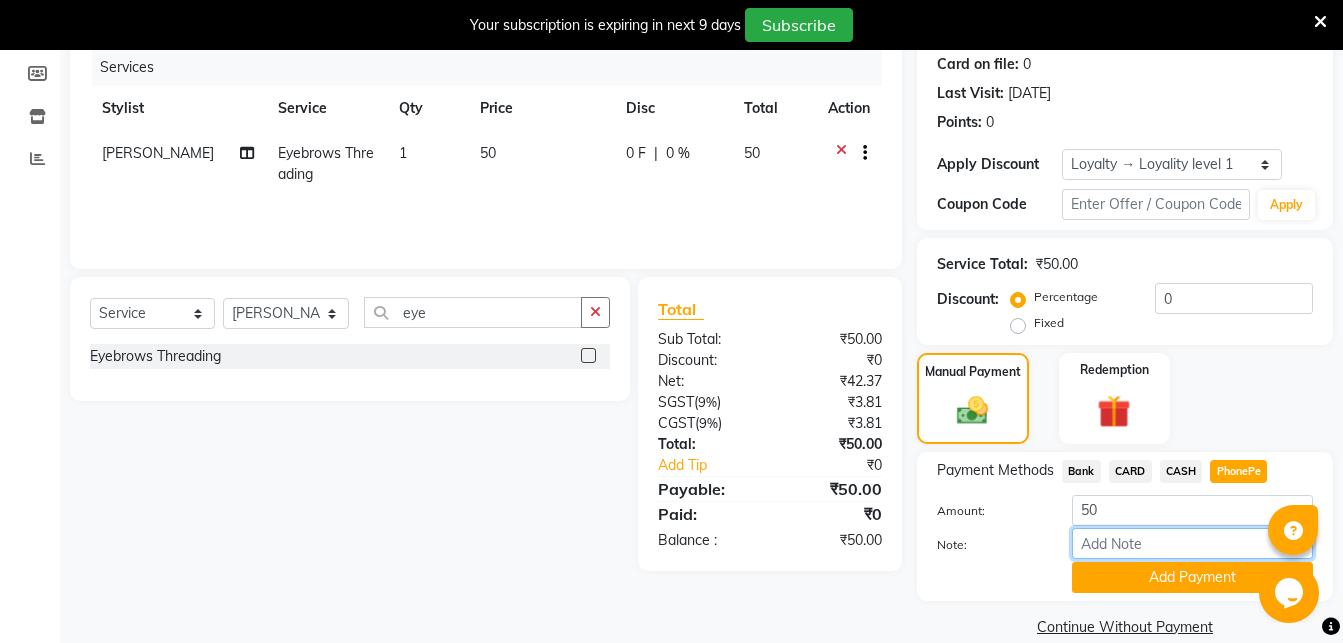 click on "Note:" at bounding box center (1192, 543) 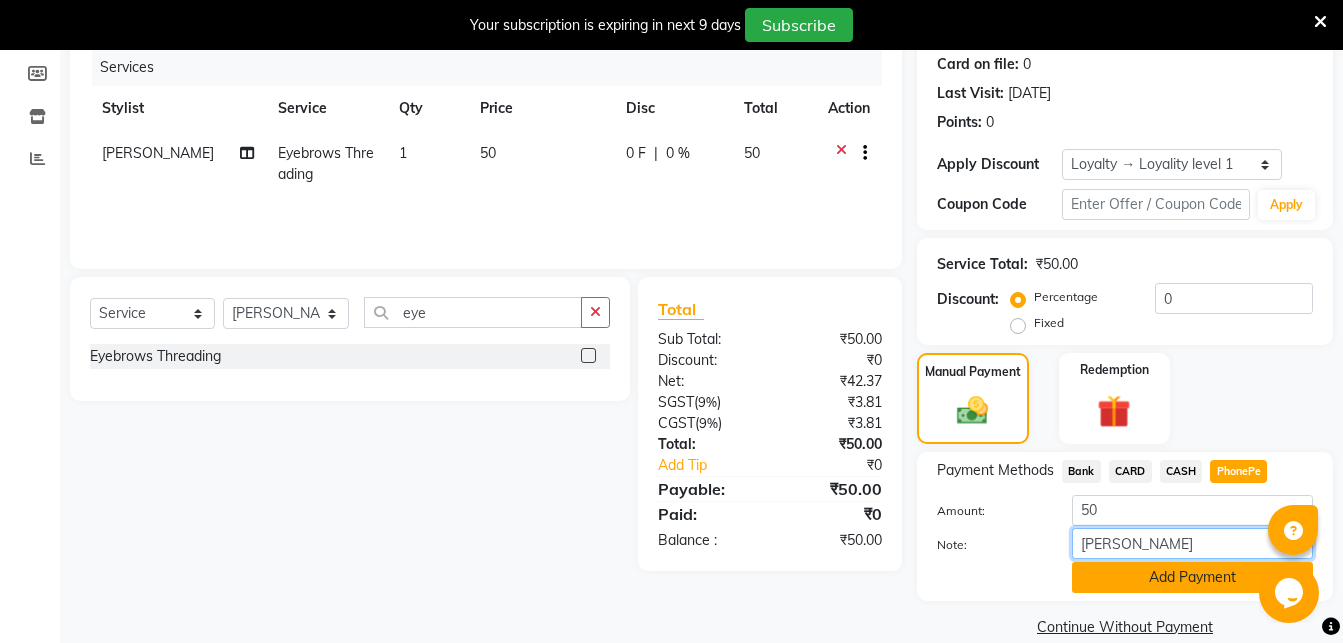 type on "Aiswarya" 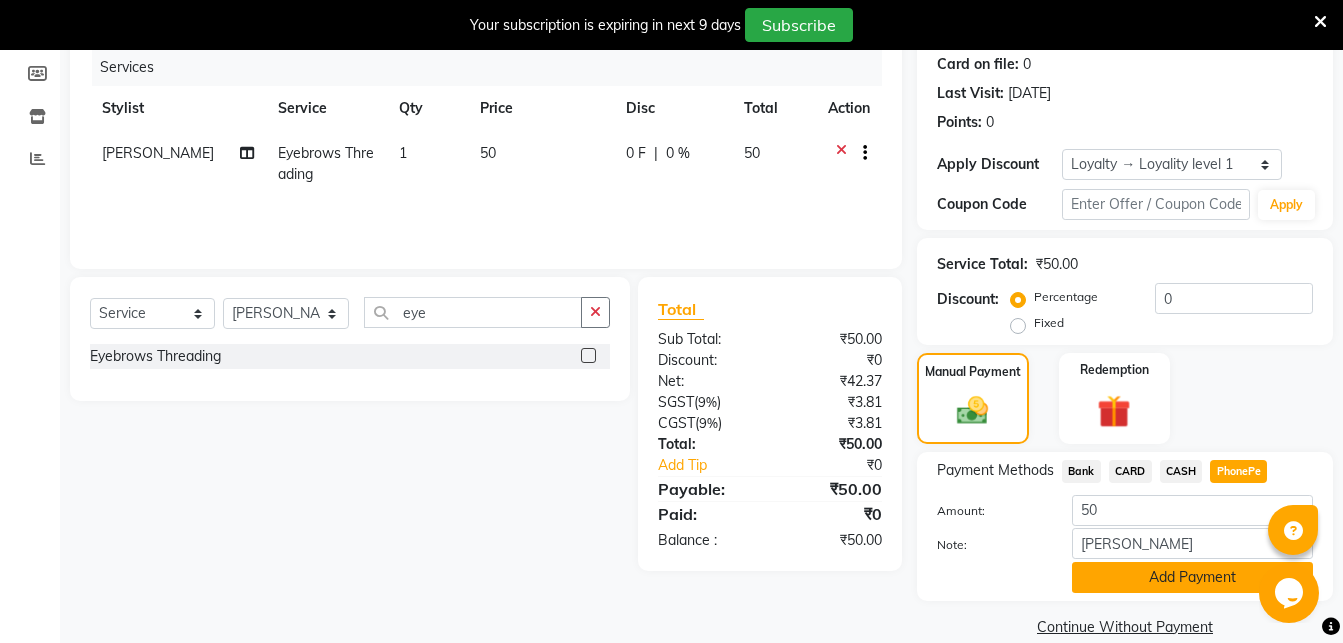 click on "Add Payment" 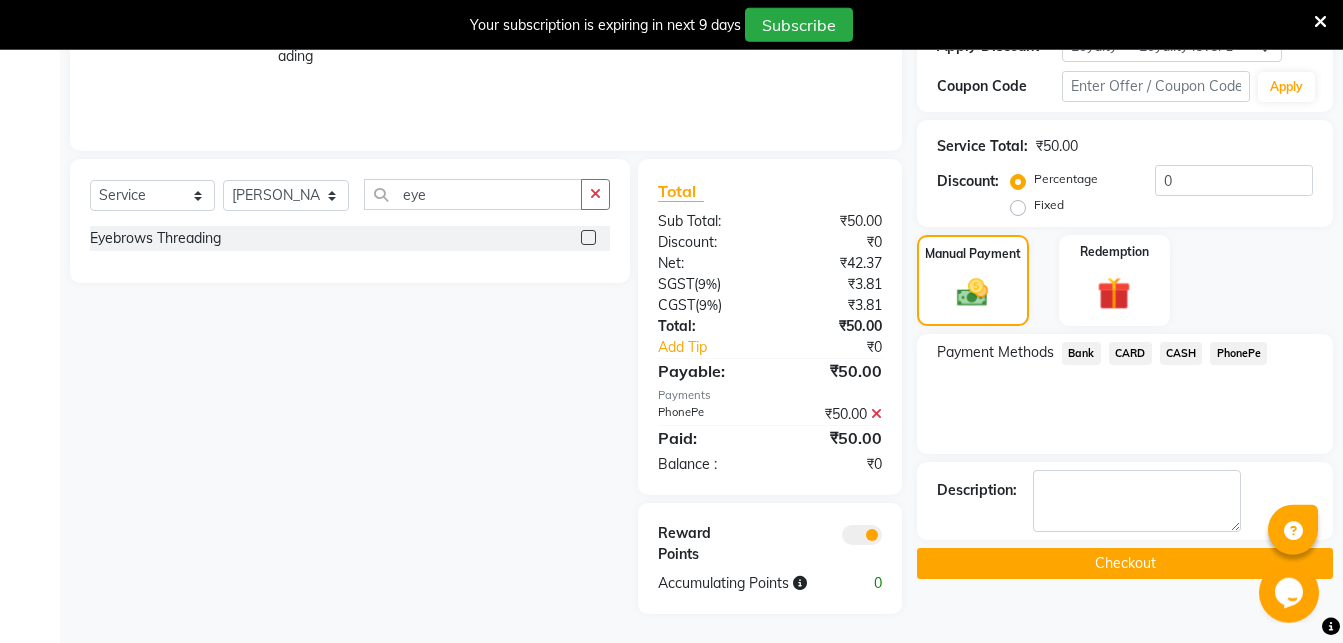 scroll, scrollTop: 368, scrollLeft: 0, axis: vertical 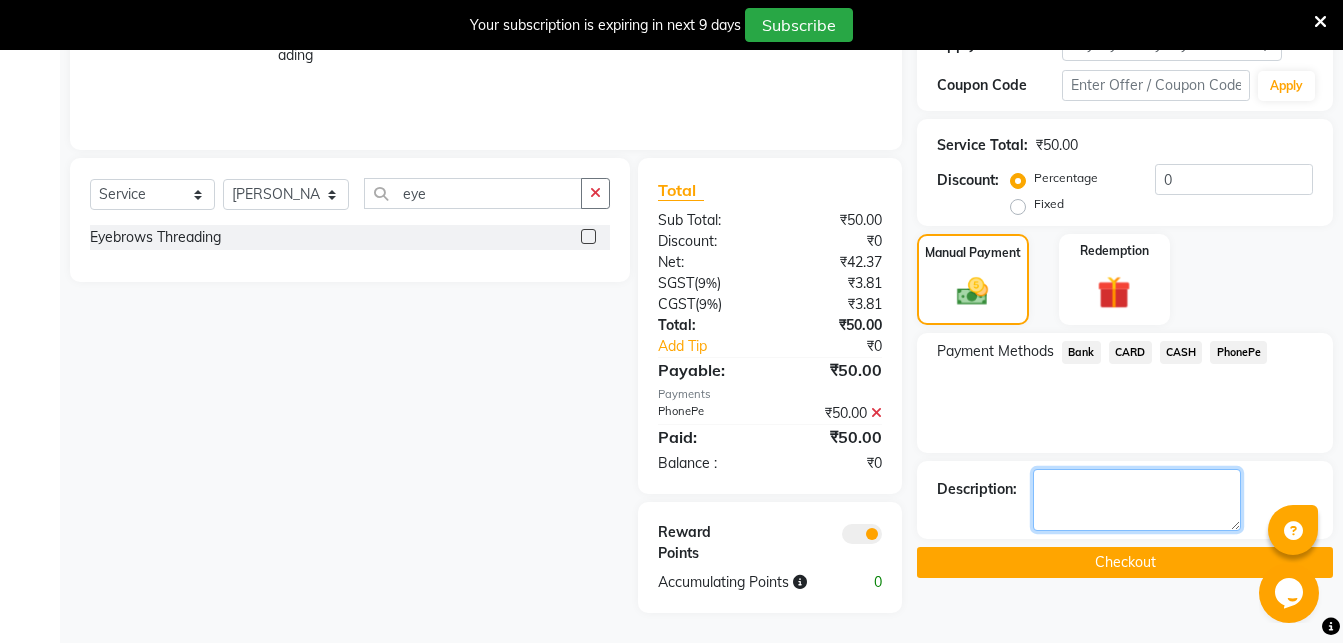click 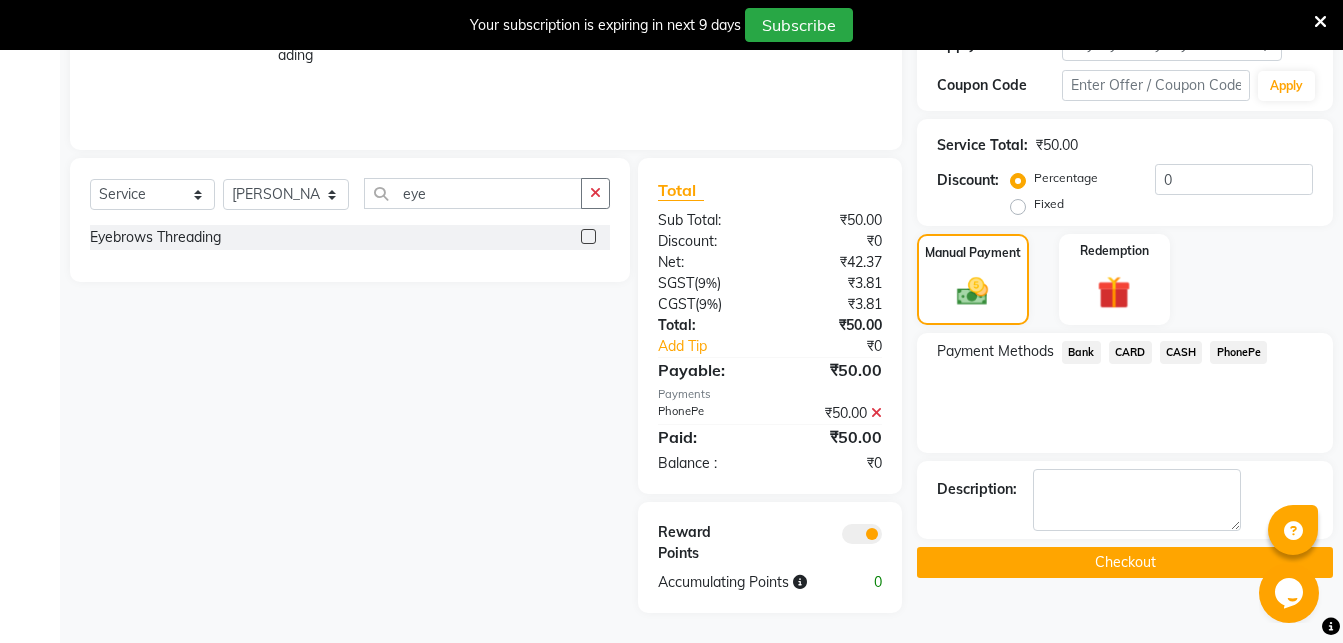 click on "Checkout" 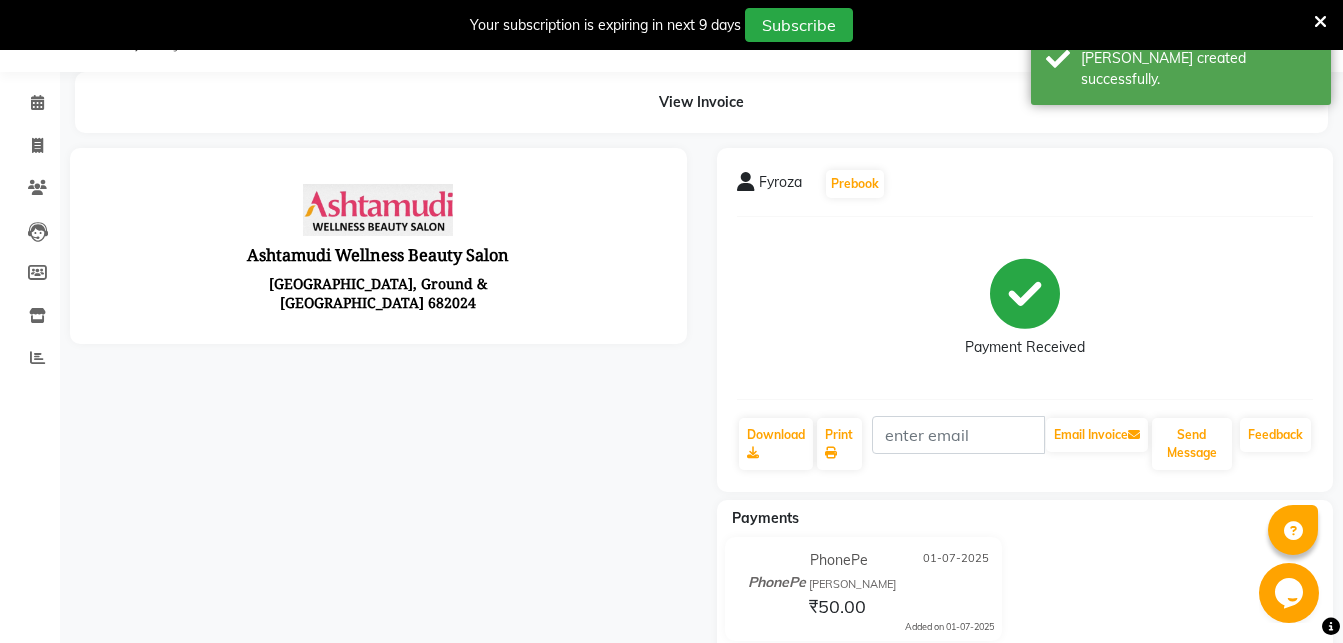 scroll, scrollTop: 0, scrollLeft: 0, axis: both 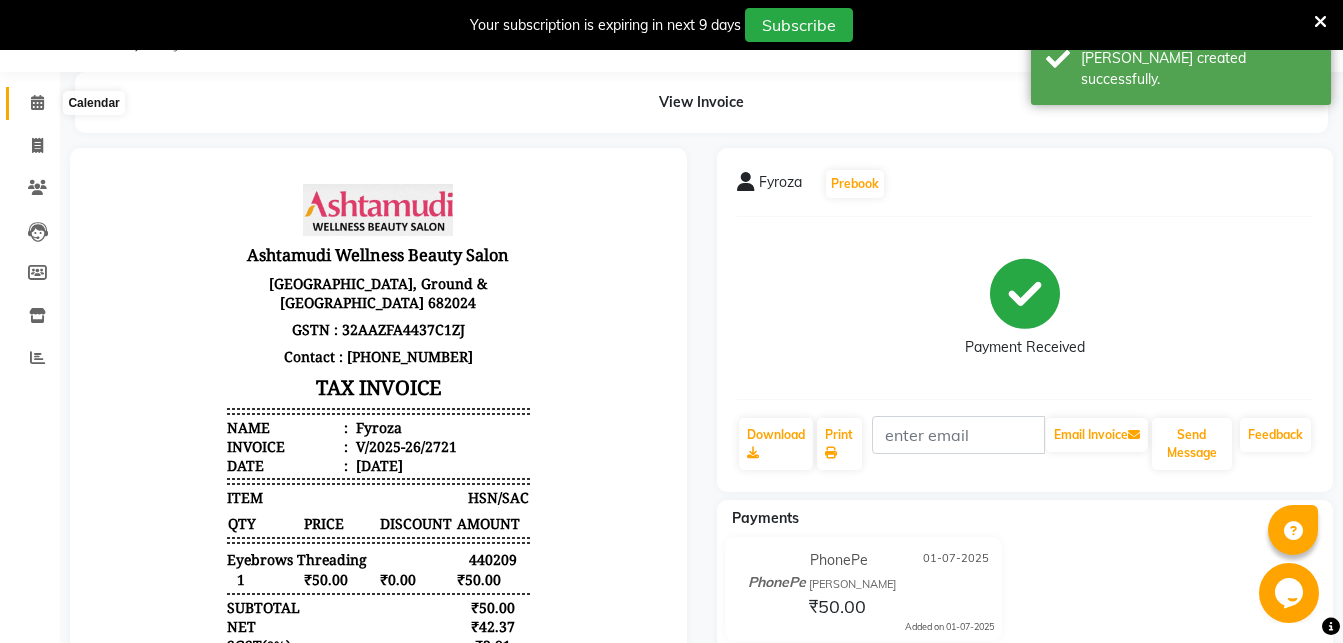 click 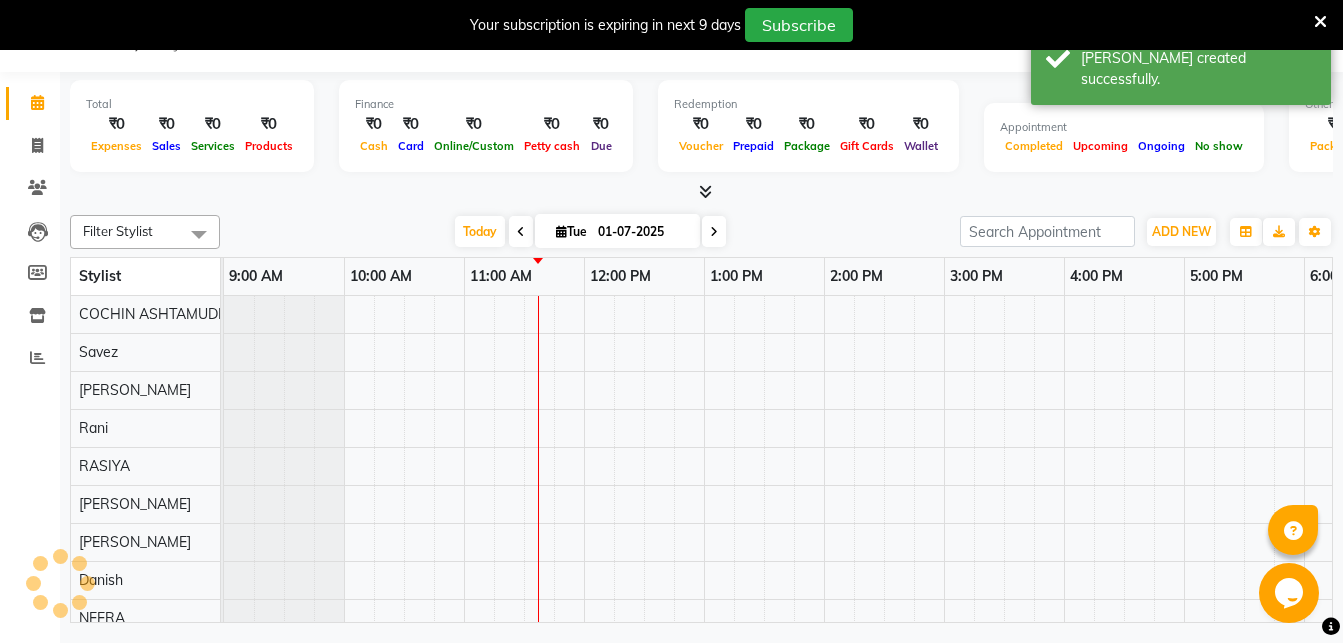 scroll, scrollTop: 0, scrollLeft: 241, axis: horizontal 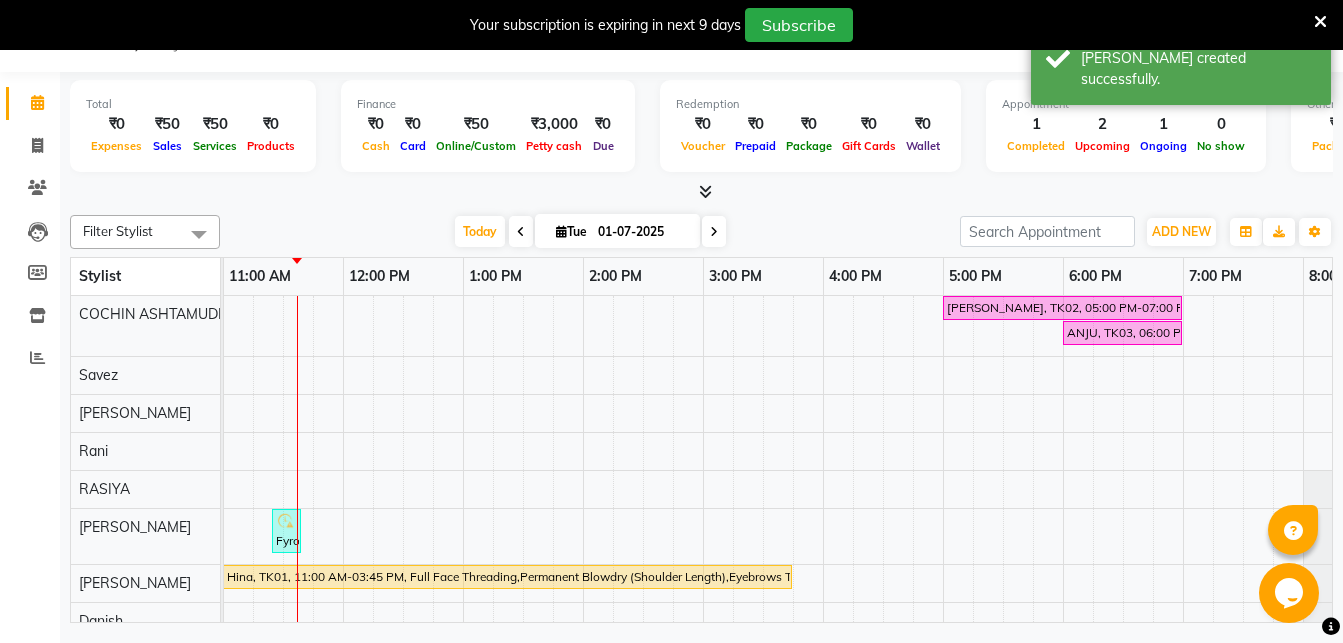 click at bounding box center [1320, 21] 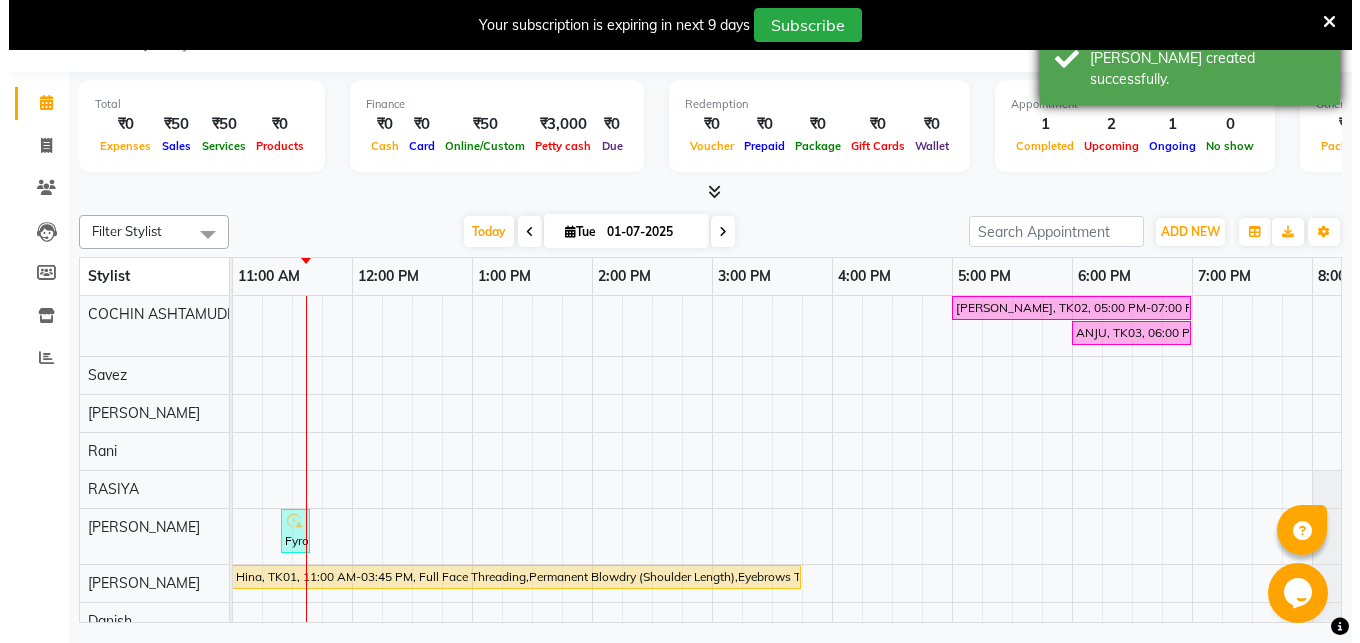 scroll, scrollTop: 0, scrollLeft: 0, axis: both 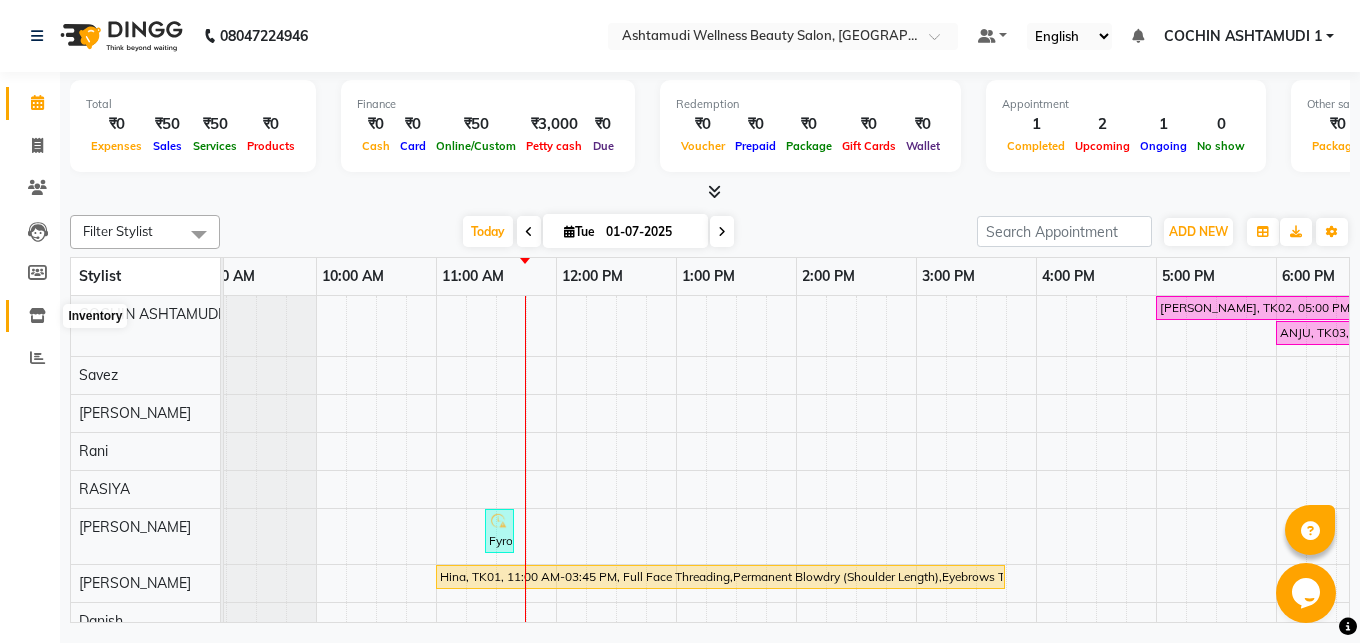 click 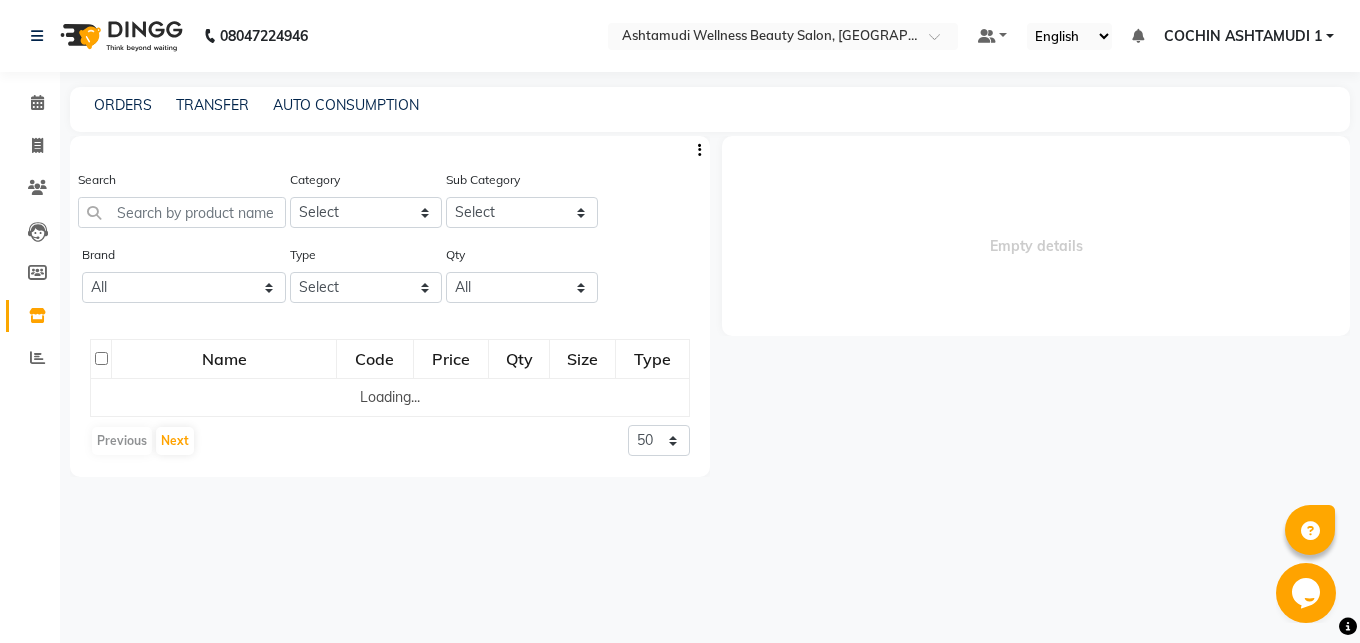 select 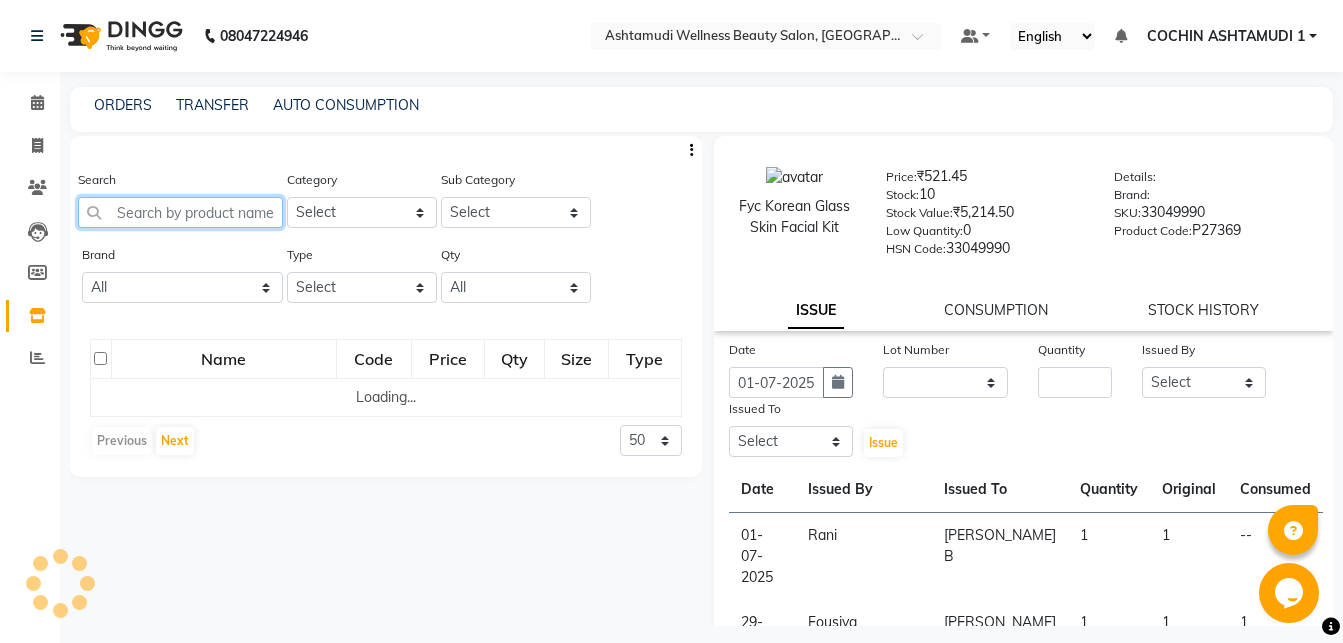click 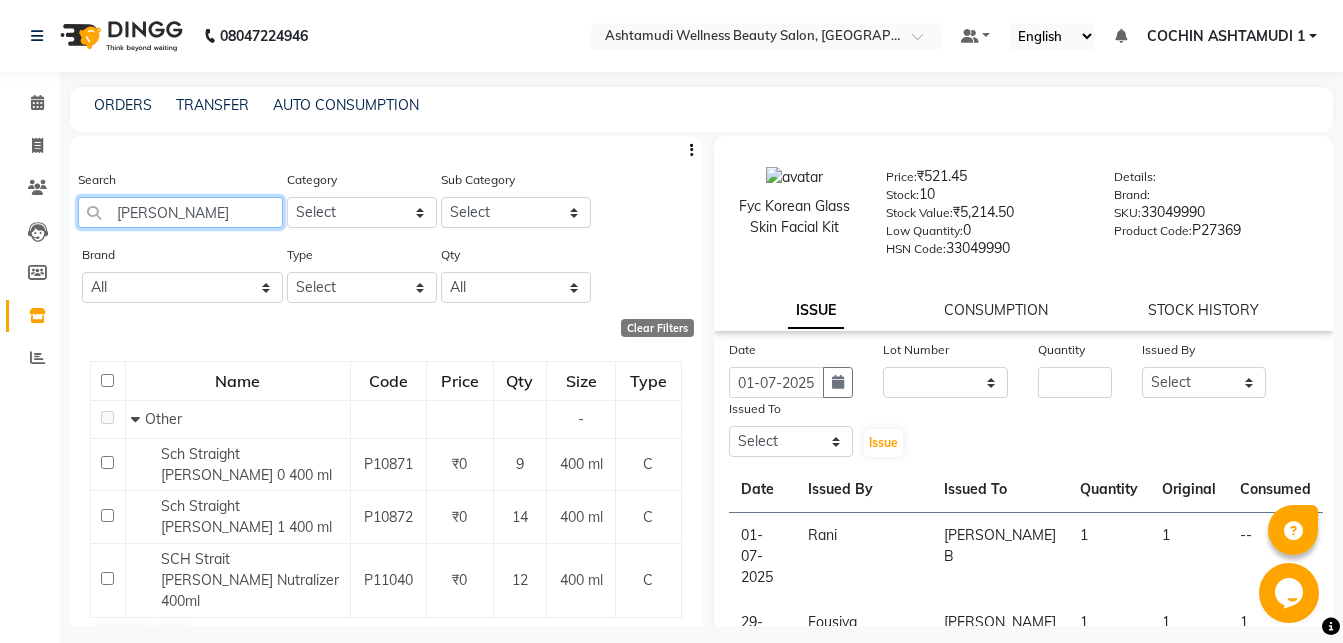 scroll, scrollTop: 1, scrollLeft: 0, axis: vertical 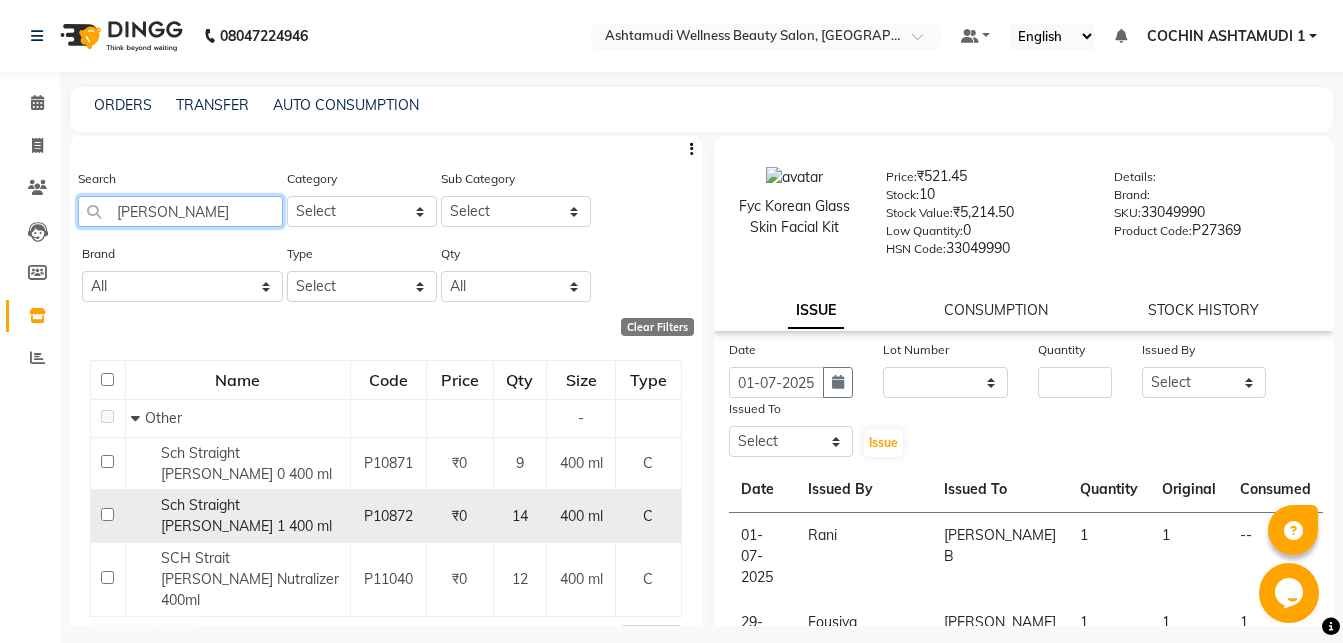 type on "glatt" 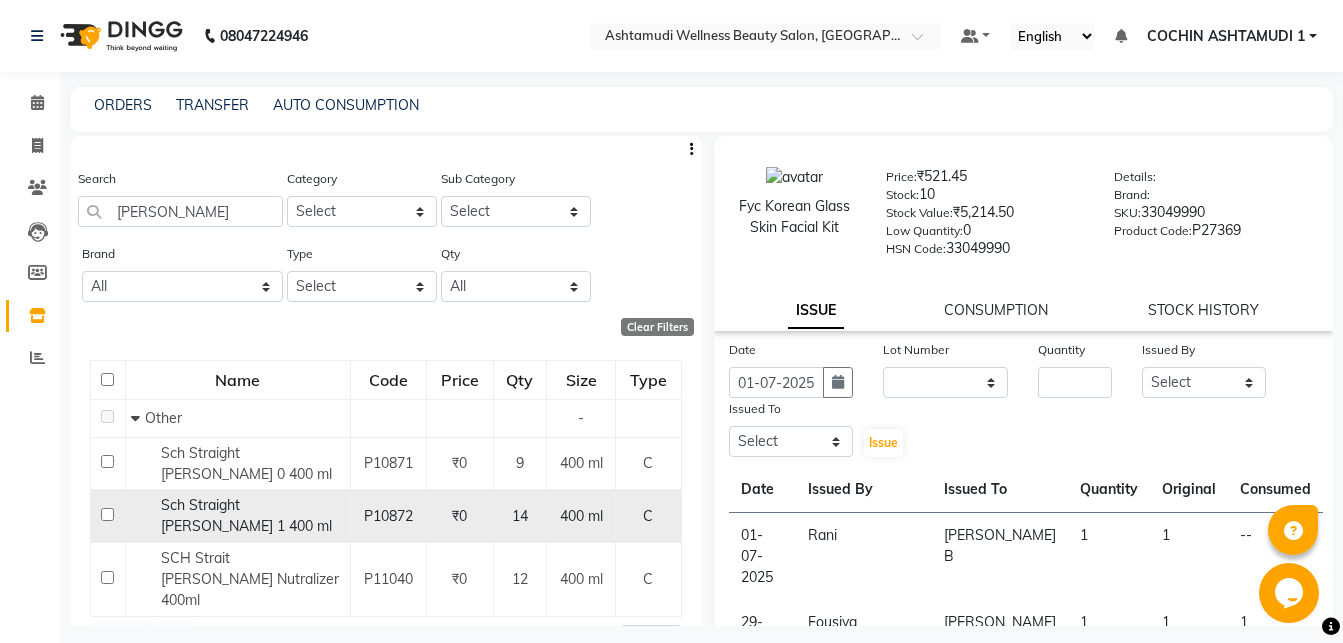 click 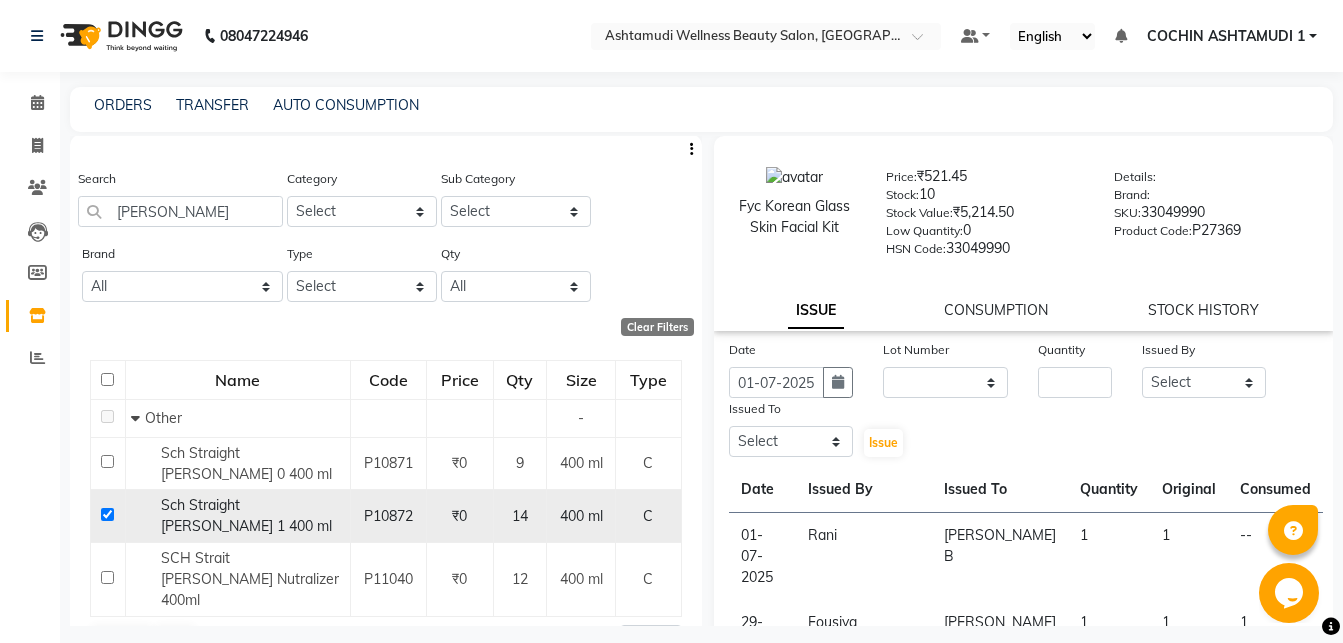 checkbox on "true" 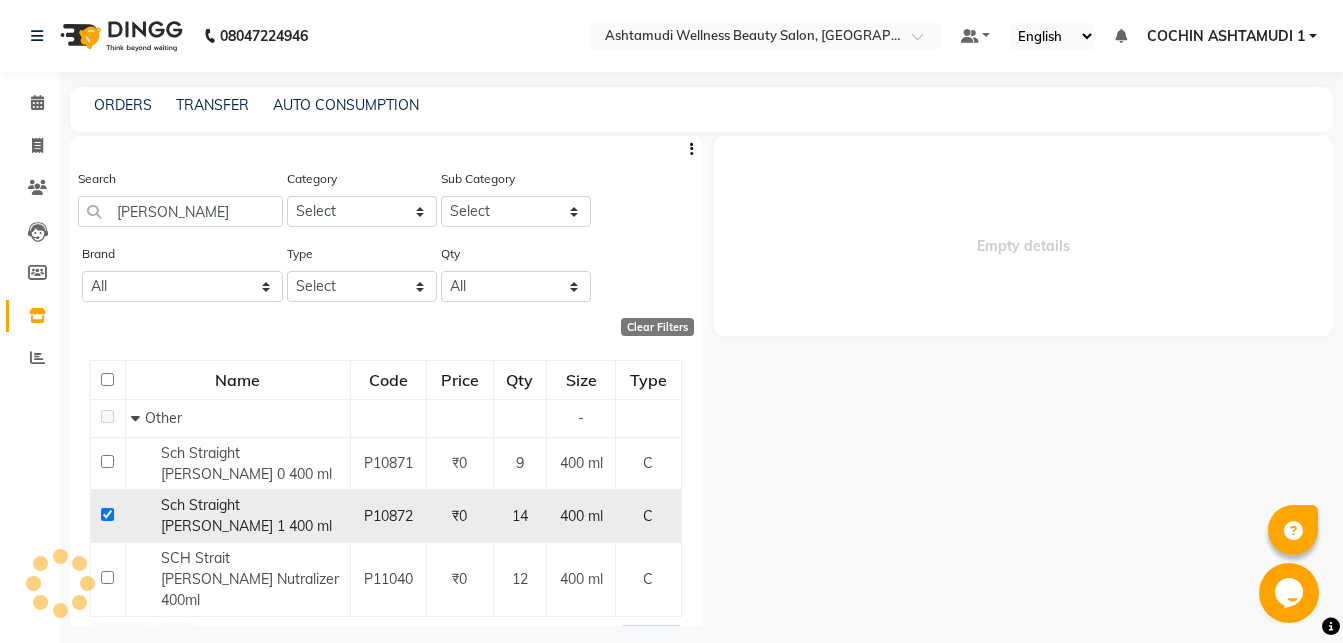 select 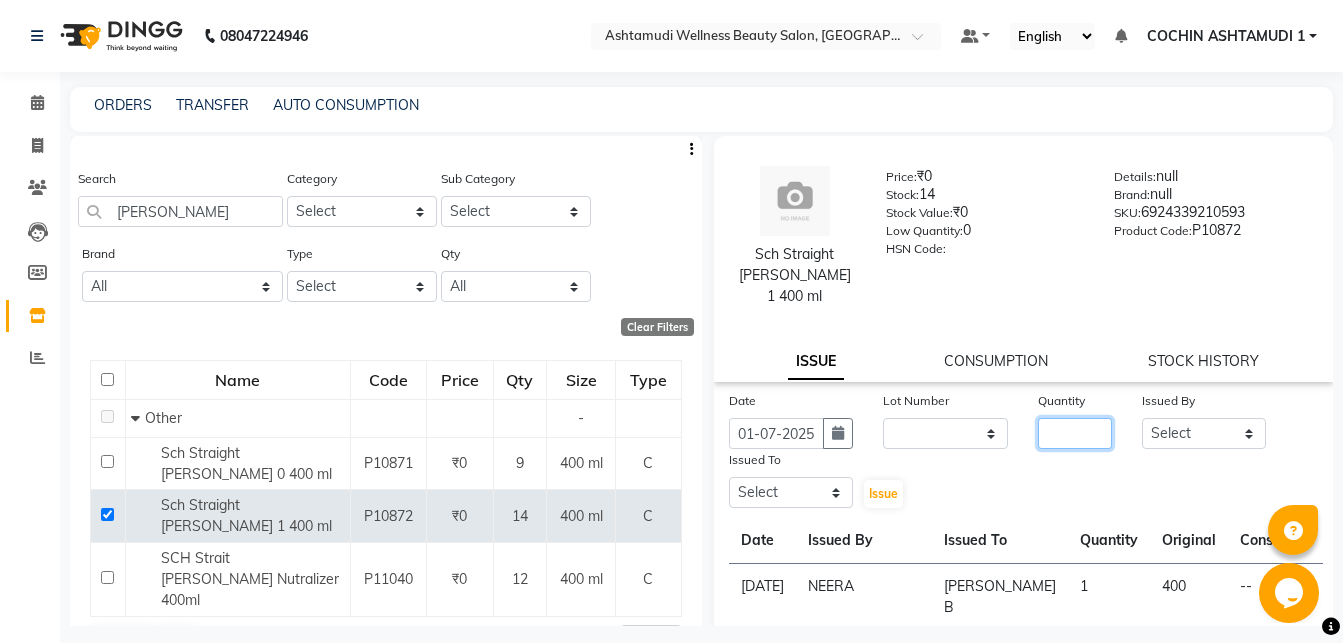 click 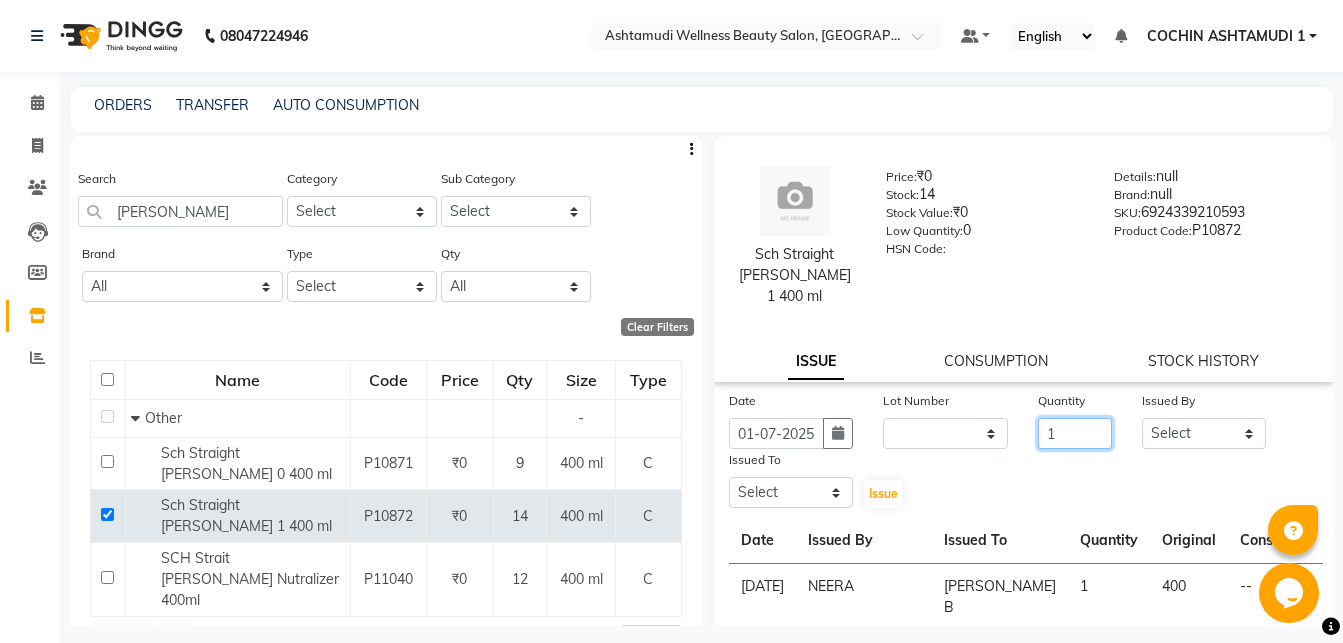 type on "1" 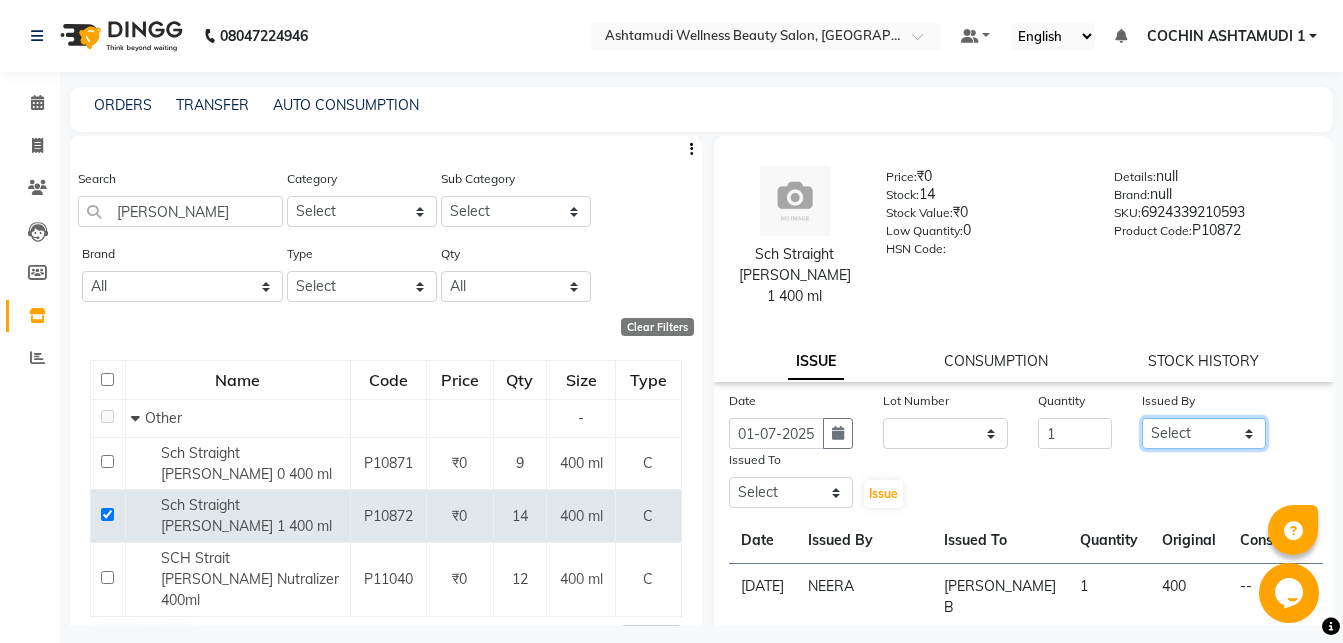 click on "Select Abhirami S [PERSON_NAME] B [PERSON_NAME] COCHIN ASHTAMUDI Danish [PERSON_NAME] [PERSON_NAME] [PERSON_NAME] [PERSON_NAME] [PERSON_NAME] [PERSON_NAME]" 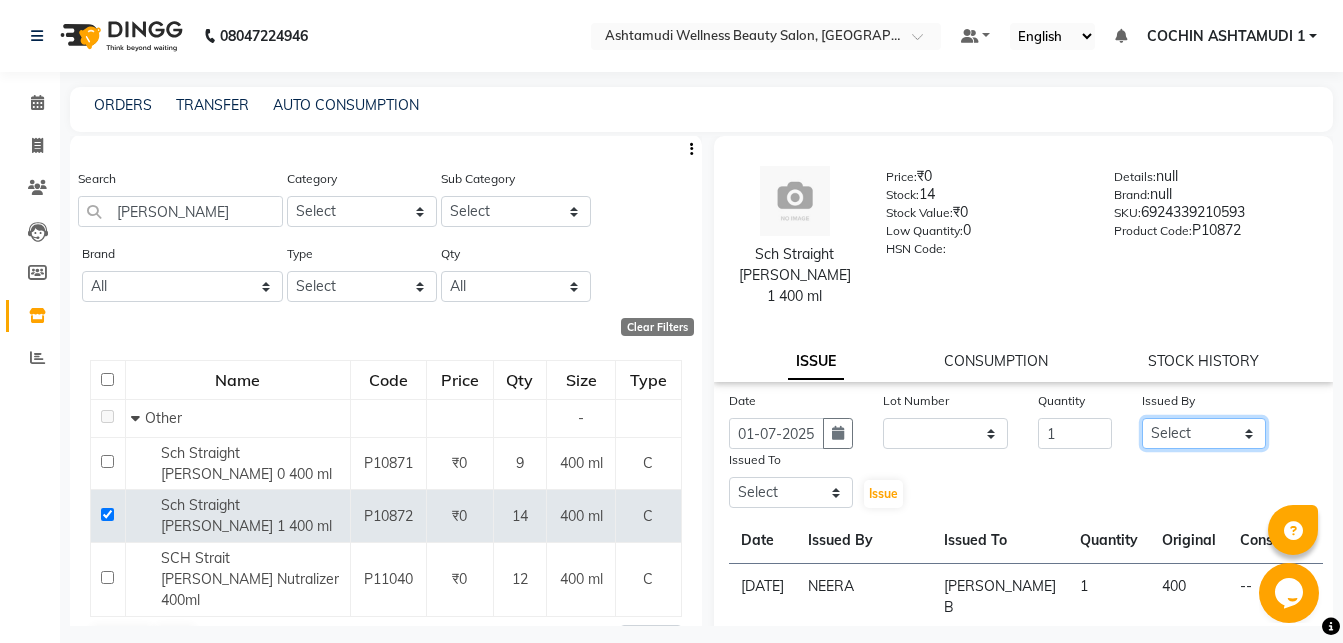 select on "49932" 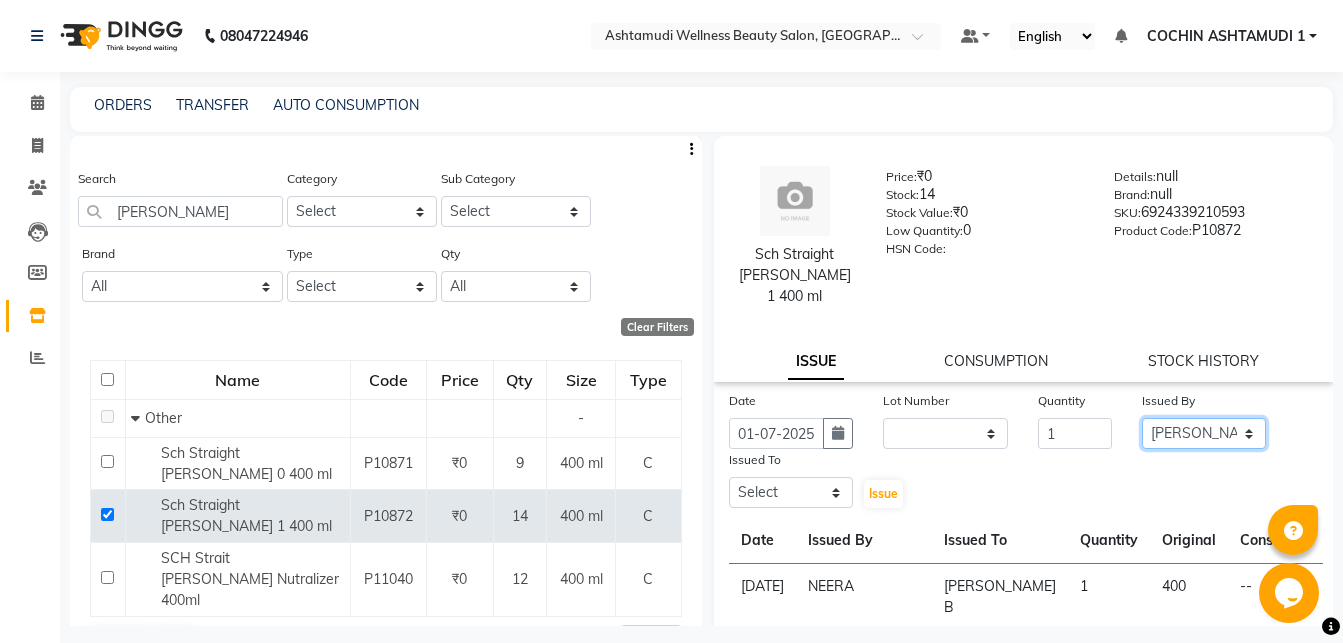 click on "[PERSON_NAME]" 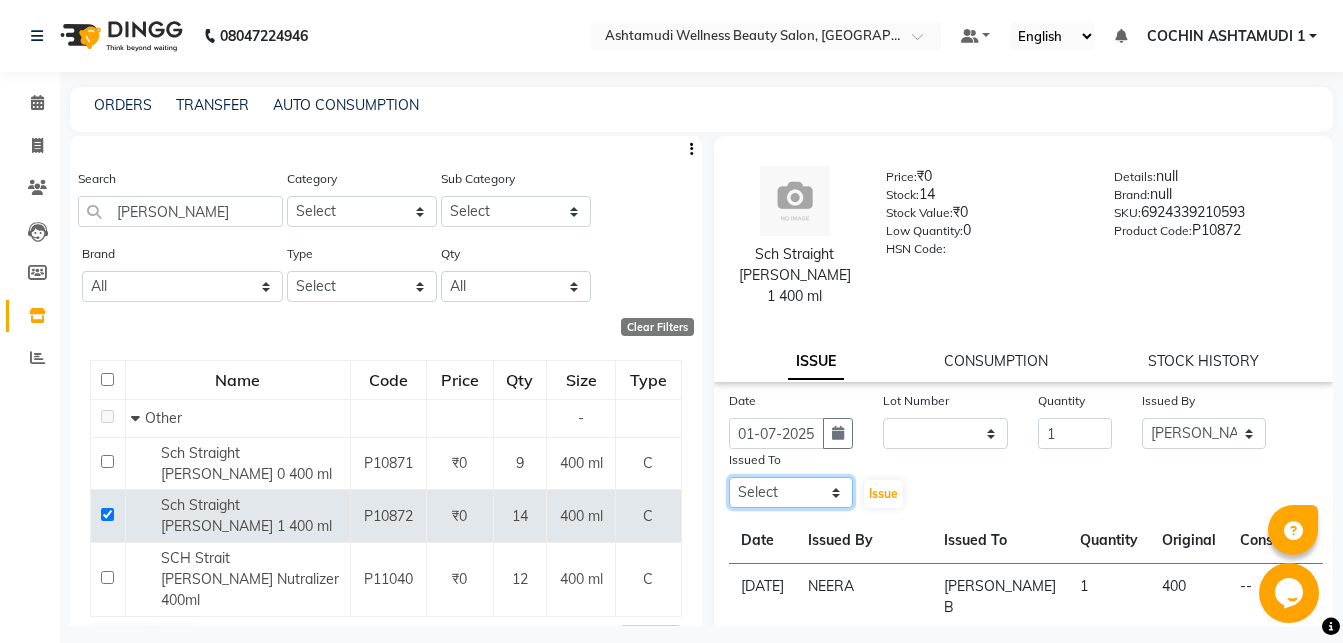 click on "Select Abhirami S [PERSON_NAME] B [PERSON_NAME] COCHIN ASHTAMUDI Danish [PERSON_NAME] [PERSON_NAME] [PERSON_NAME] [PERSON_NAME] [PERSON_NAME] [PERSON_NAME]" 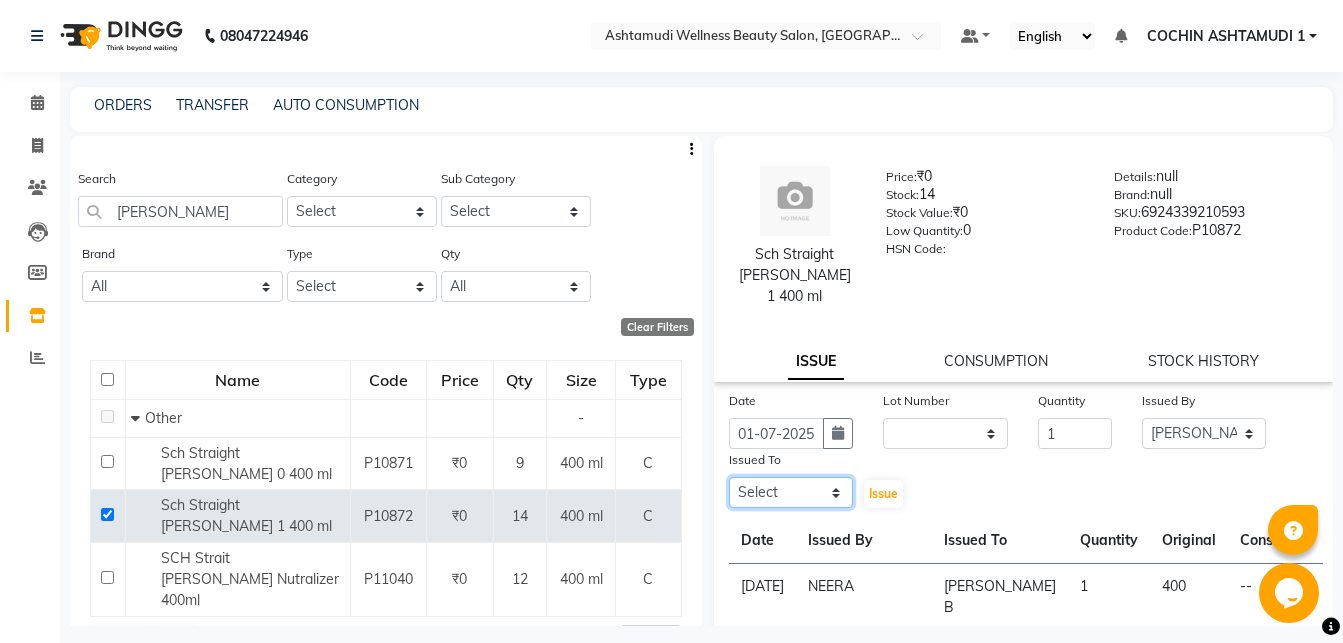 select on "77499" 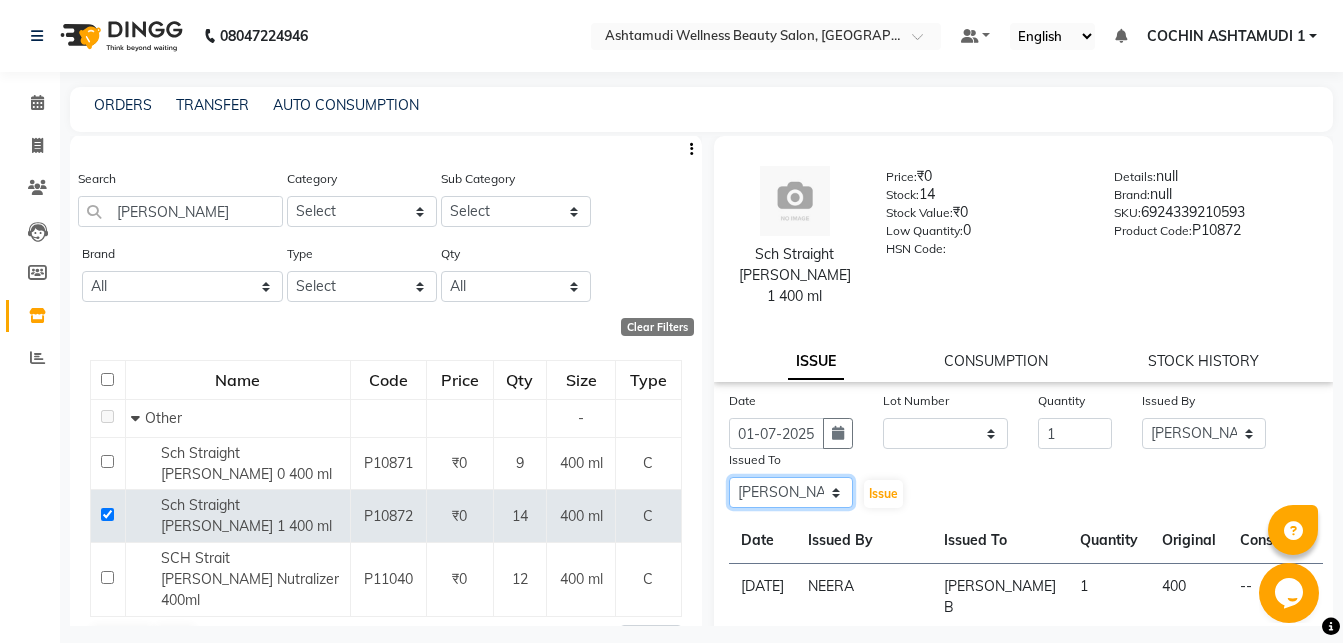 click on "[PERSON_NAME] B" 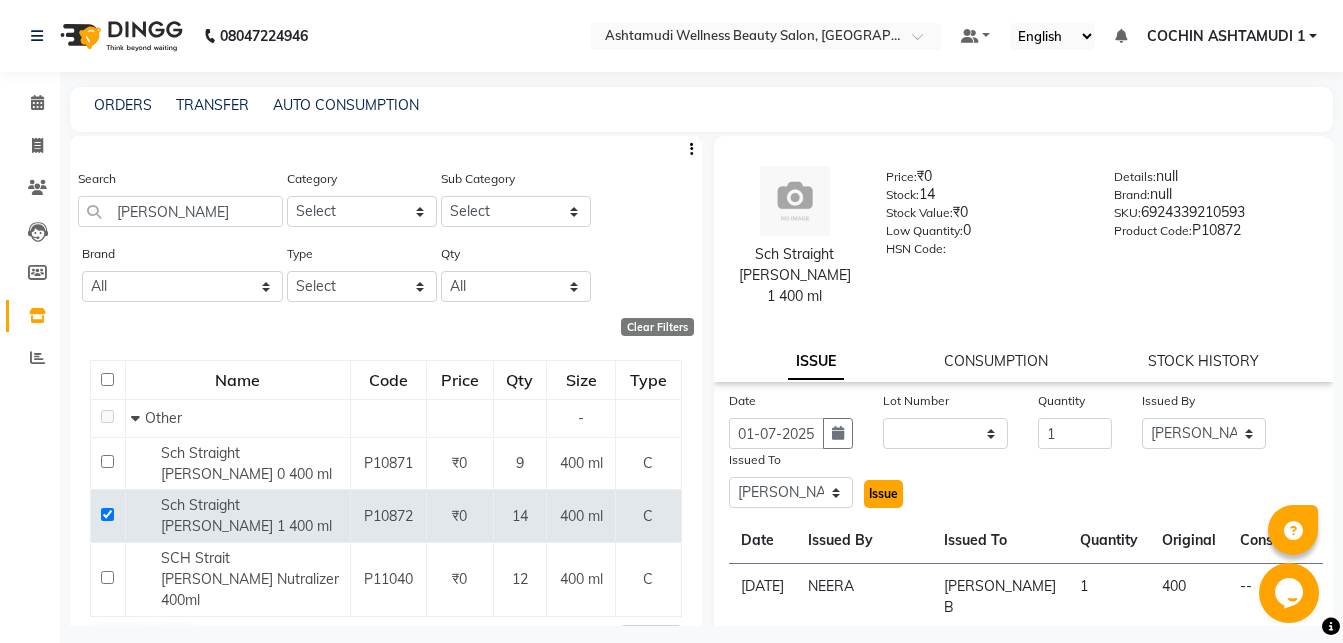 click on "Issue" 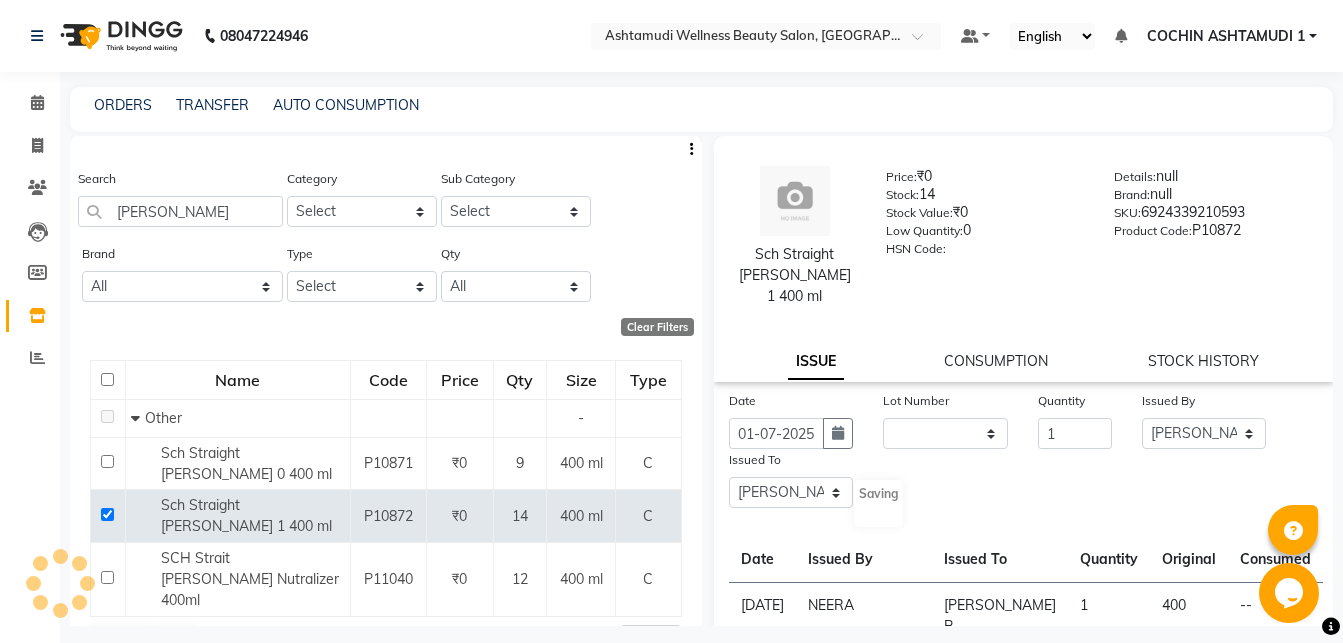 select 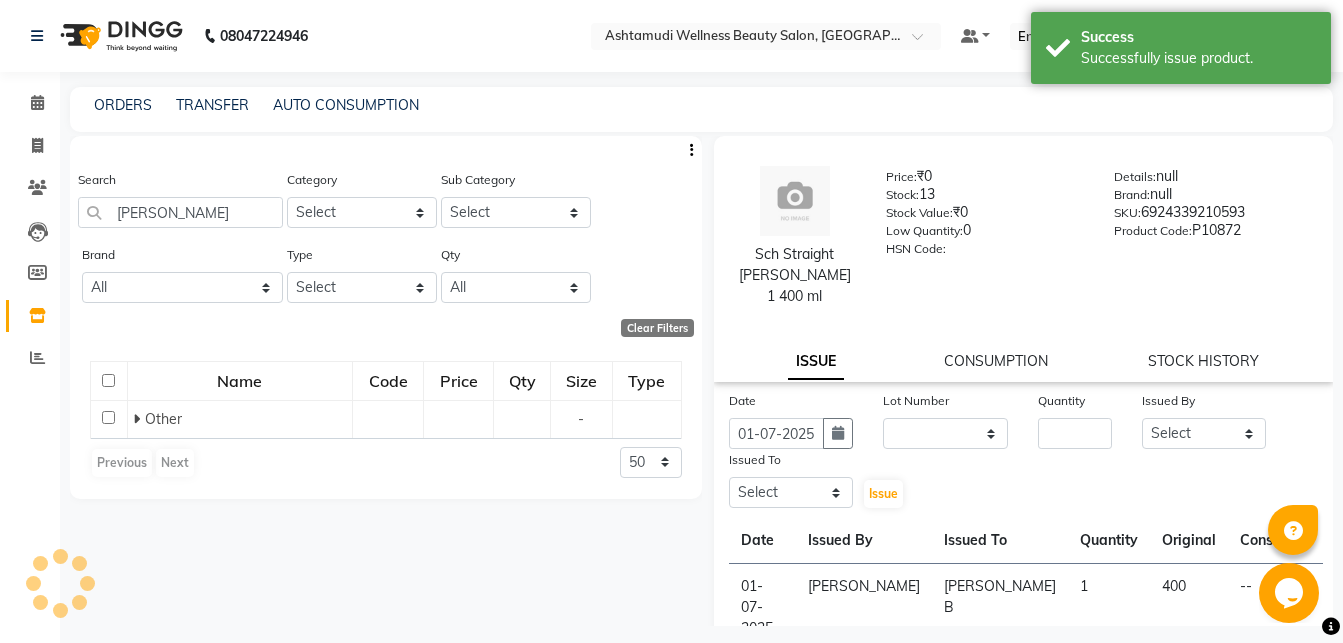 scroll, scrollTop: 0, scrollLeft: 0, axis: both 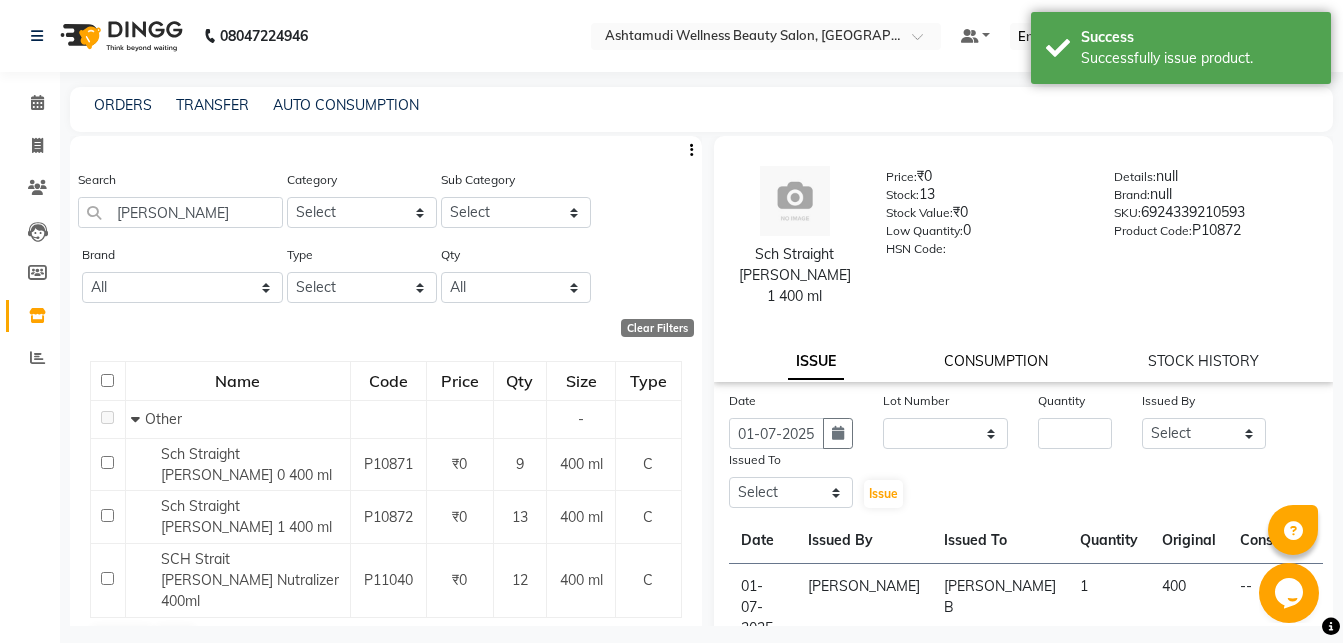 click on "CONSUMPTION" 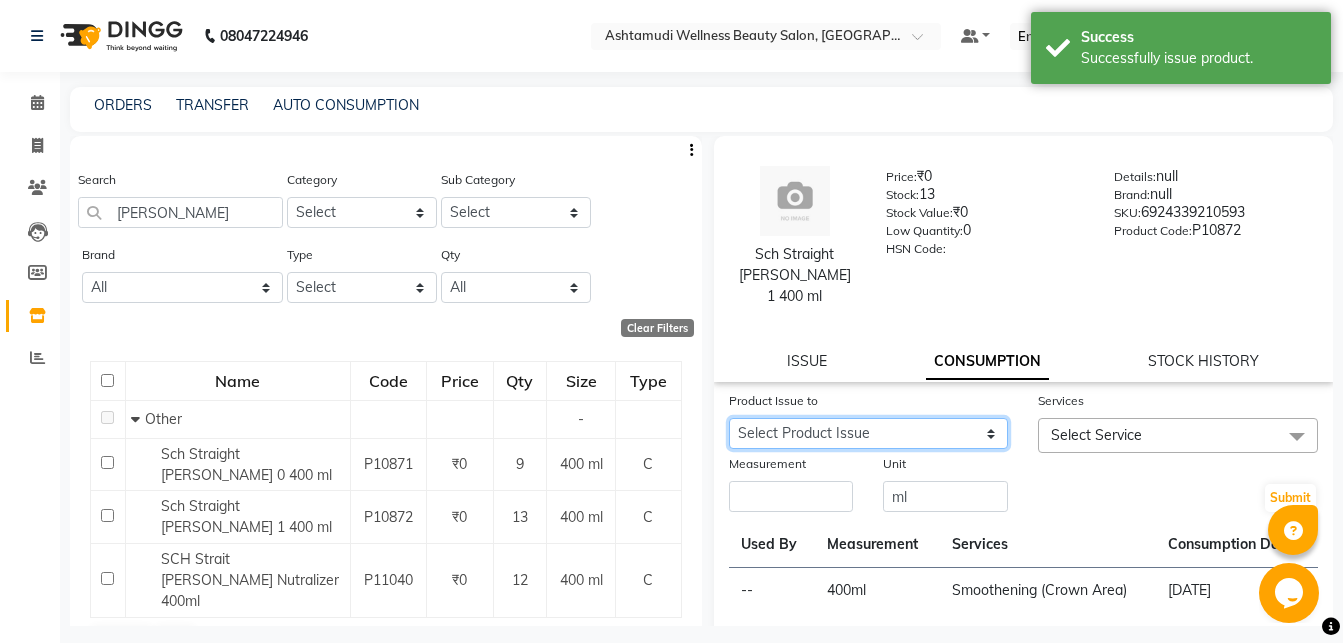 select on "845263" 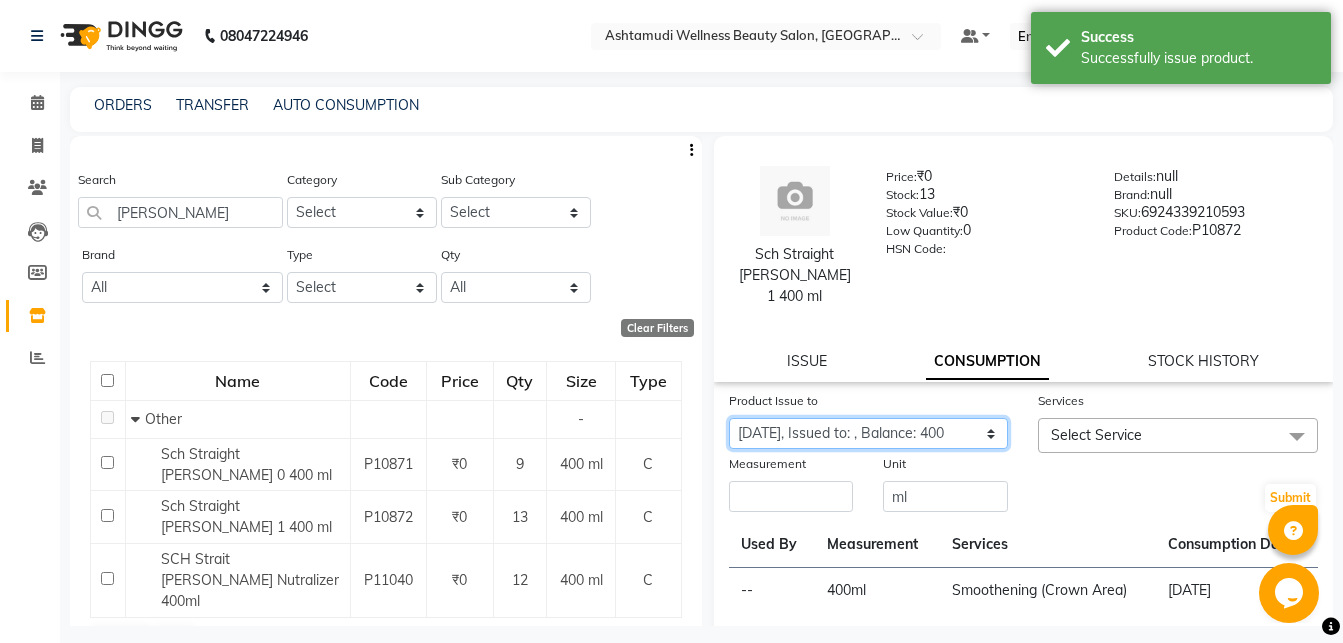 click on "2025-04-03, Issued to: , Balance: 400" 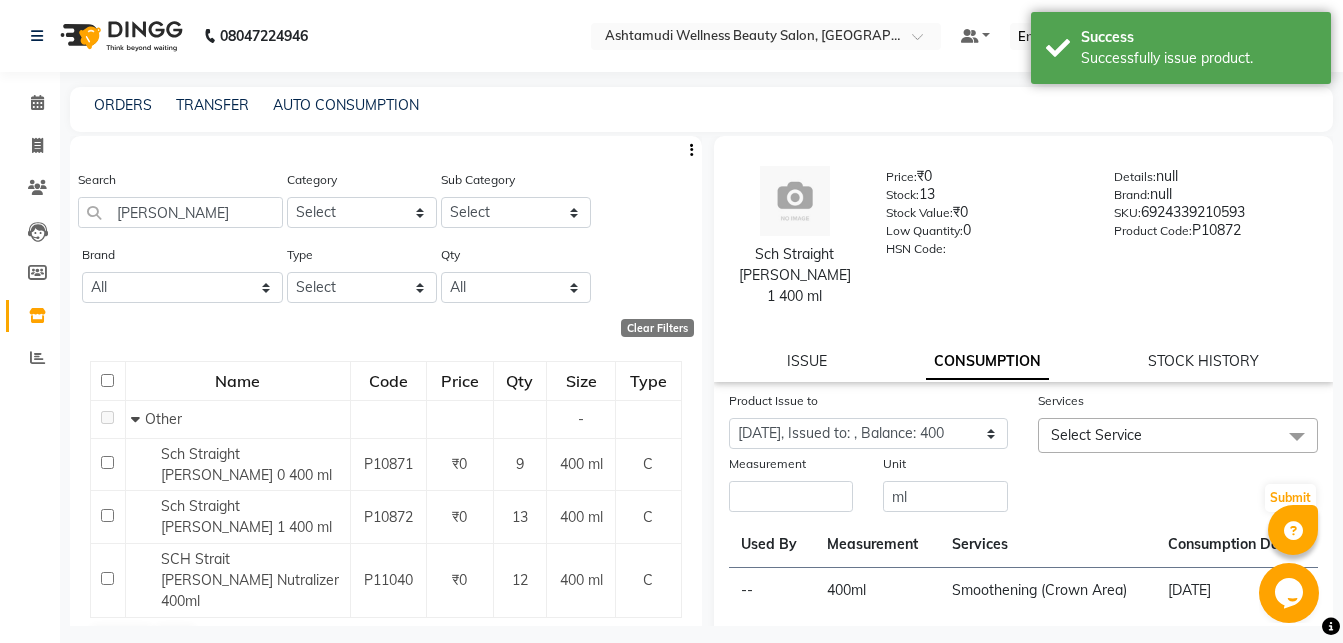 click on "Select Service" 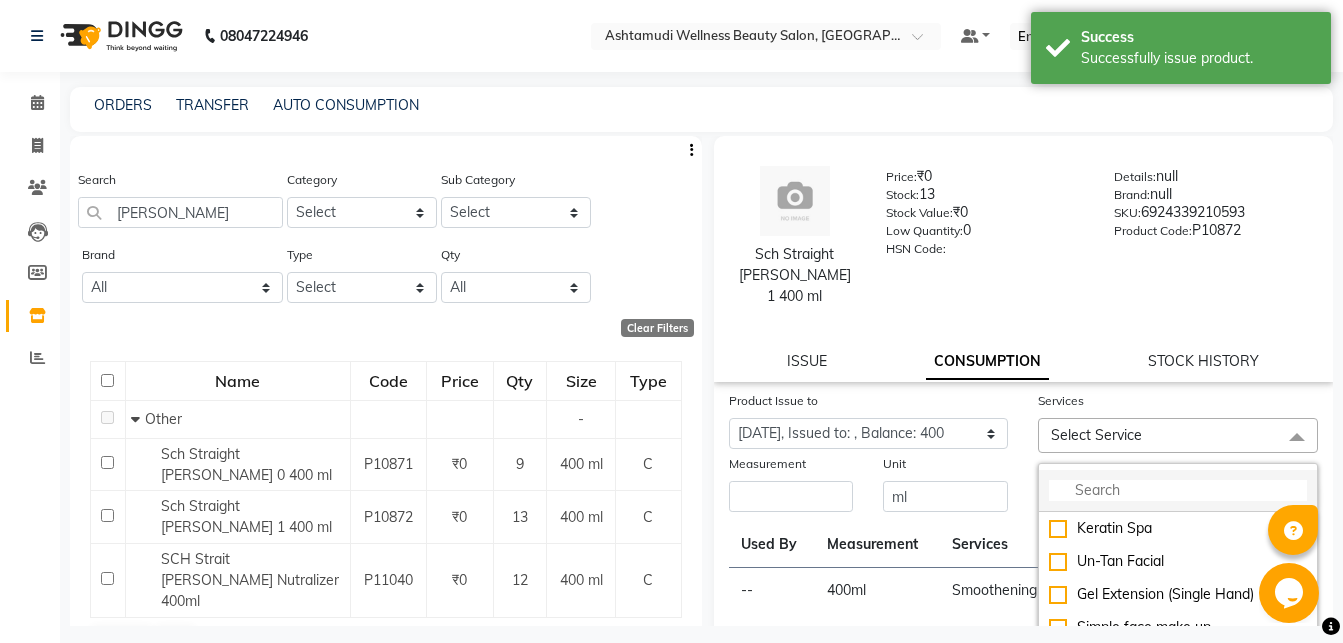 click 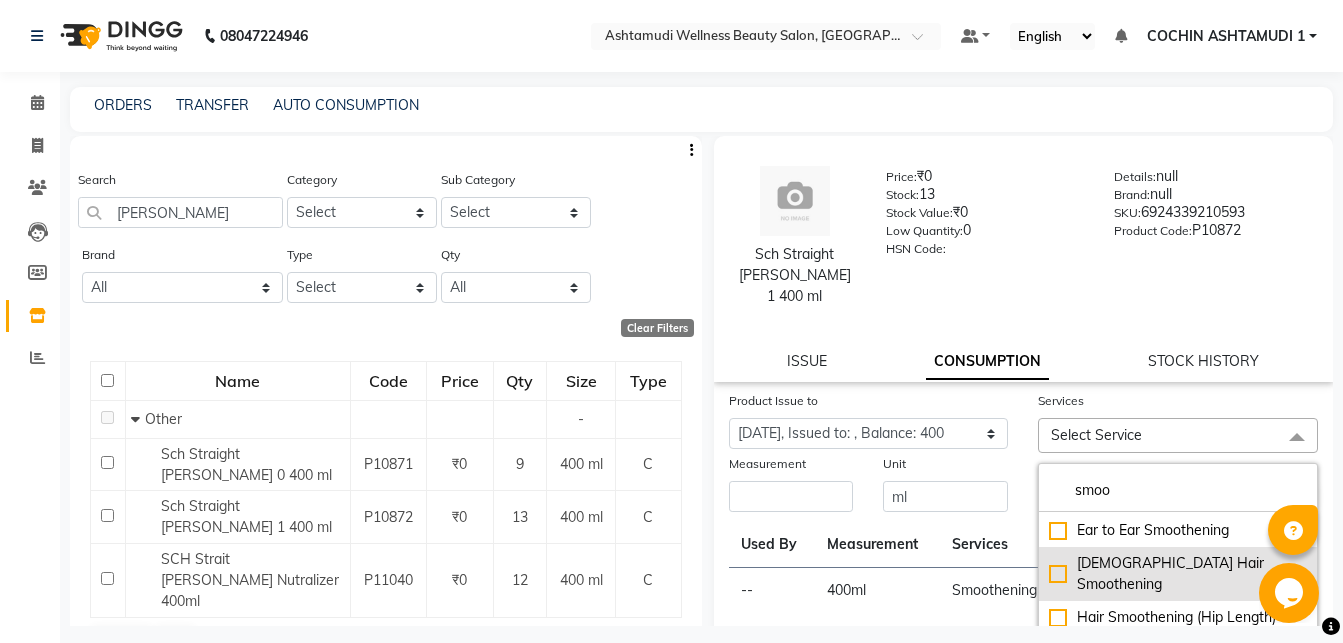 scroll, scrollTop: 43, scrollLeft: 0, axis: vertical 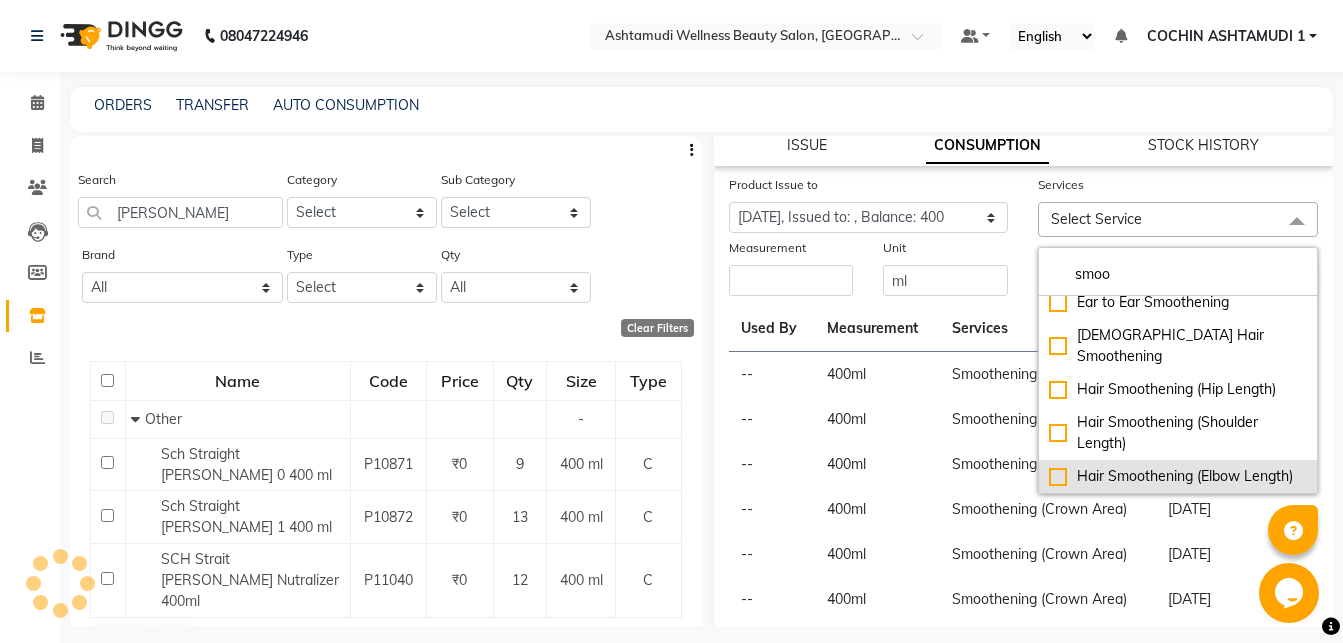 type on "smoo" 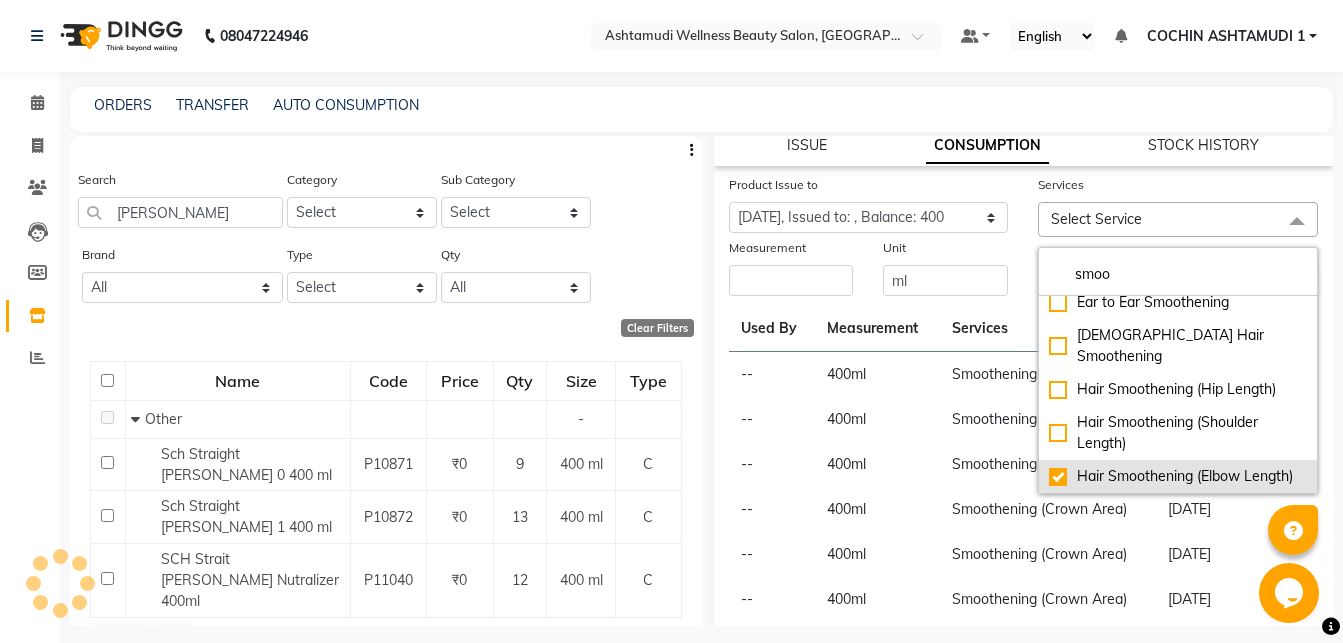 checkbox on "true" 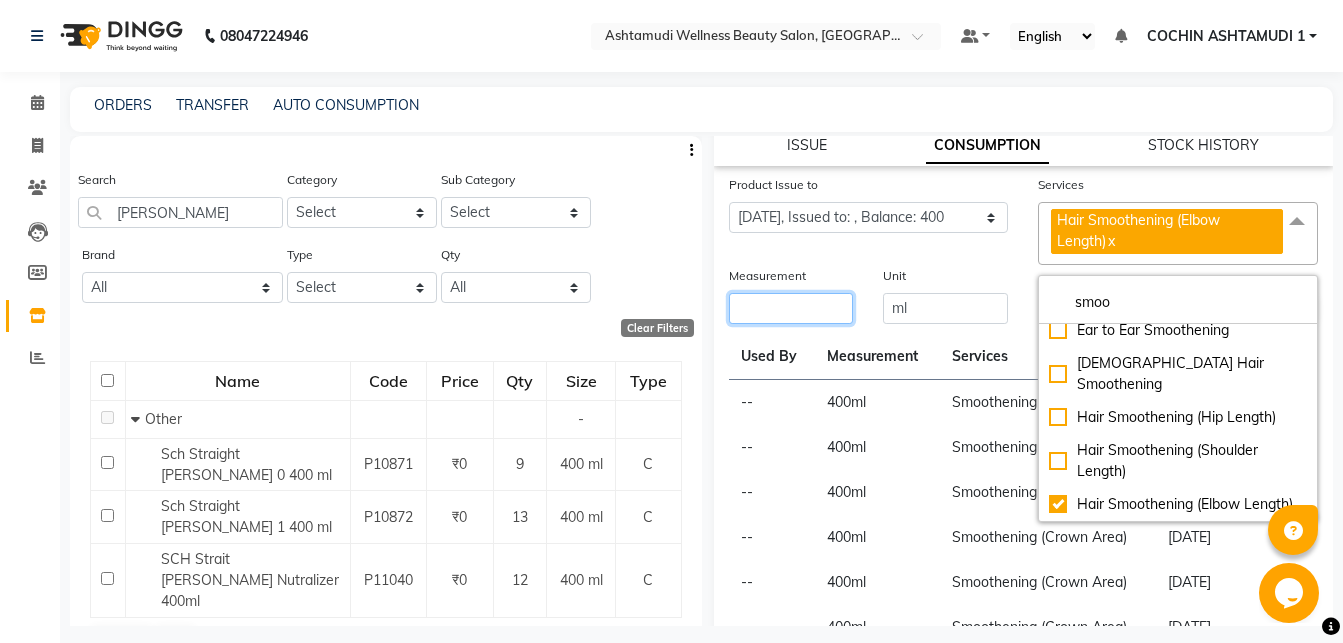 click 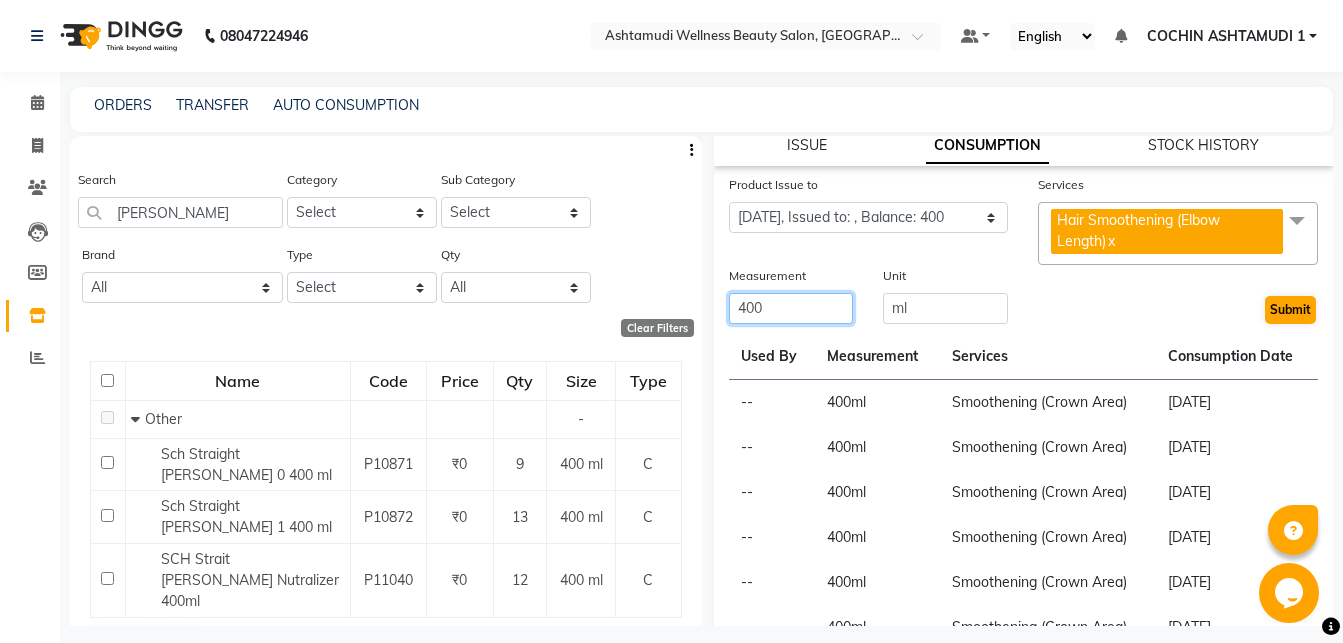 type on "400" 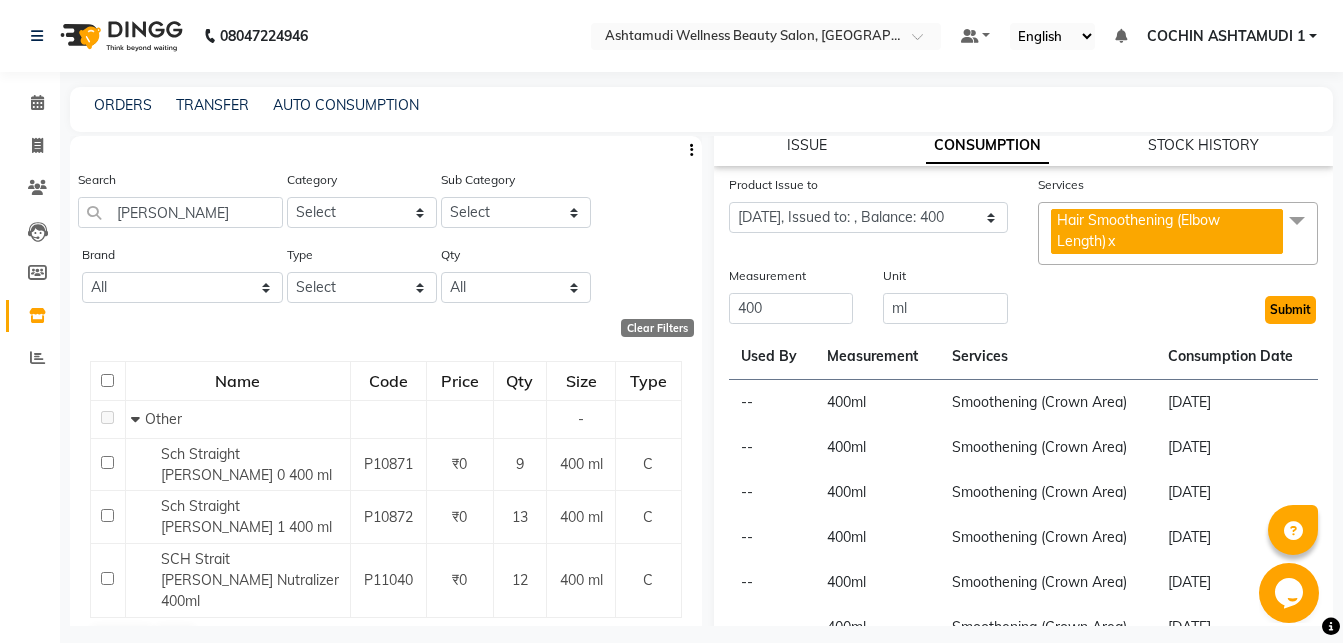 click on "Submit" 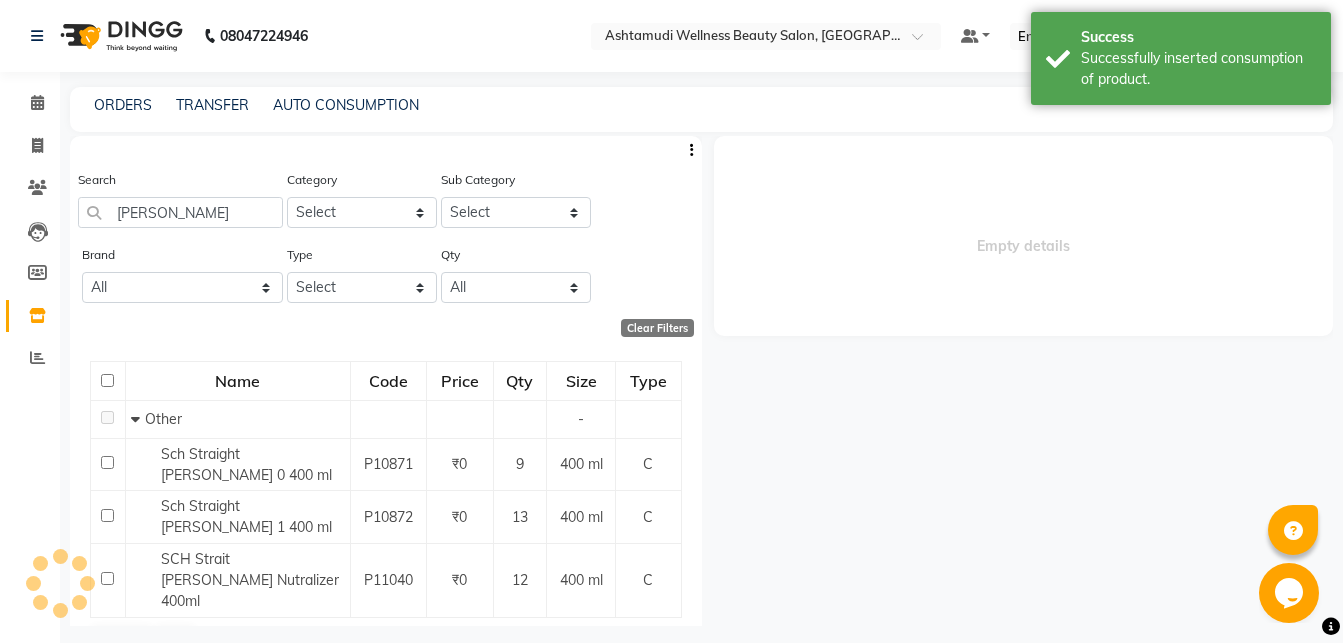 scroll, scrollTop: 0, scrollLeft: 0, axis: both 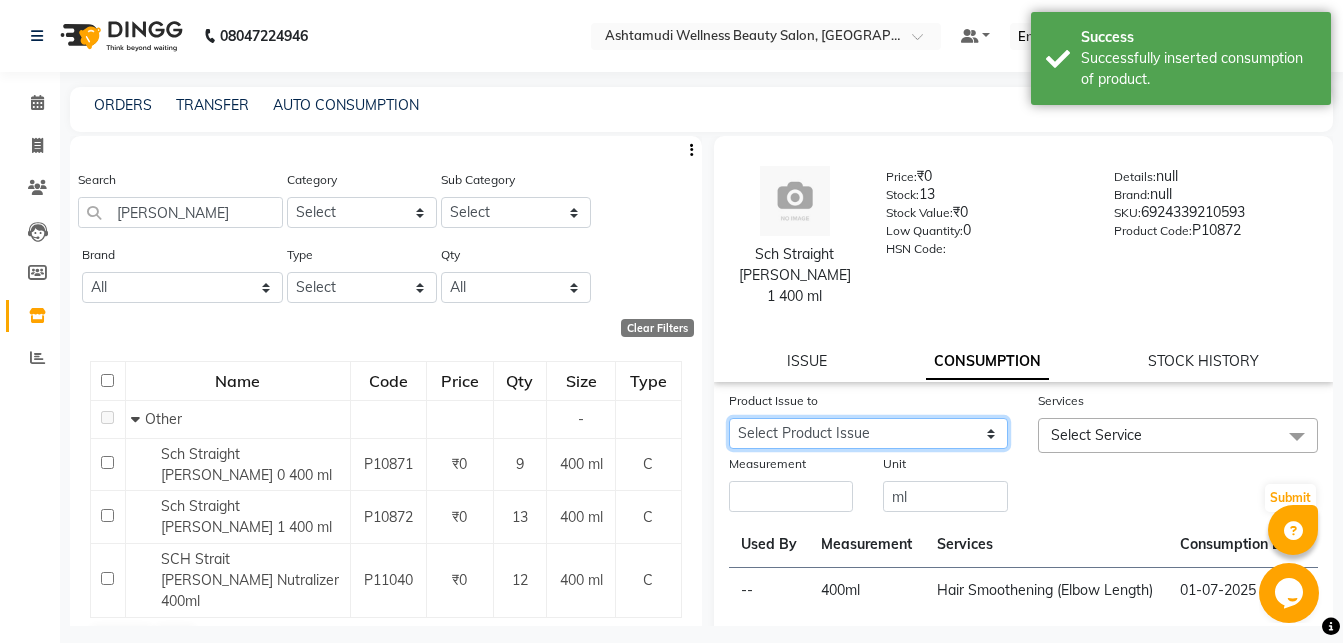 click on "Select Product Issue 2025-07-01, Issued to: Aiswarya B, Balance: 400 2025-06-22, Issued to: Aiswarya B, Balance: 400 2025-06-22, Issued to: Rani, Balance: 400 2025-06-02, Issued to: Rani, Balance: 400 2025-05-09, Issued to: , Balance: 400 2025-04-28, Issued to: Rani, Balance: 400 2025-04-25, Issued to: COCHIN ASHTAMUDI, Balance: 3600" 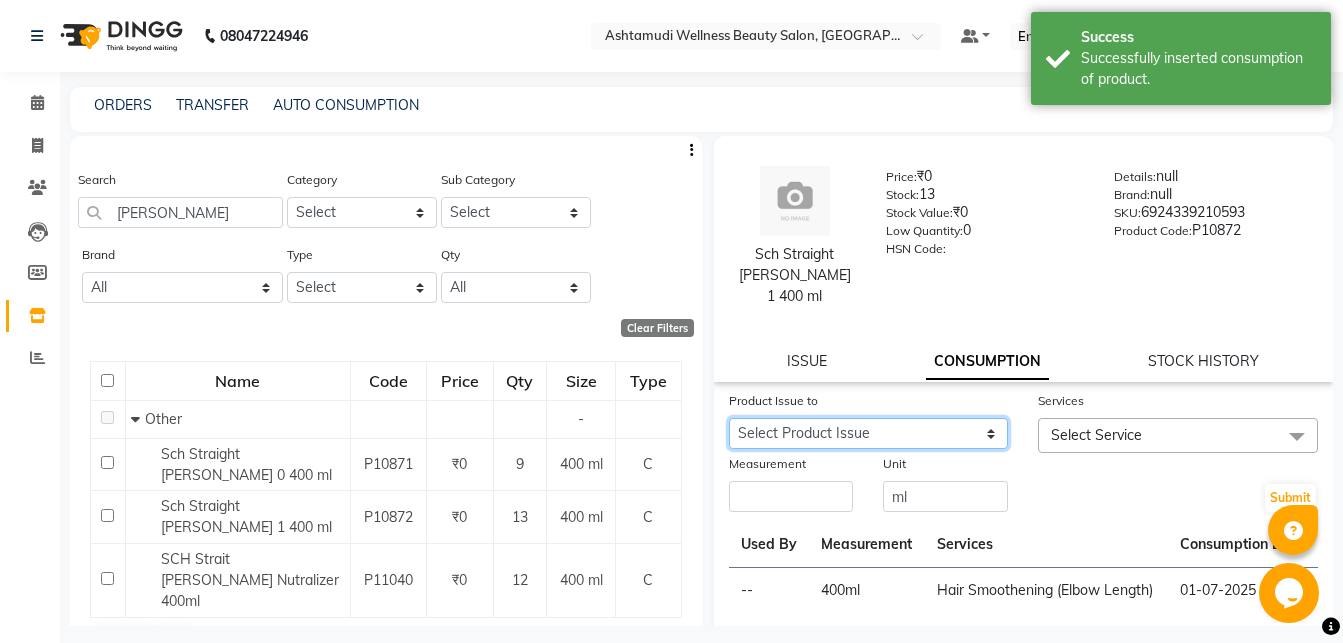 select on "889516" 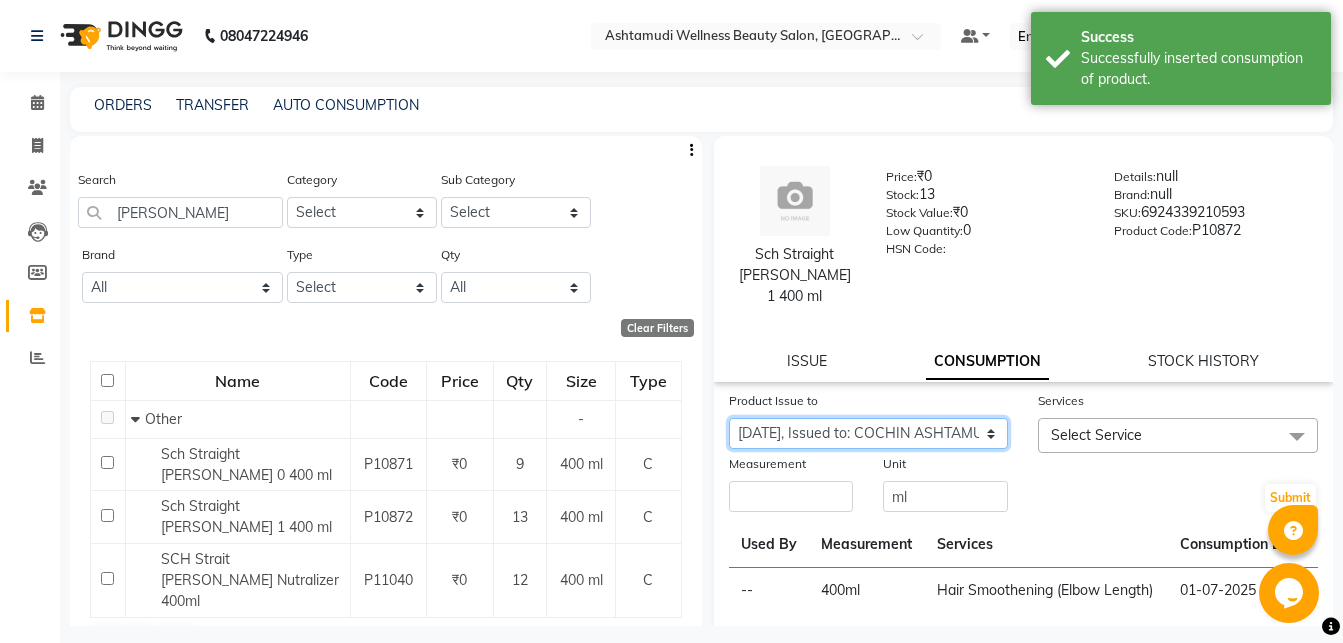 click on "2025-04-25, Issued to: COCHIN ASHTAMUDI, Balance: 3600" 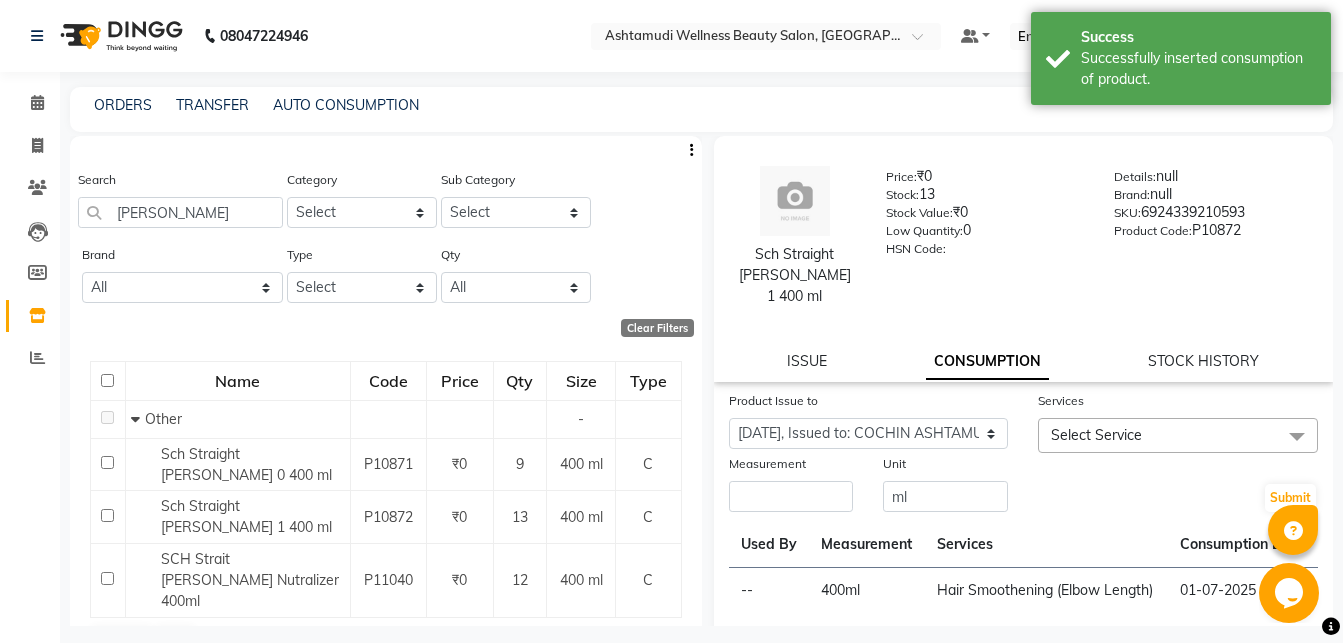 click on "Select Service" 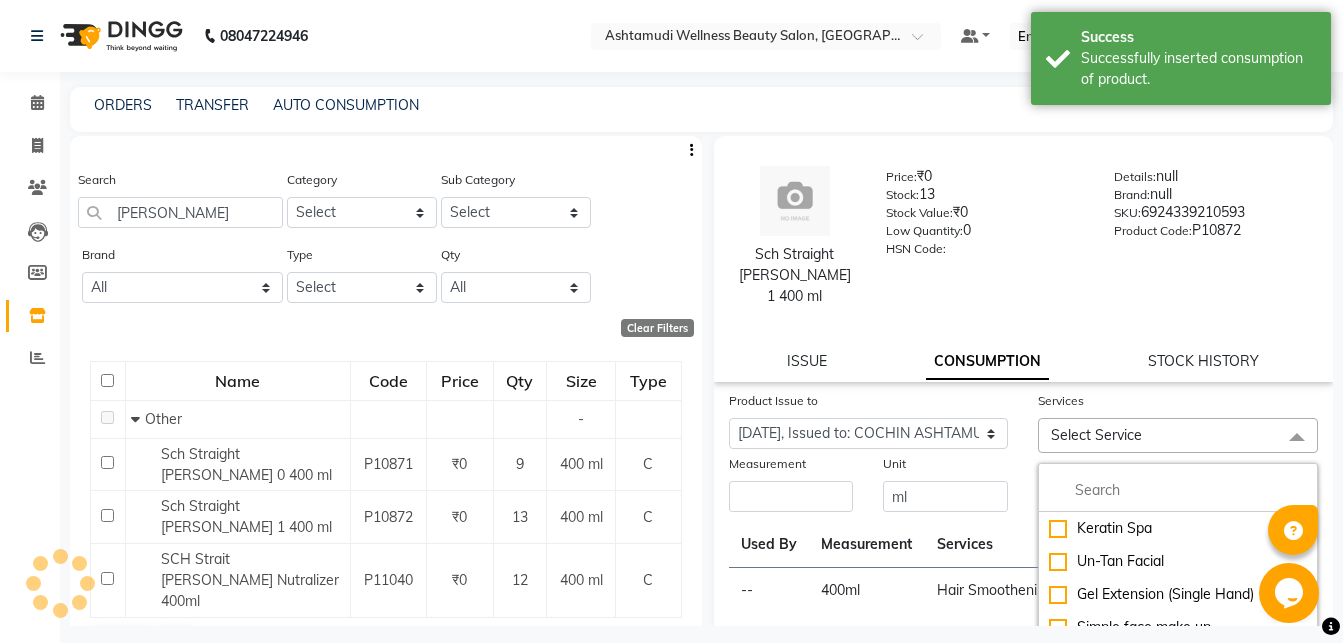 scroll, scrollTop: 43, scrollLeft: 0, axis: vertical 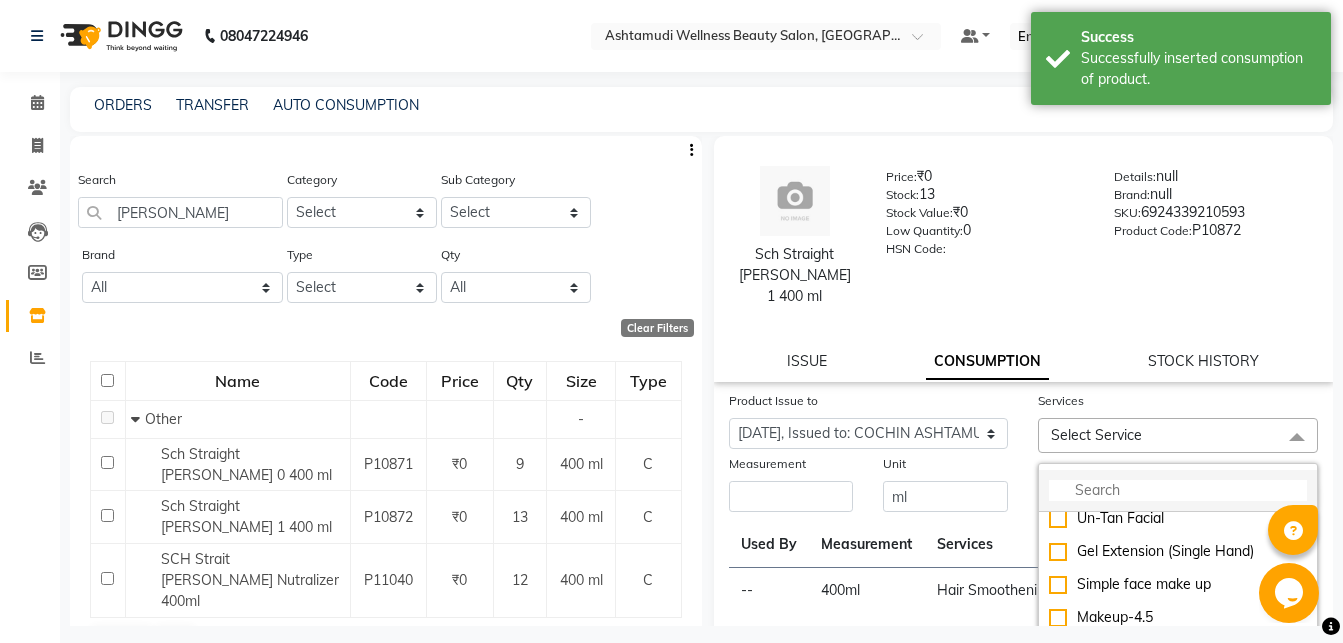 click 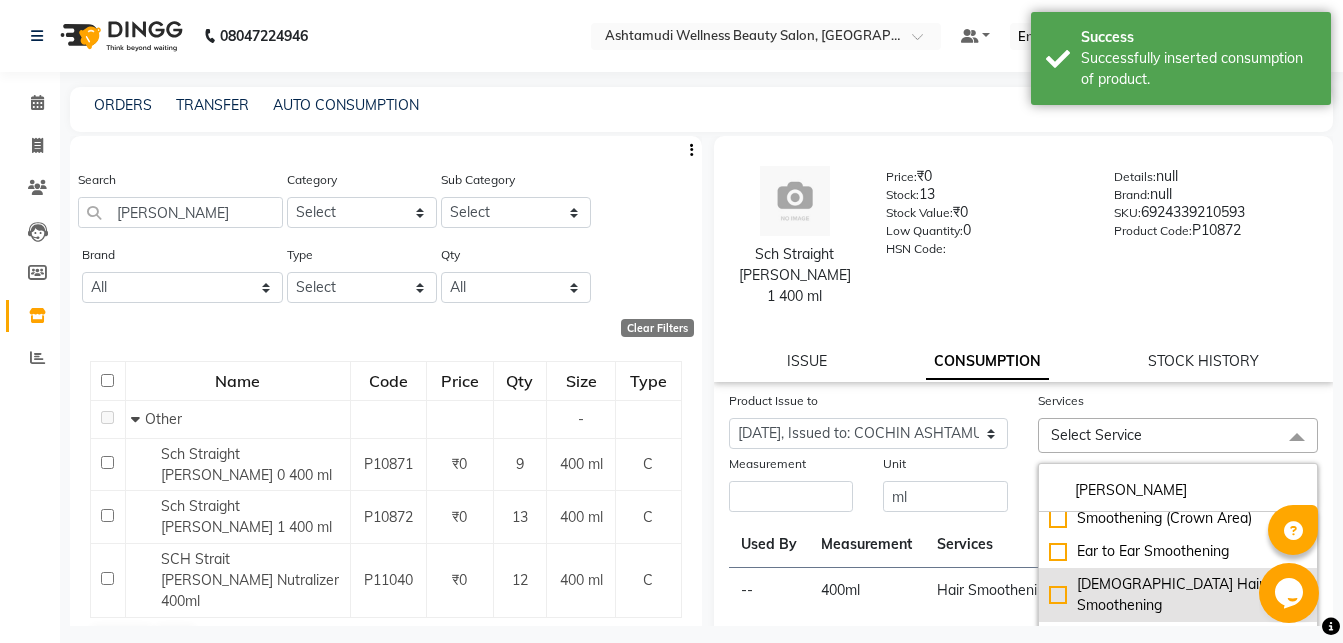 scroll, scrollTop: 43, scrollLeft: 0, axis: vertical 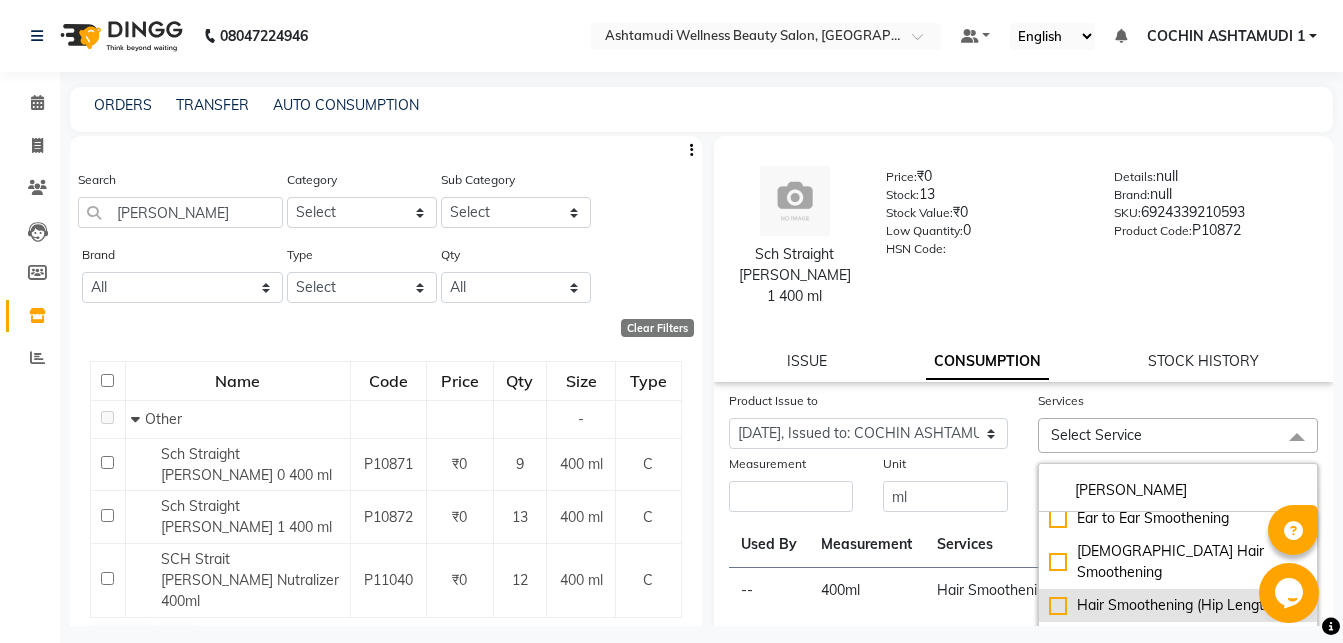 type on "smoot" 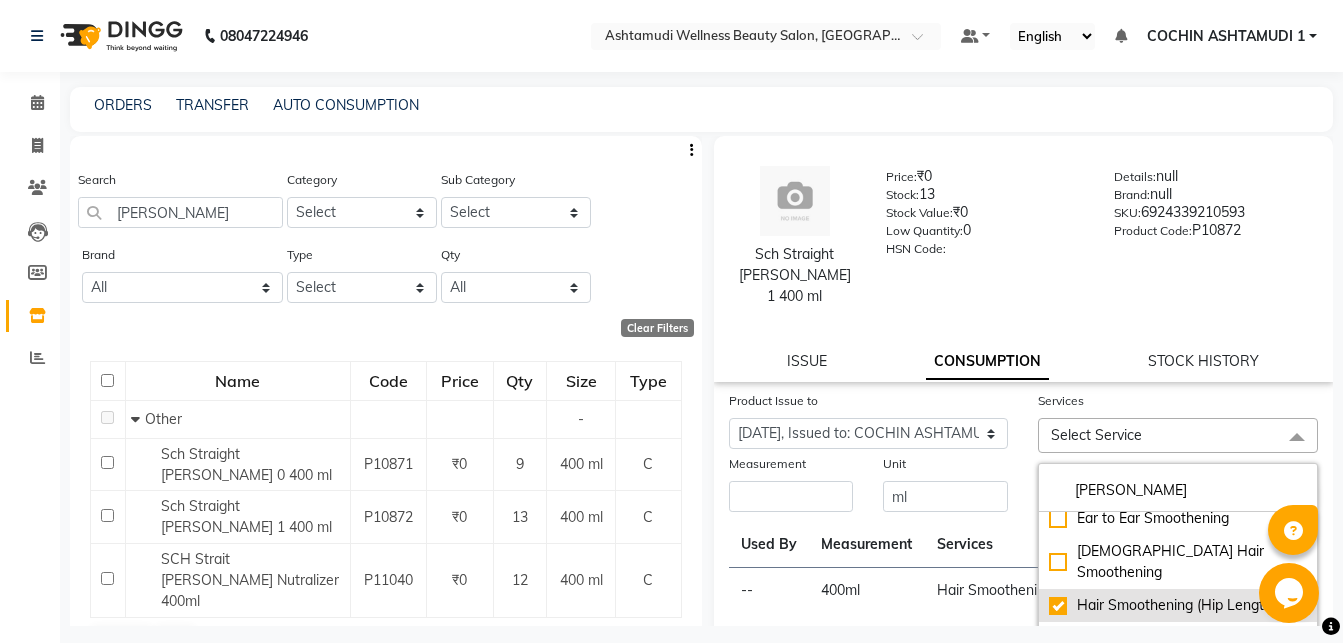 checkbox on "true" 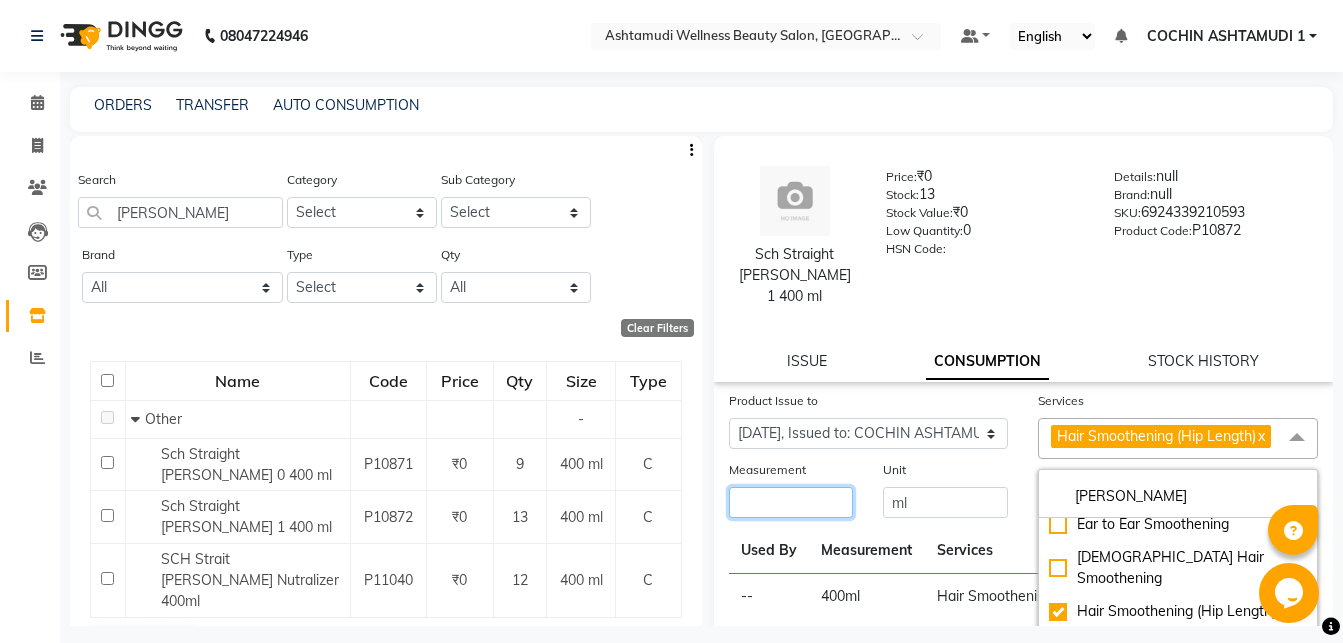 click 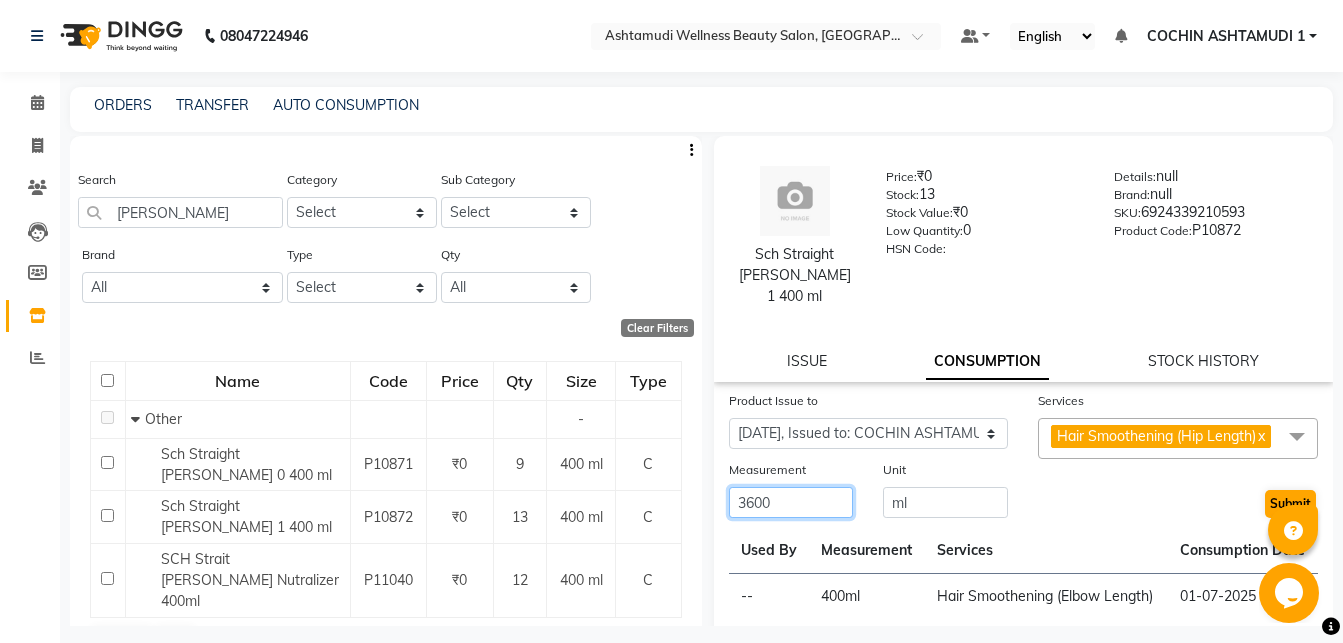 type on "3600" 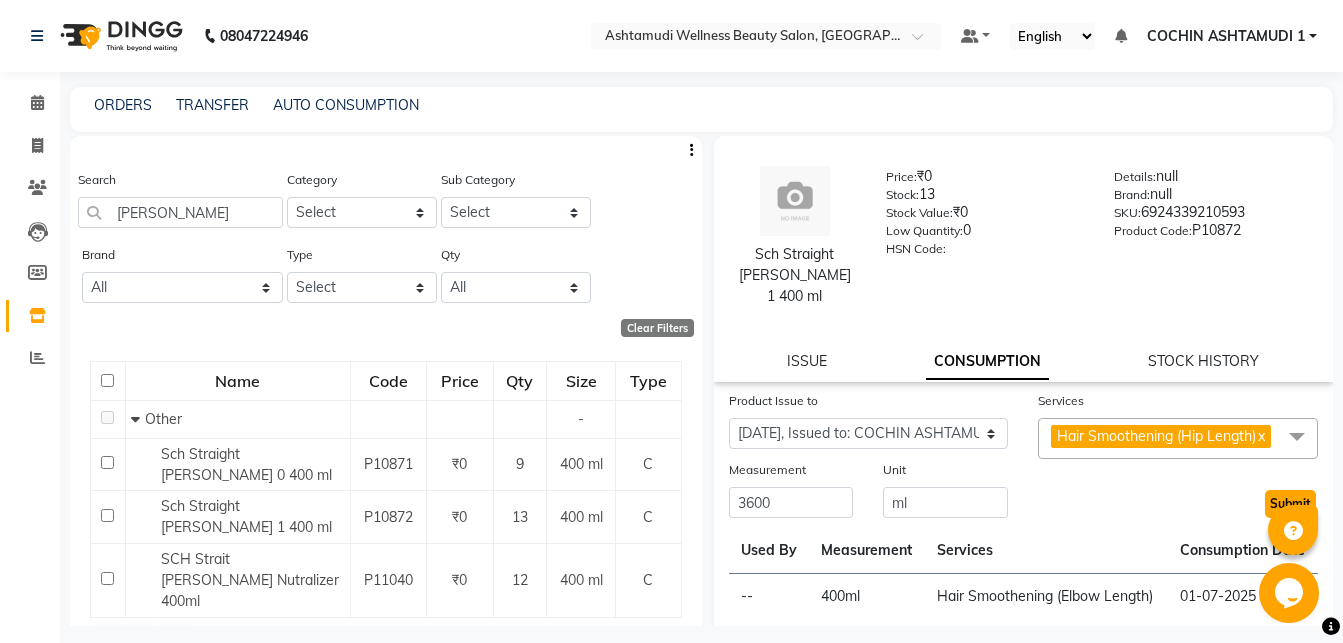 click on "Submit" 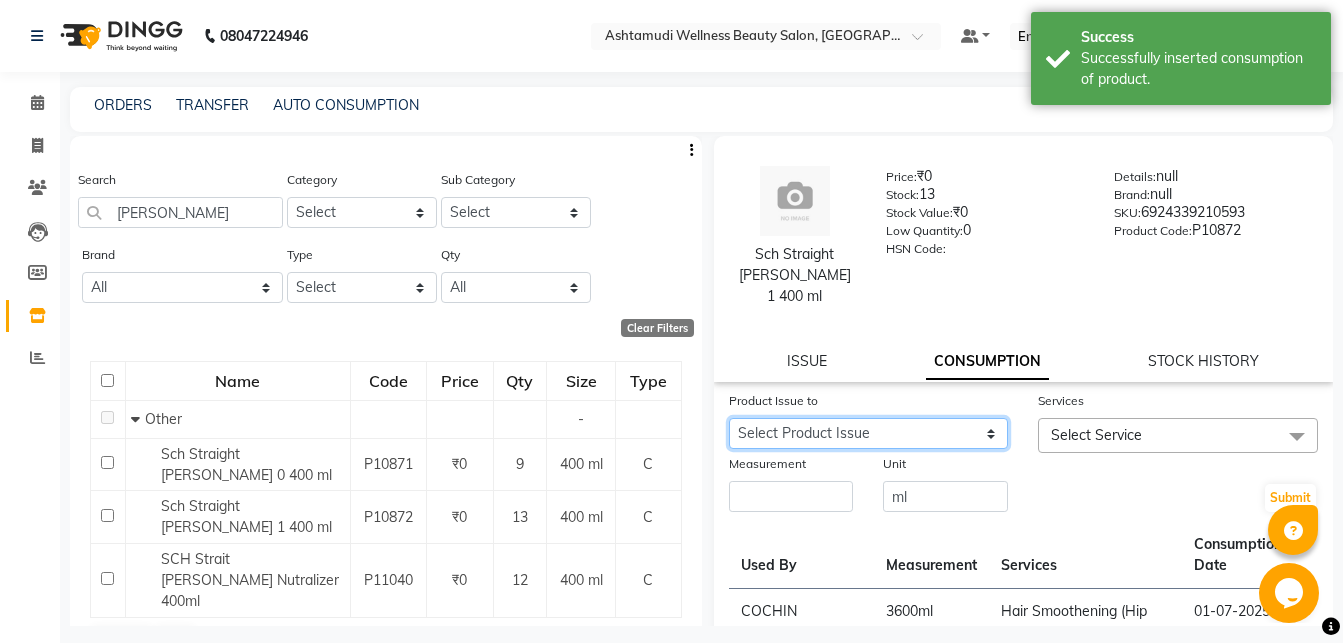 click on "Select Product Issue 2025-07-01, Issued to: Aiswarya B, Balance: 400 2025-06-22, Issued to: Aiswarya B, Balance: 400 2025-06-22, Issued to: Rani, Balance: 400 2025-06-02, Issued to: Rani, Balance: 400 2025-05-09, Issued to: , Balance: 400 2025-04-28, Issued to: Rani, Balance: 400" 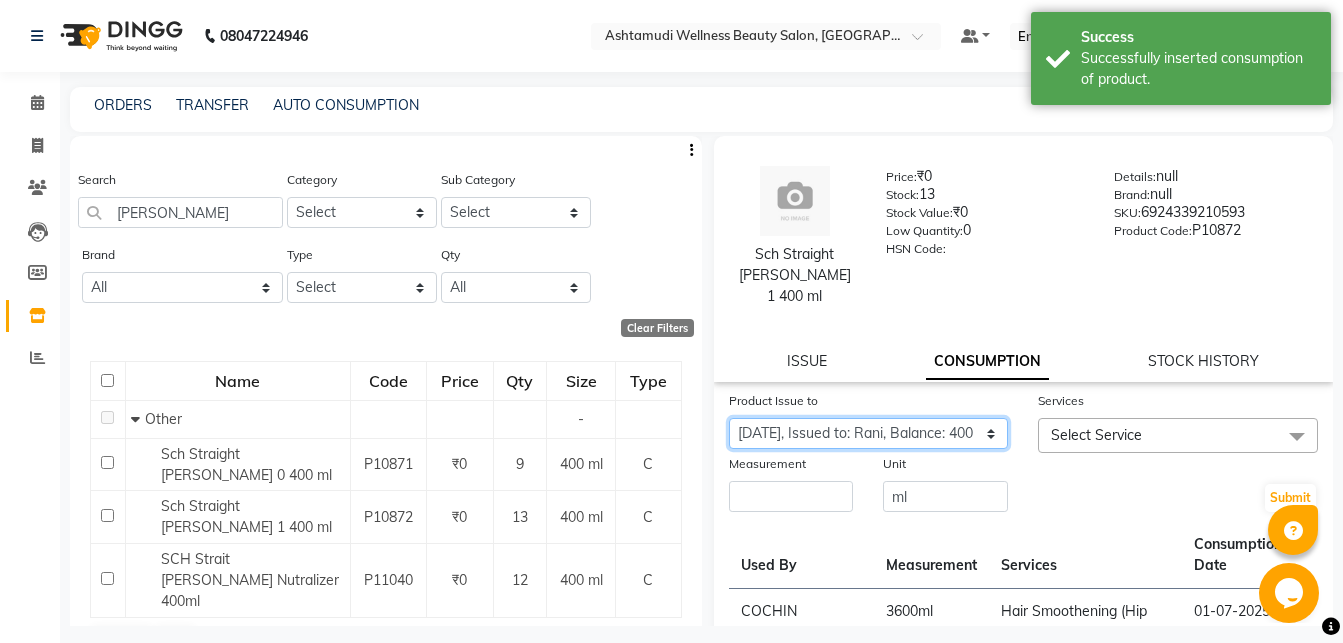 click on "2025-04-28, Issued to: Rani, Balance: 400" 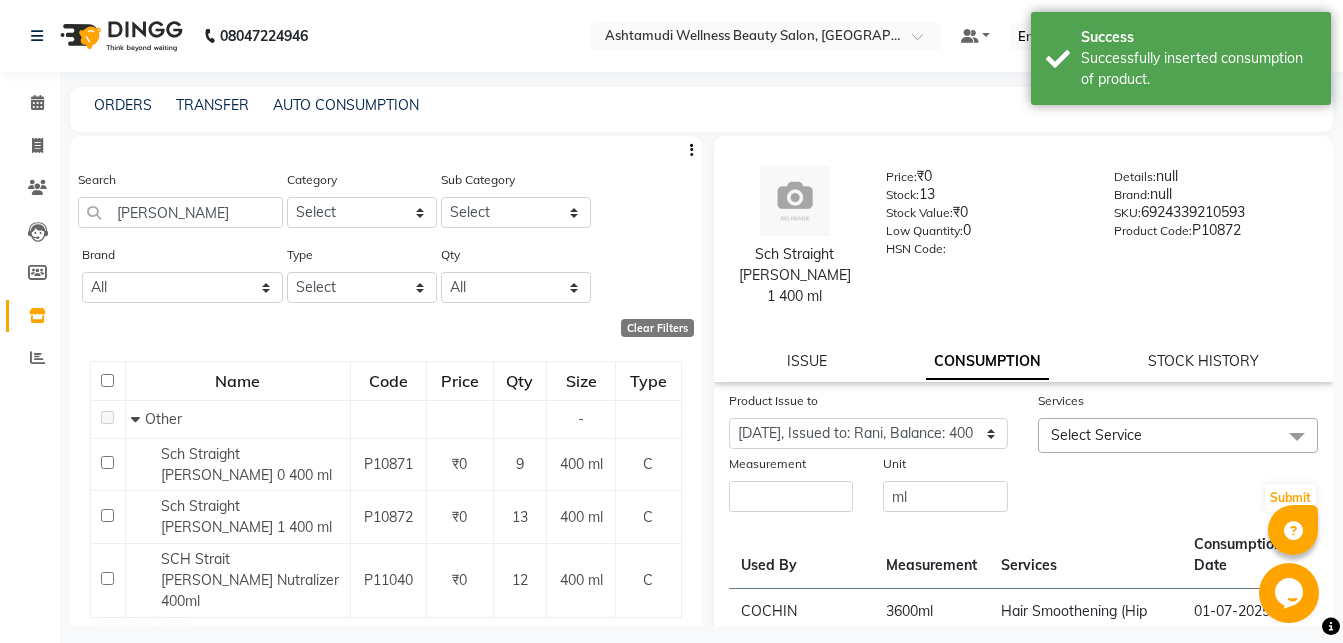 click on "Select Service" 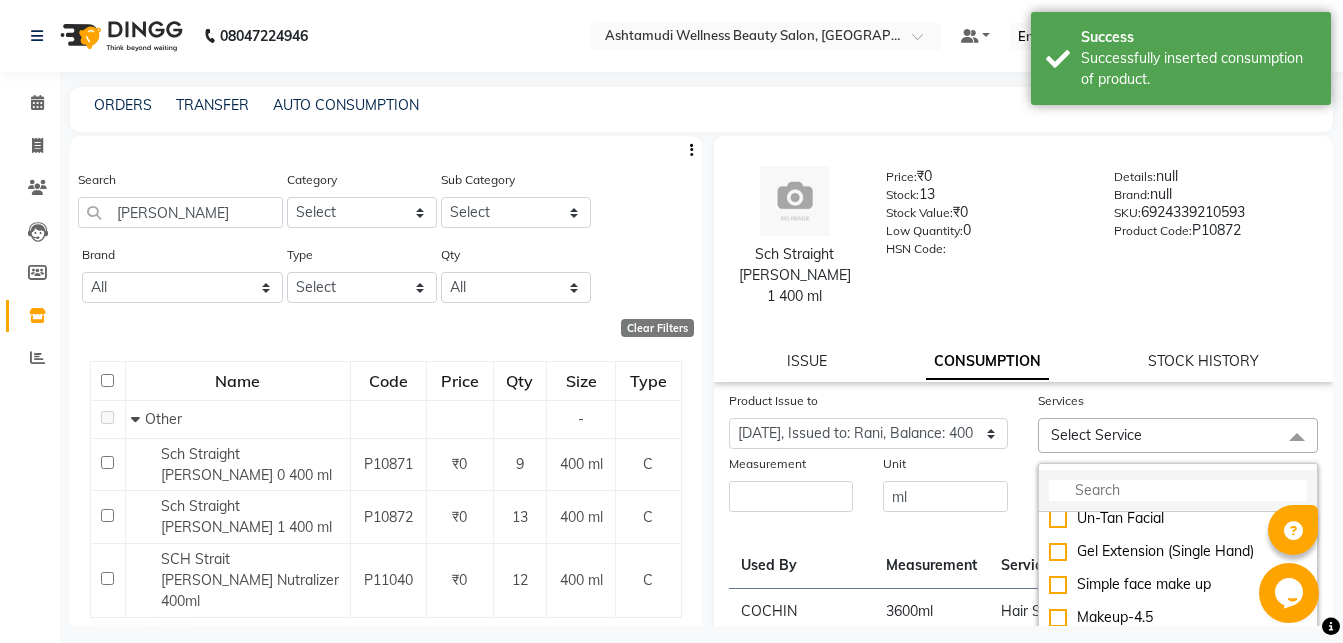 click 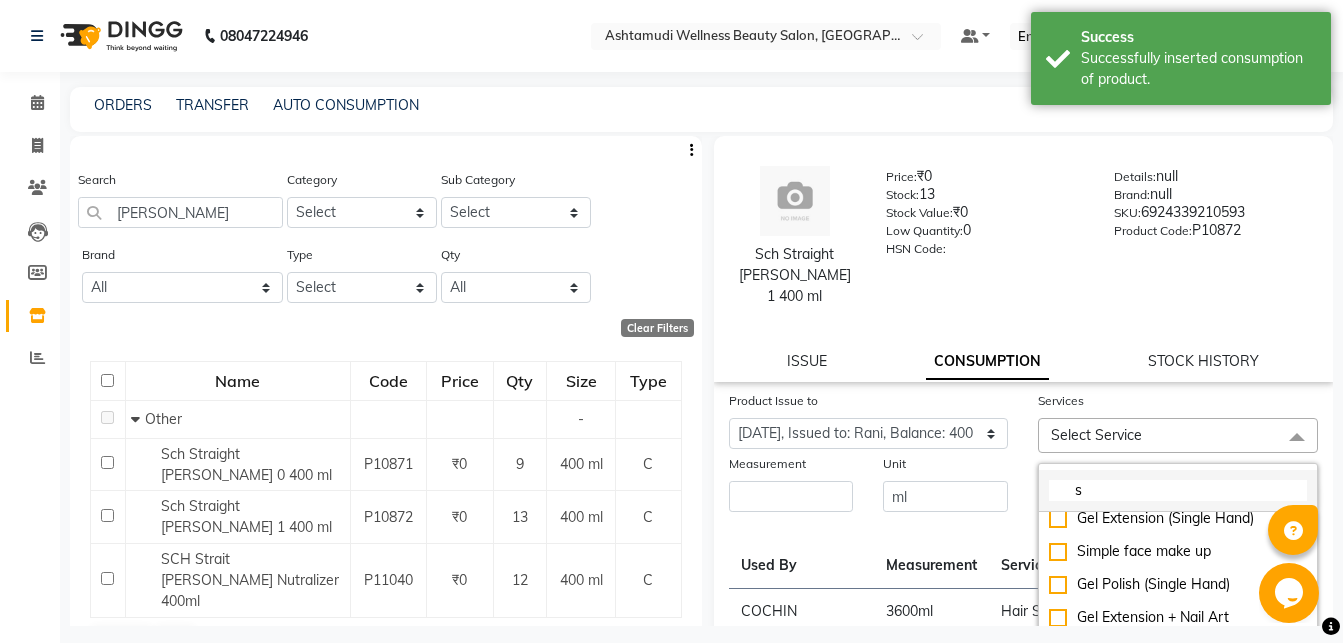 scroll, scrollTop: 10, scrollLeft: 0, axis: vertical 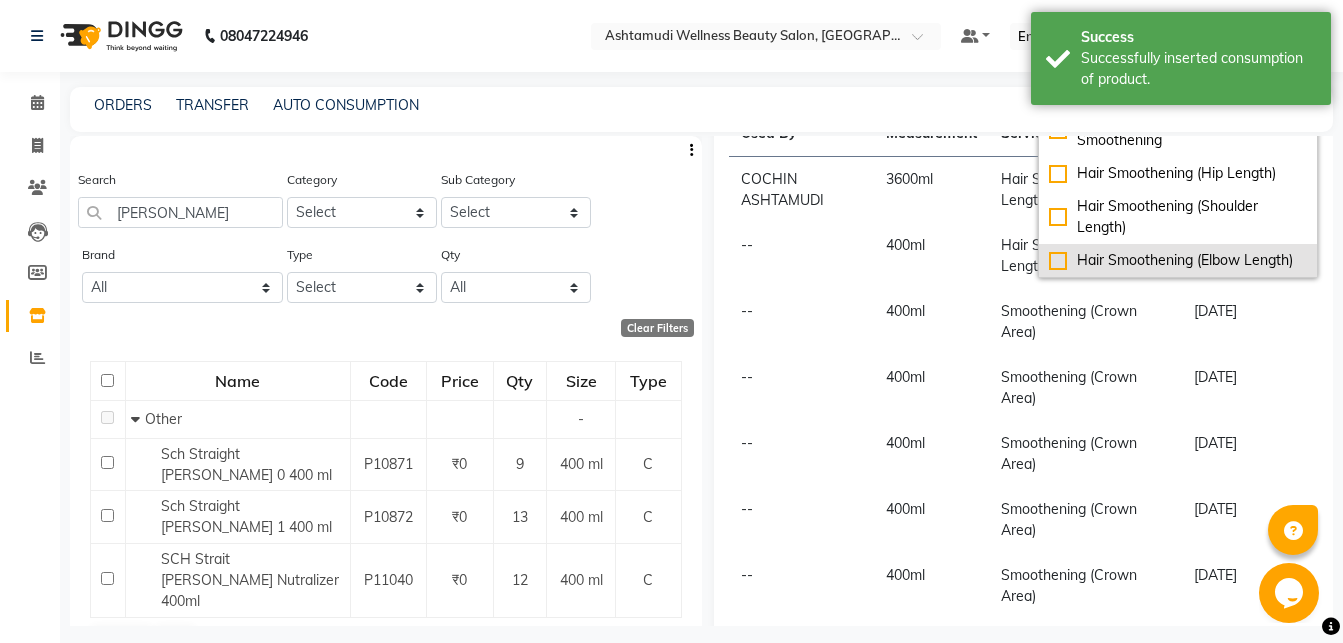 type on "smoothe" 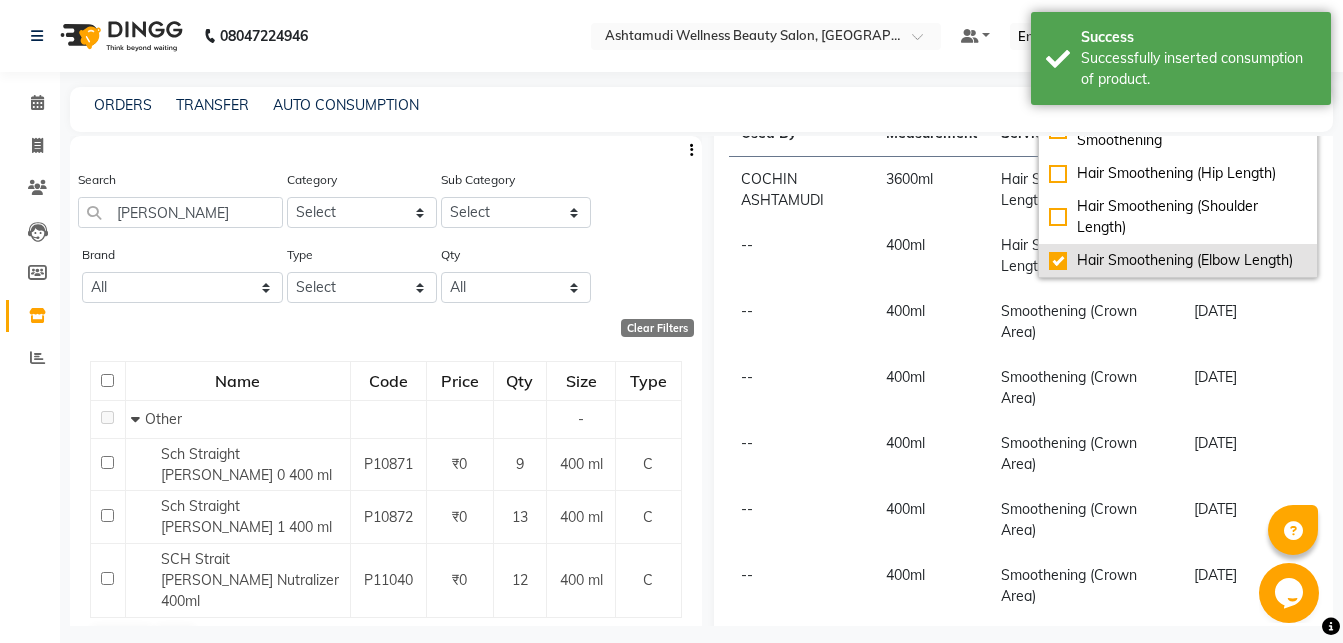 checkbox on "true" 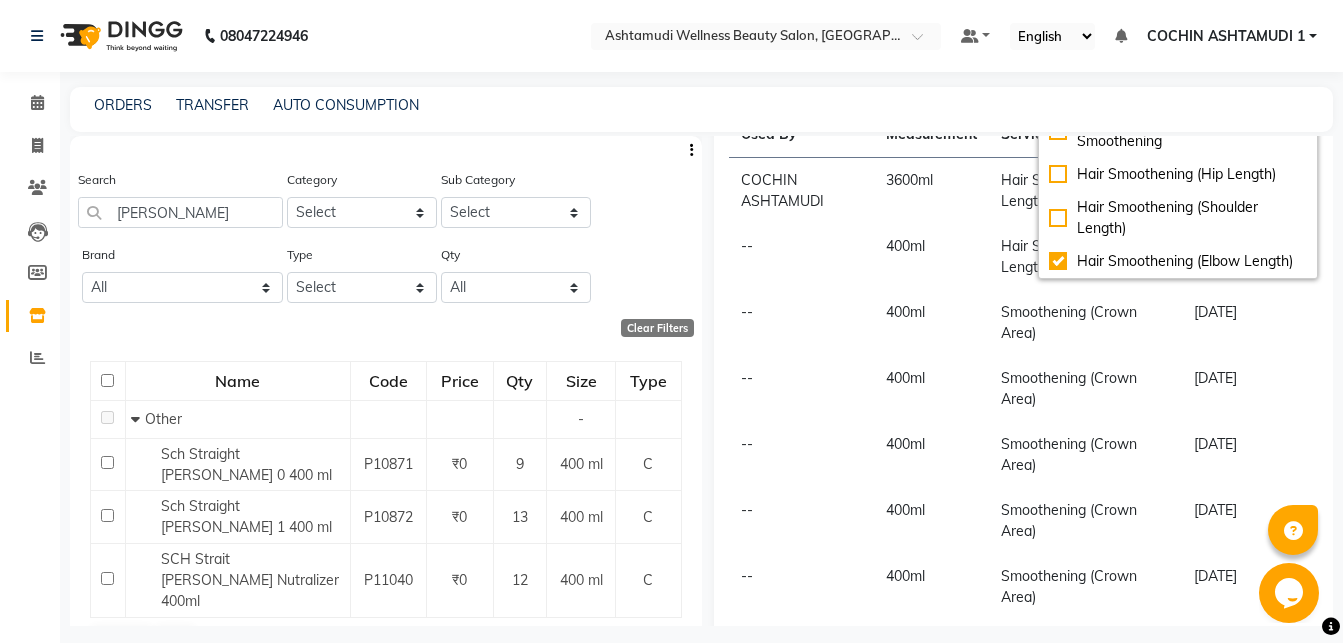 scroll, scrollTop: 135, scrollLeft: 0, axis: vertical 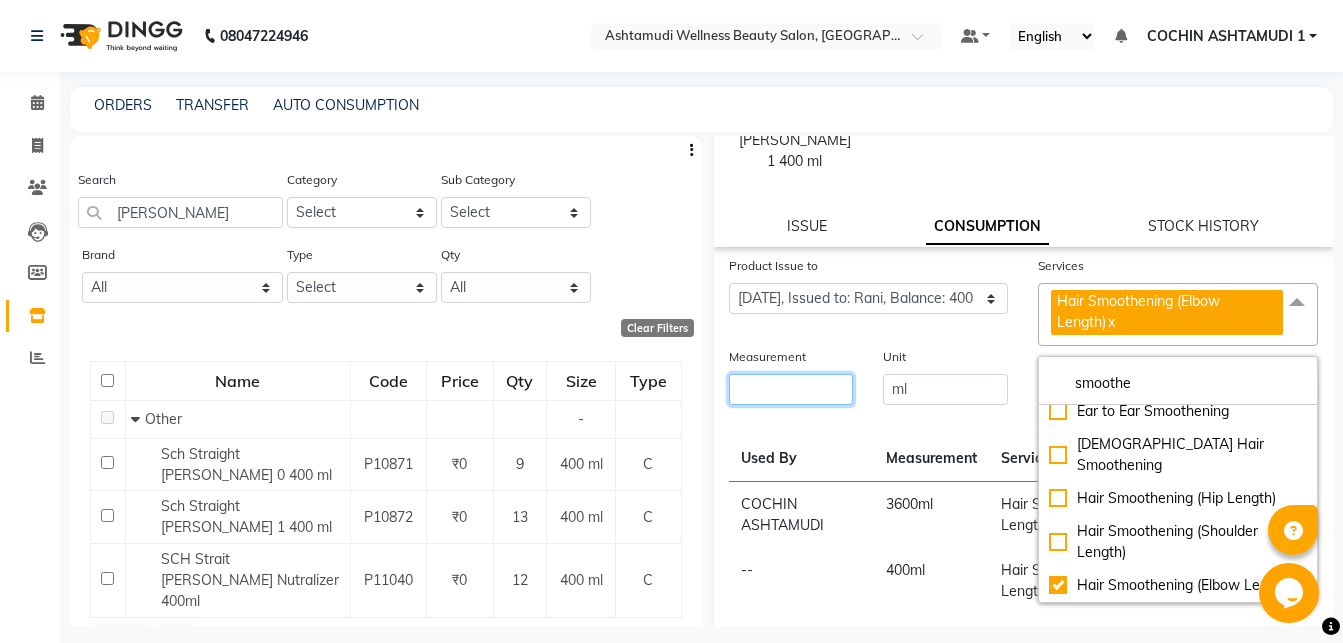 click 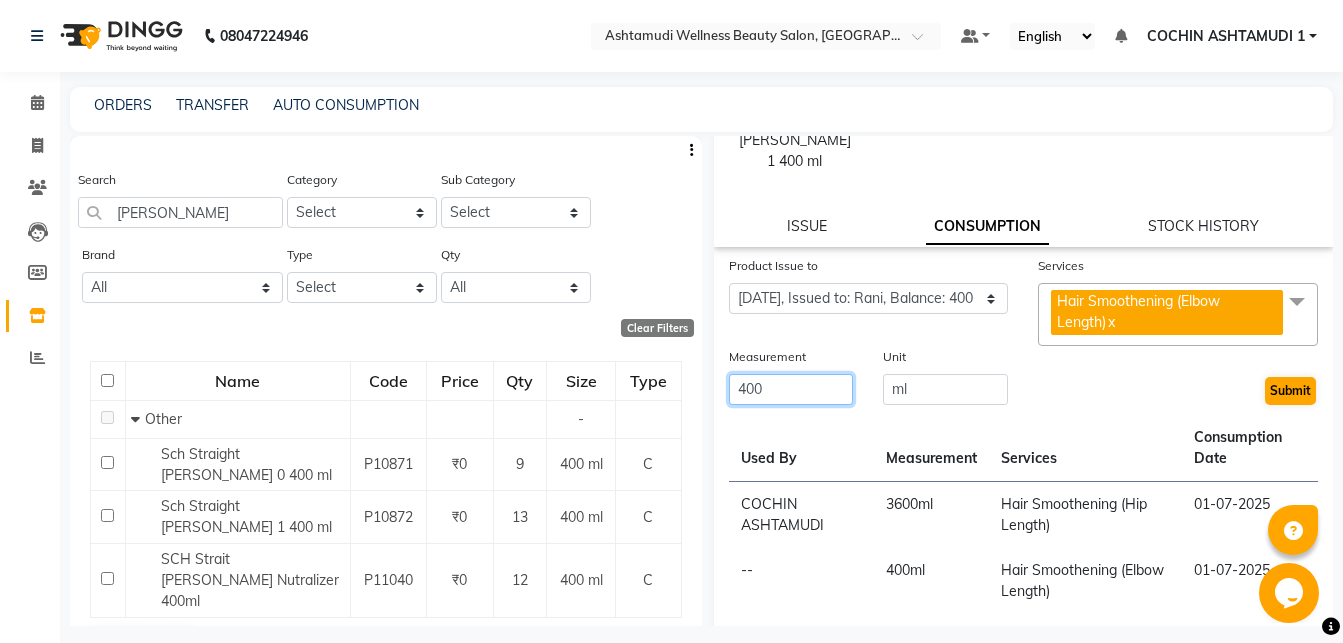 type on "400" 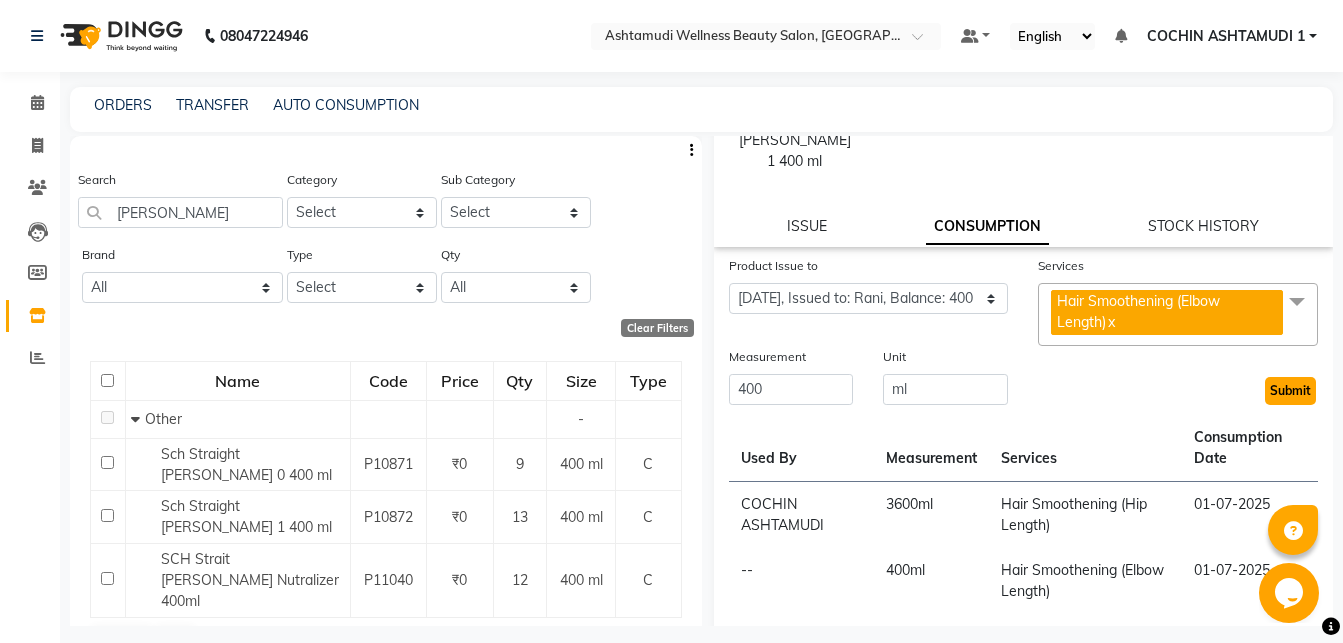 click on "Submit" 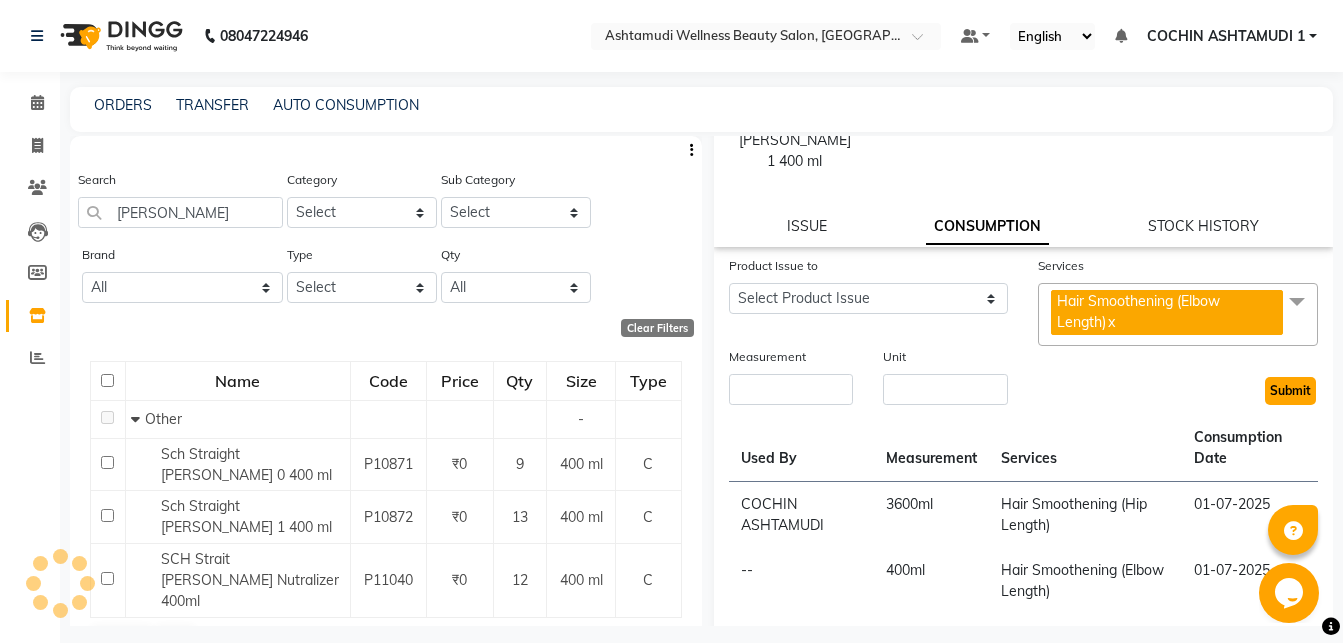 scroll, scrollTop: 0, scrollLeft: 0, axis: both 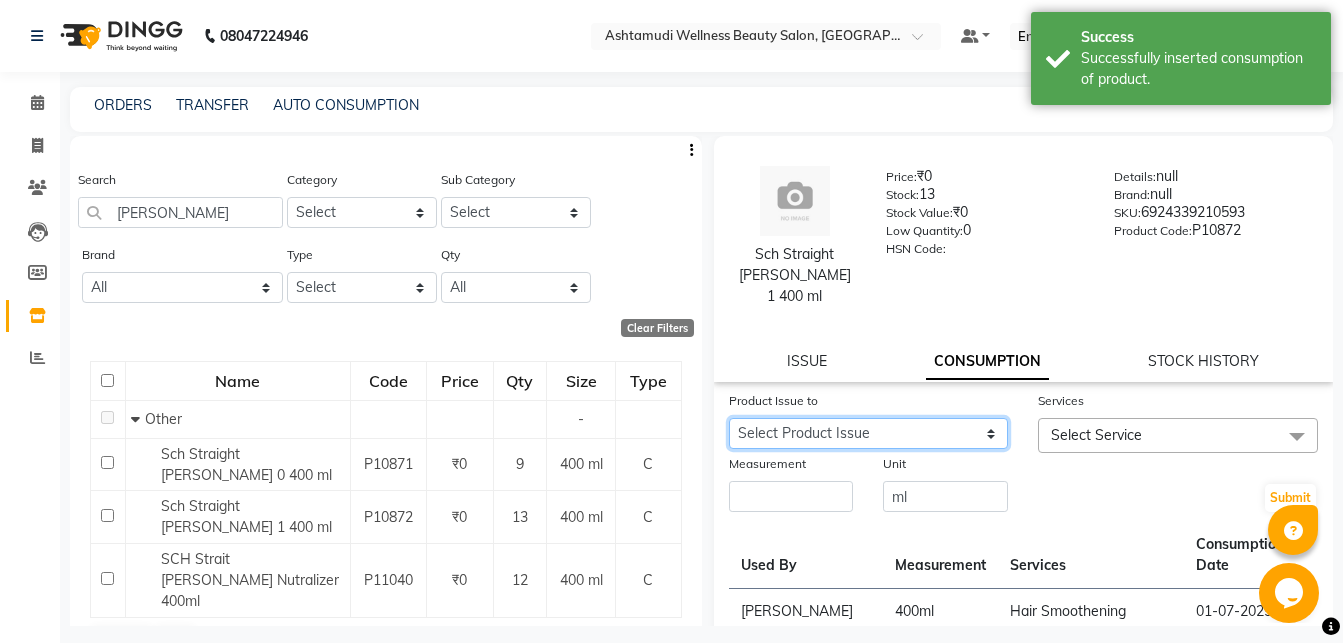 click on "Select Product Issue 2025-07-01, Issued to: Aiswarya B, Balance: 400 2025-06-22, Issued to: Aiswarya B, Balance: 400 2025-06-22, Issued to: Rani, Balance: 400 2025-06-02, Issued to: Rani, Balance: 400 2025-05-09, Issued to: , Balance: 400" 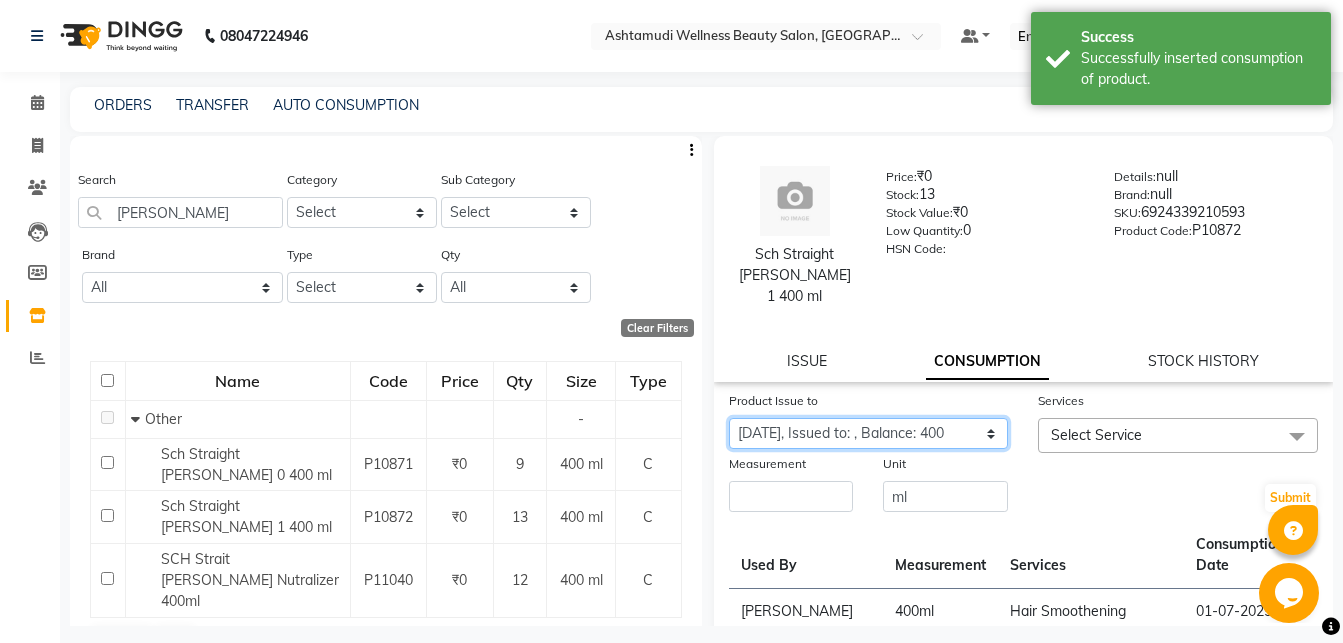 click on "2025-05-09, Issued to: , Balance: 400" 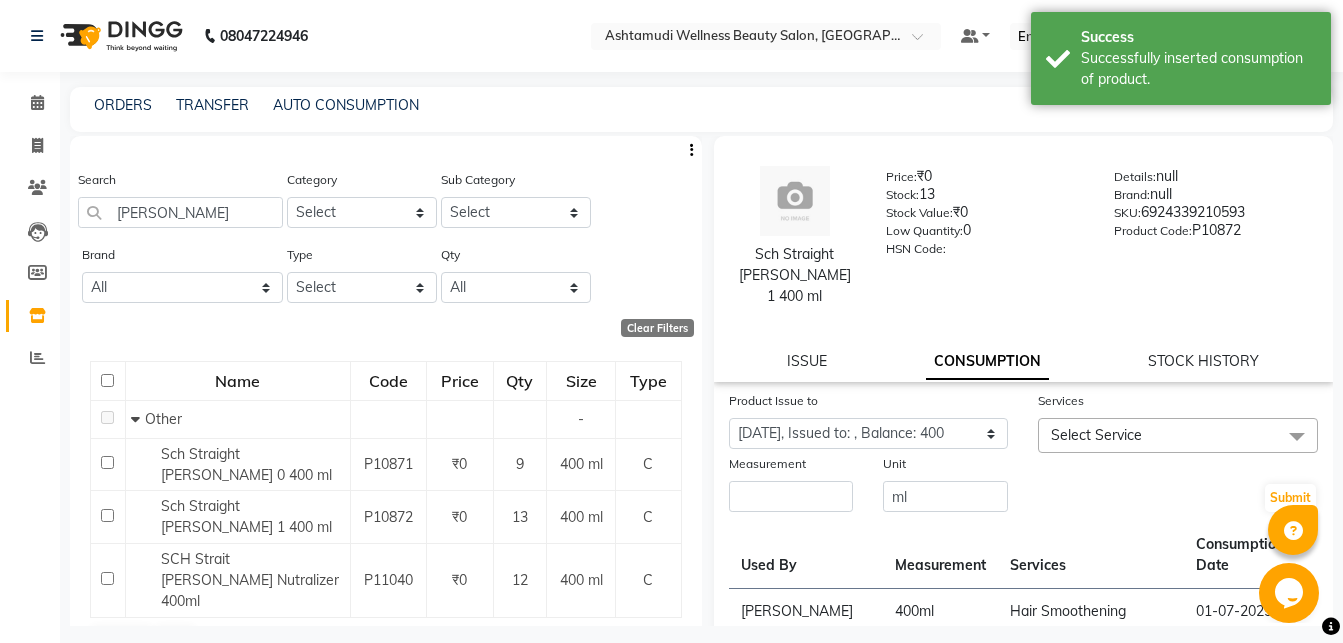 click on "Select Service" 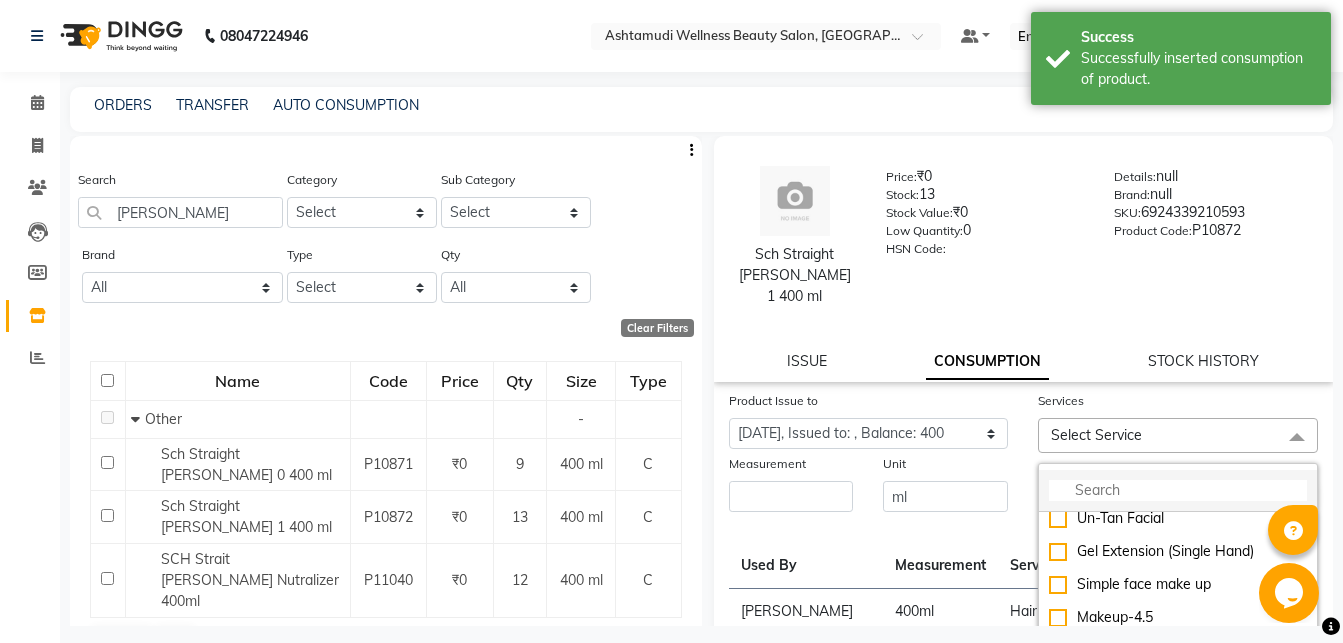 click 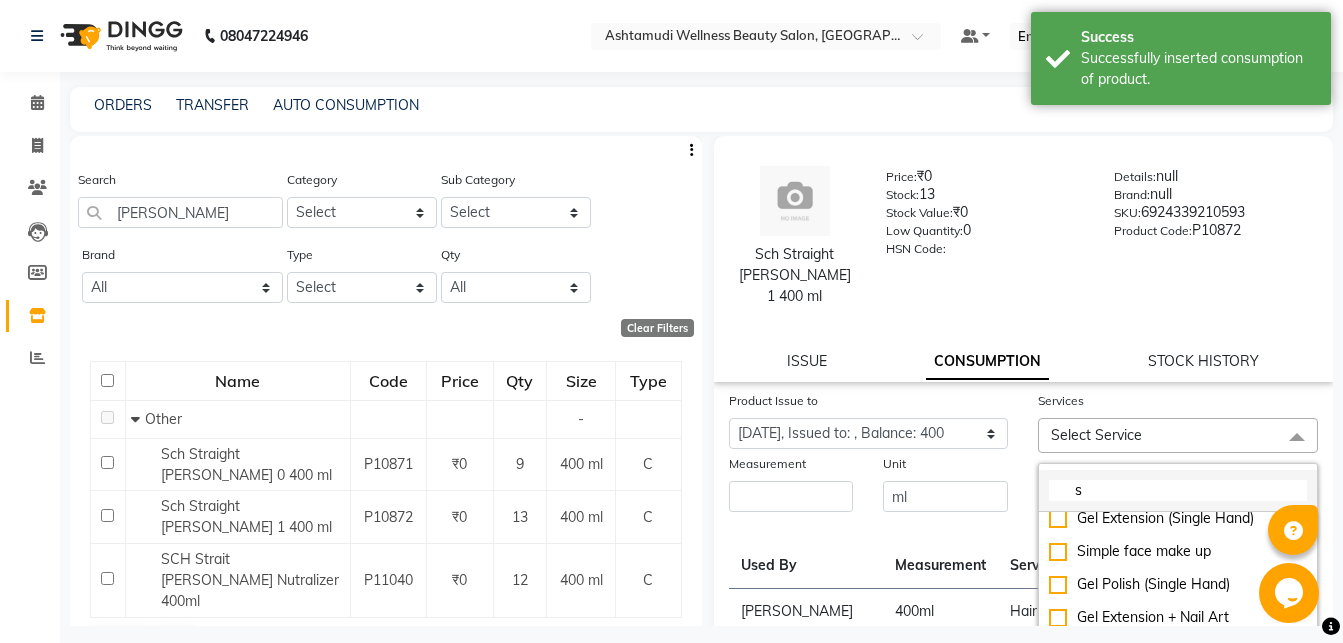 scroll, scrollTop: 10, scrollLeft: 0, axis: vertical 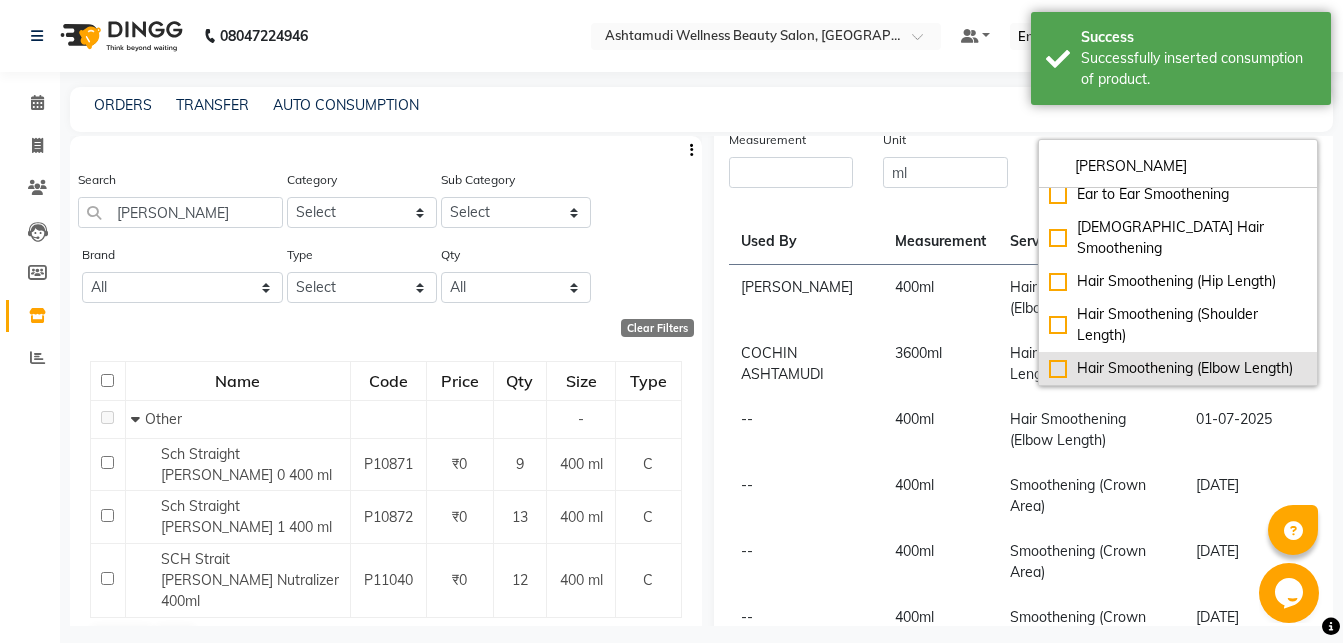 type on "smoot" 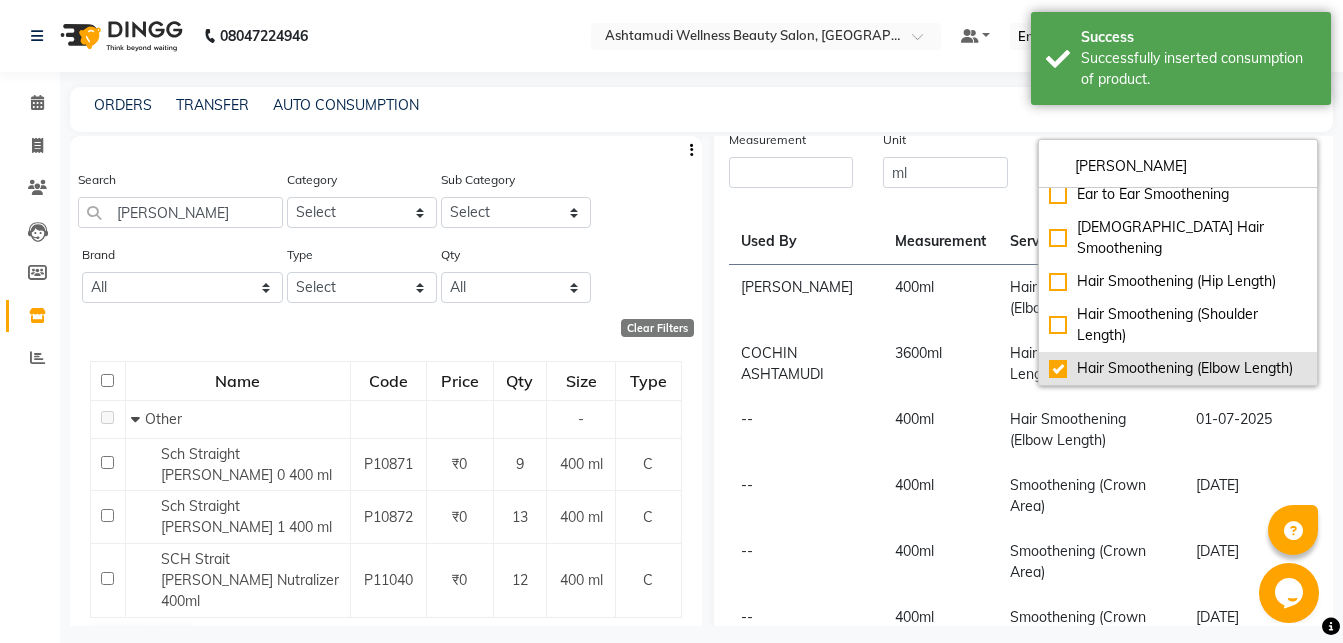 checkbox on "true" 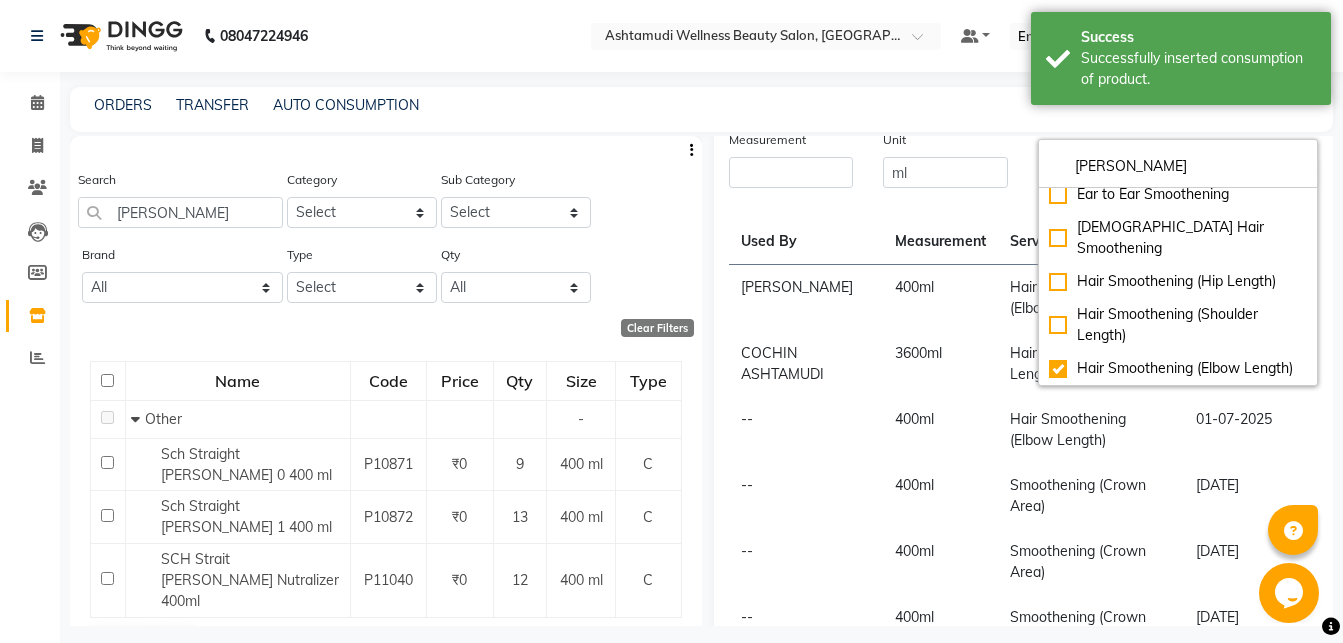 scroll, scrollTop: 351, scrollLeft: 0, axis: vertical 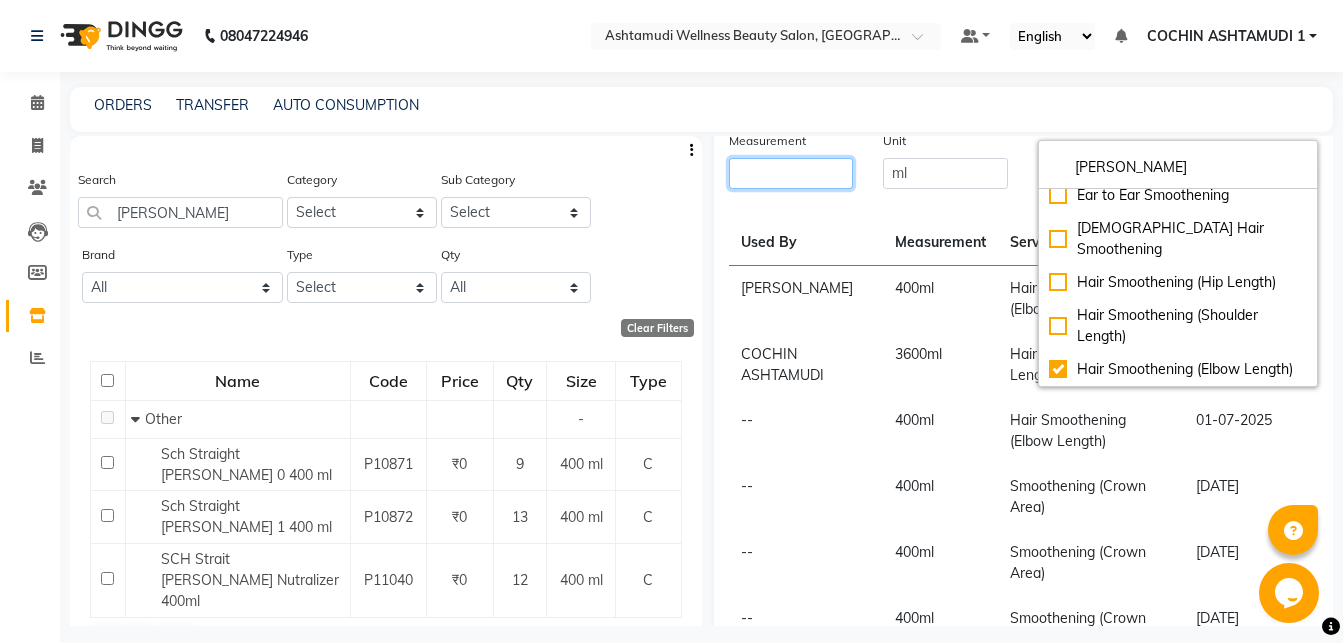 click 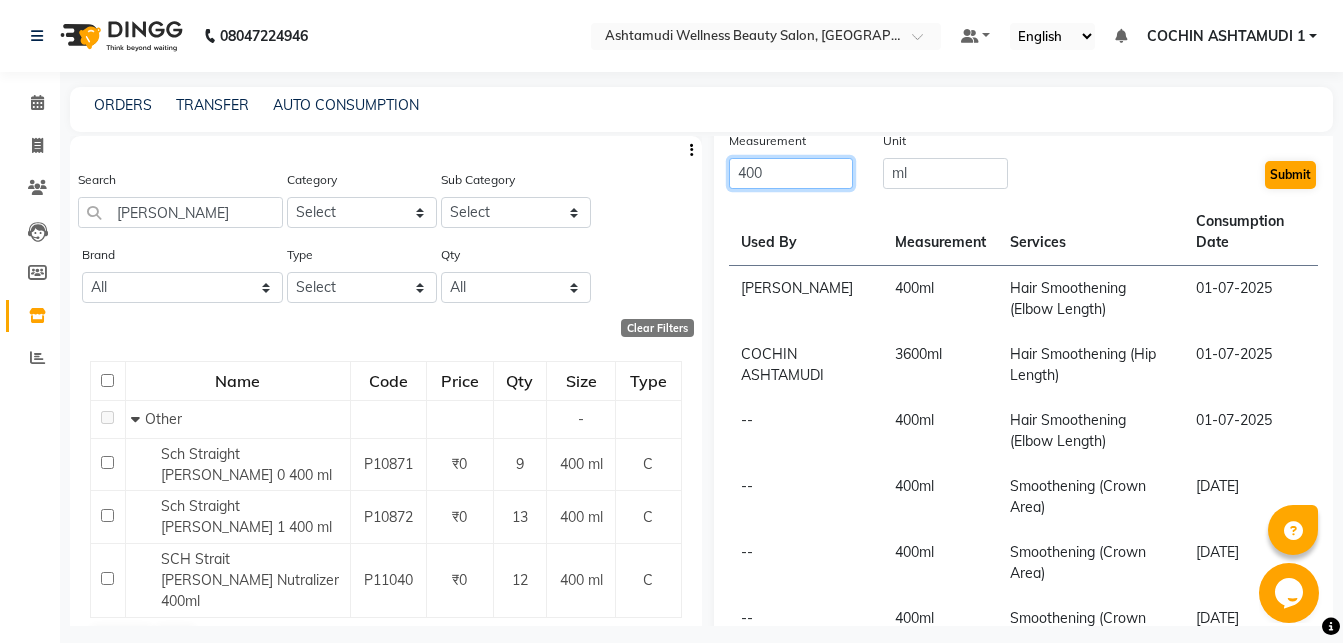 type on "400" 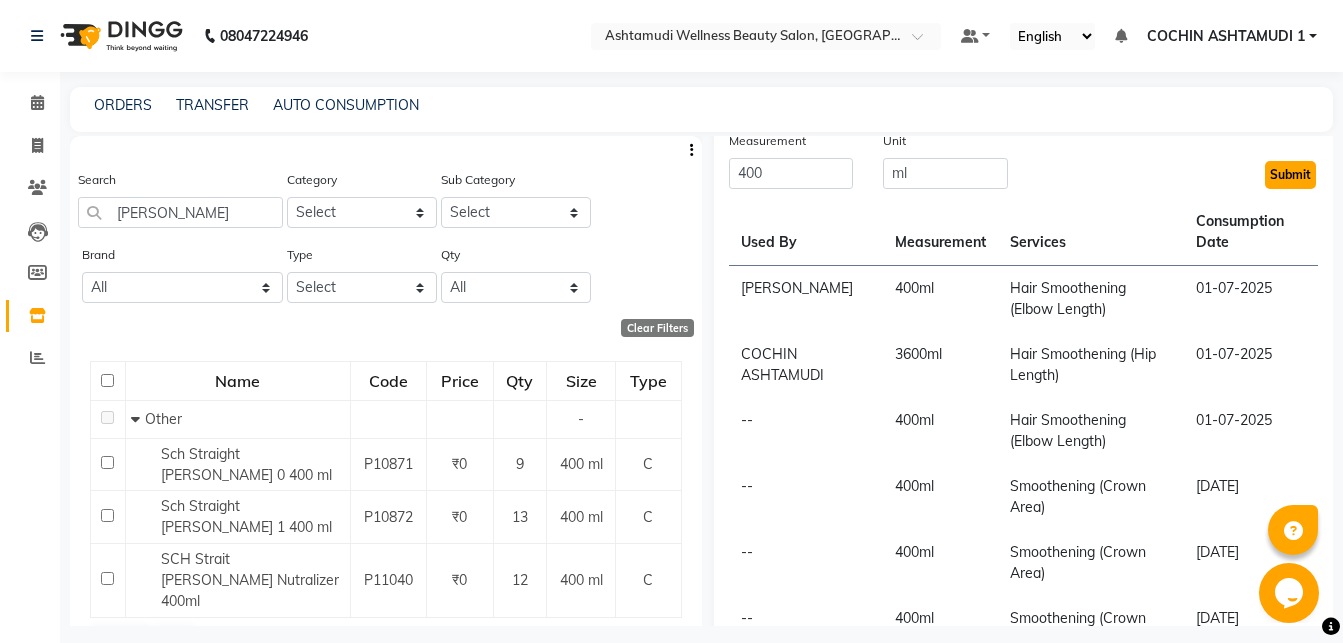 click on "Submit" 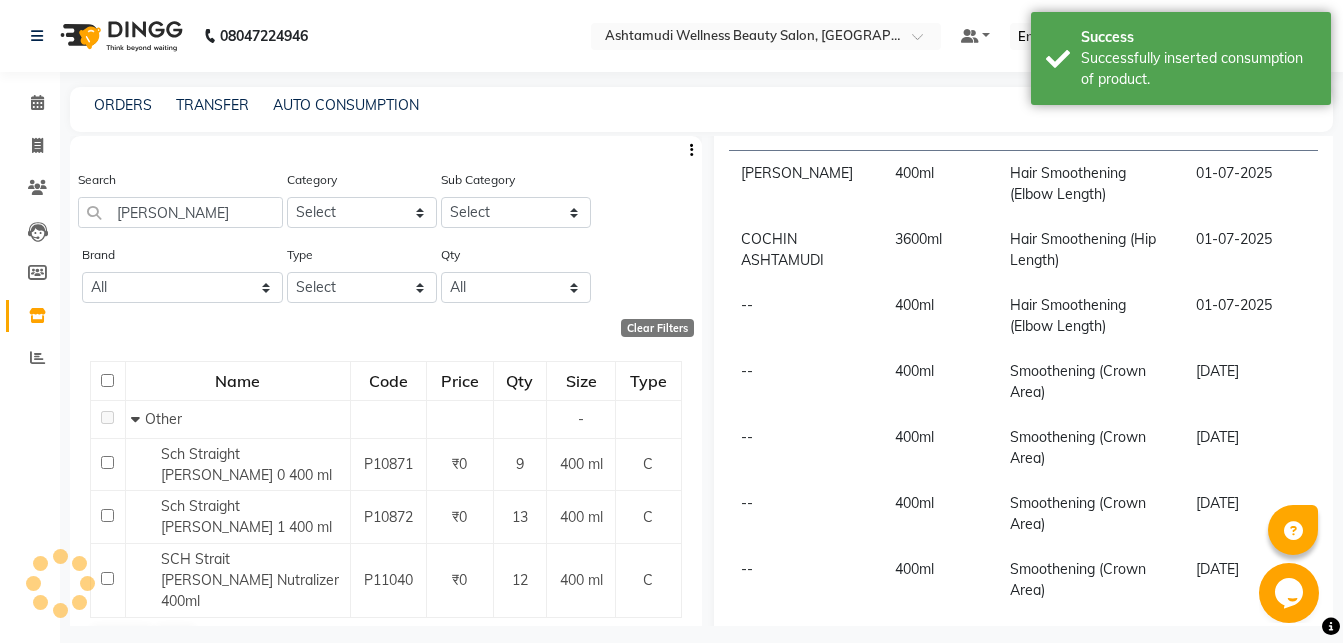 scroll, scrollTop: 0, scrollLeft: 0, axis: both 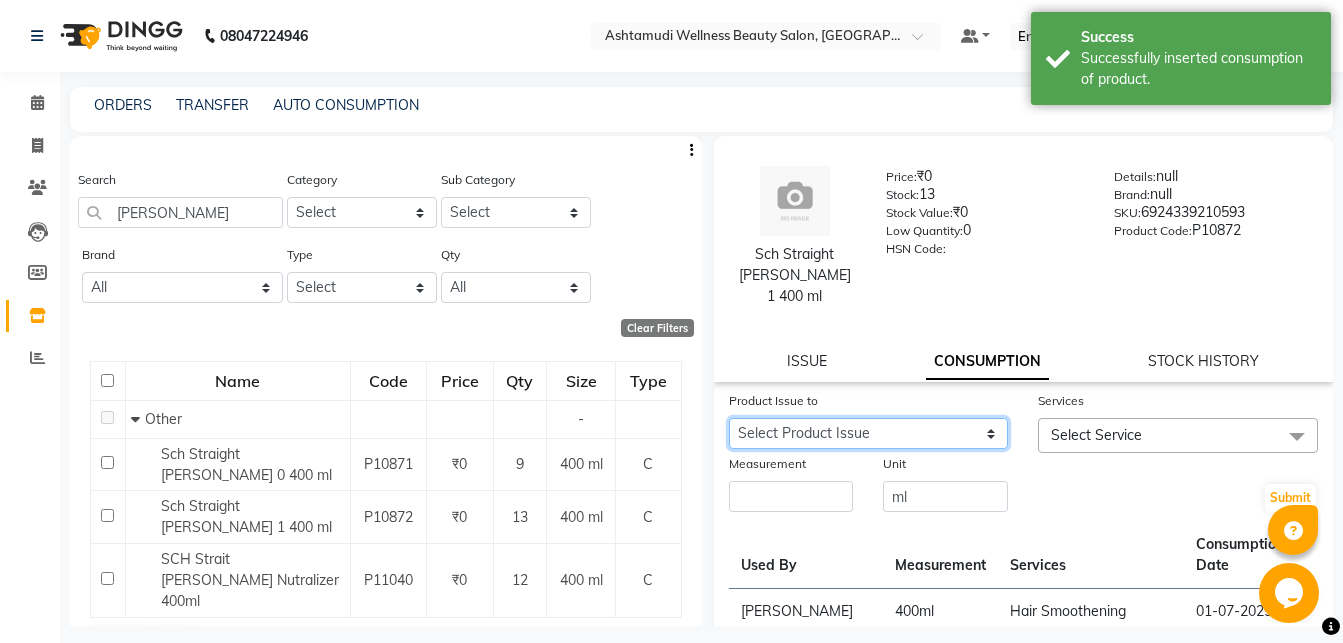 click on "Select Product Issue 2025-07-01, Issued to: Aiswarya B, Balance: 400 2025-06-22, Issued to: Aiswarya B, Balance: 400 2025-06-22, Issued to: Rani, Balance: 400 2025-06-02, Issued to: Rani, Balance: 400" 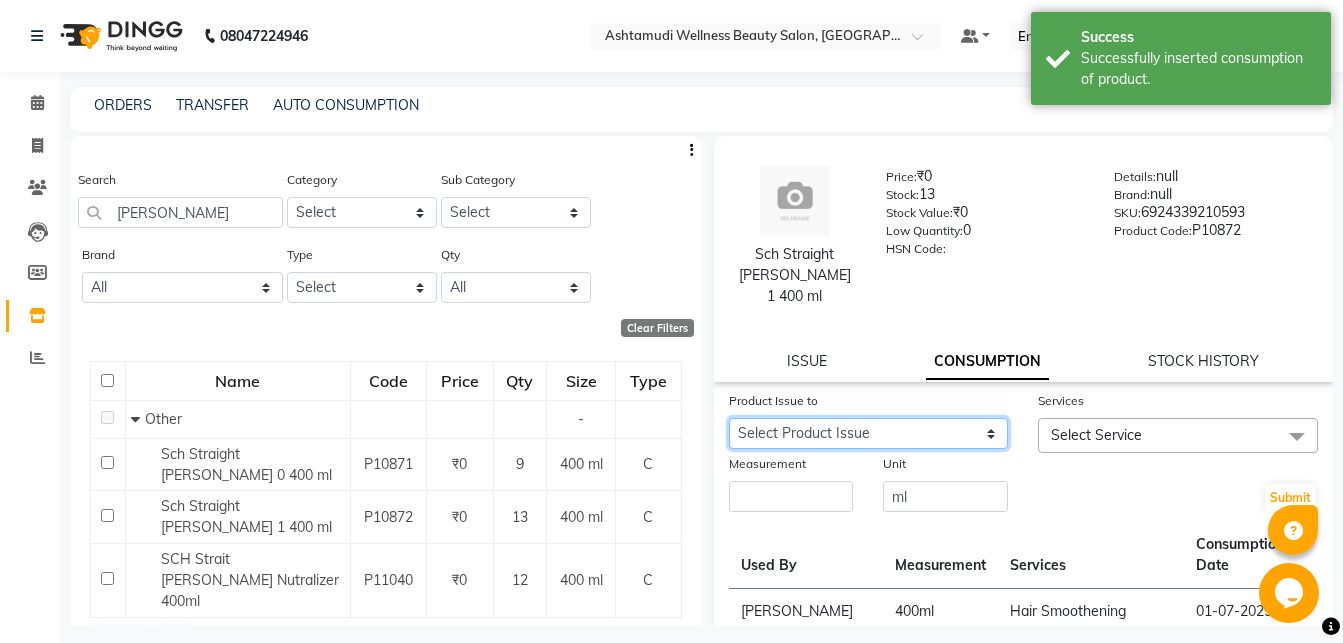 select on "1016429" 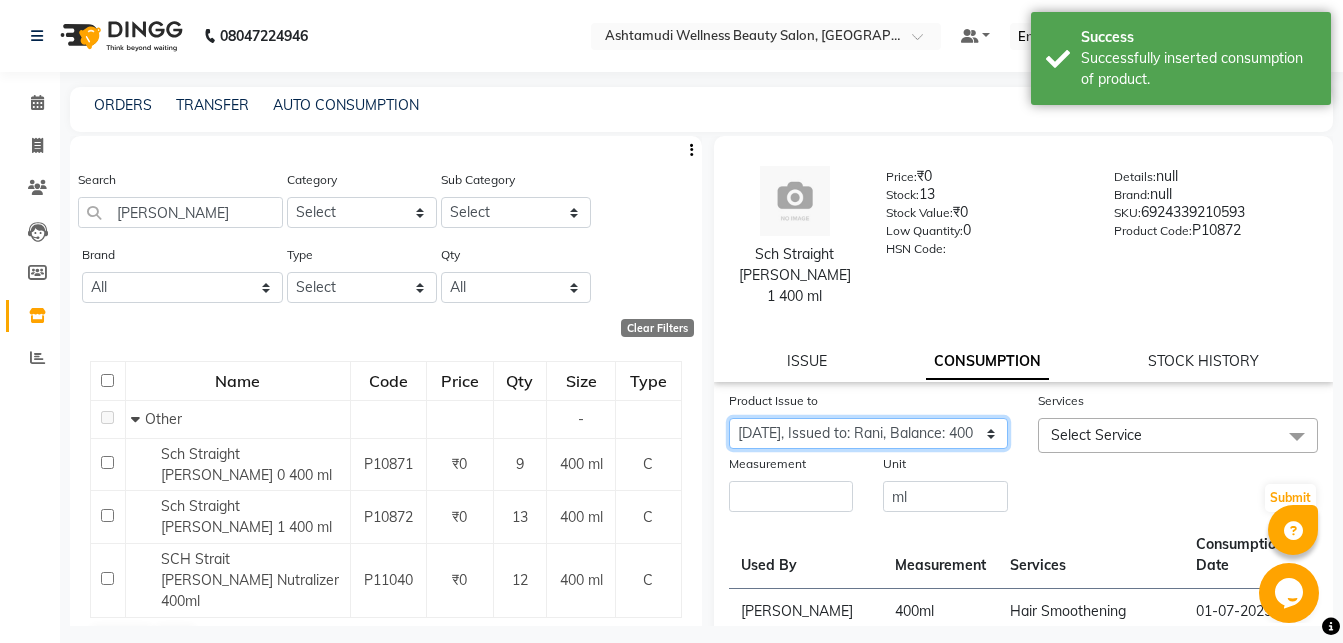 click on "2025-06-02, Issued to: Rani, Balance: 400" 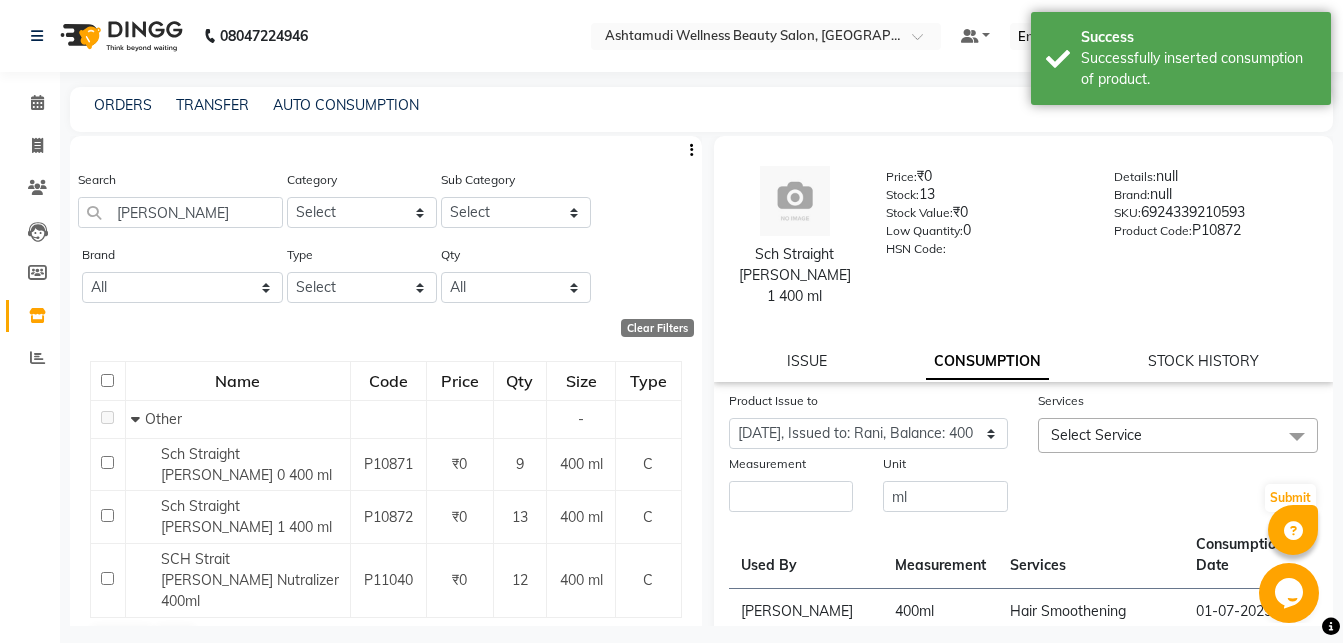 click on "Select Service" 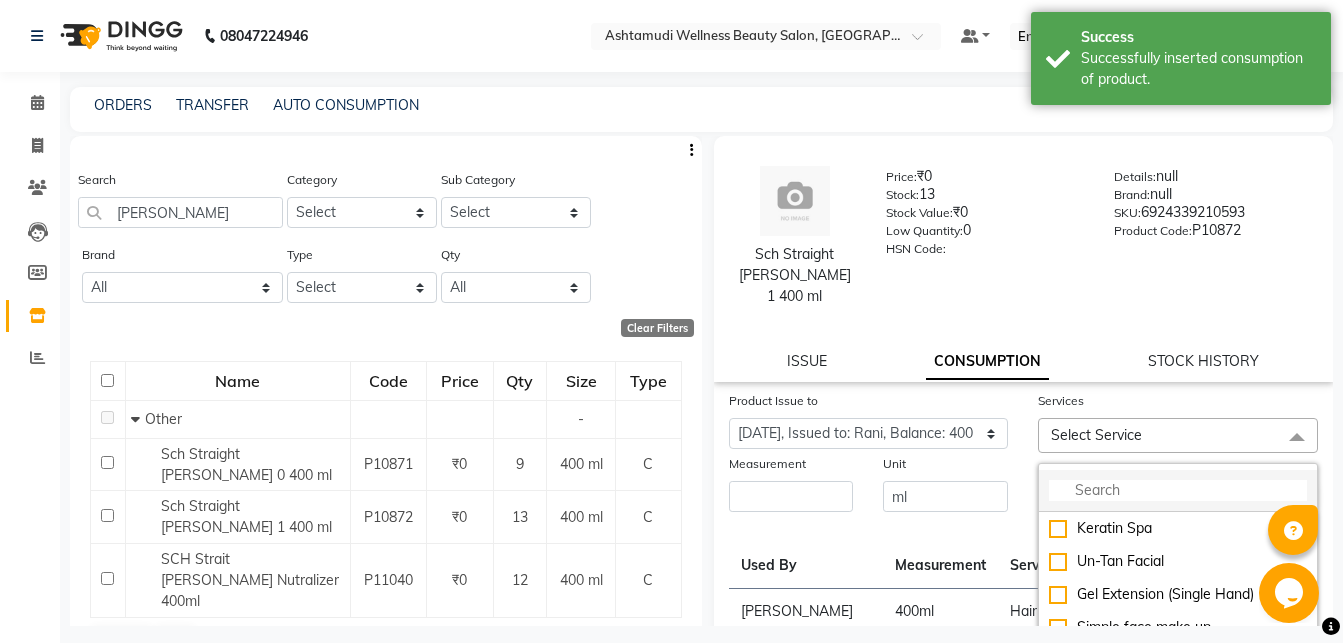 scroll, scrollTop: 43, scrollLeft: 0, axis: vertical 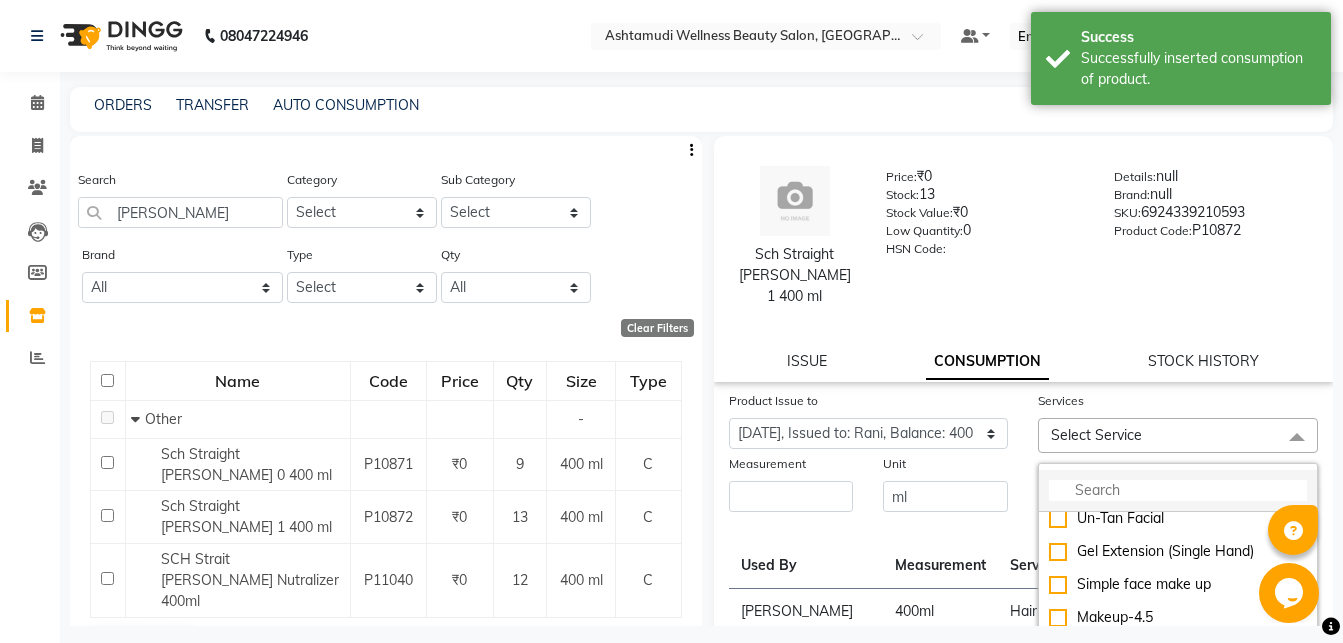 click 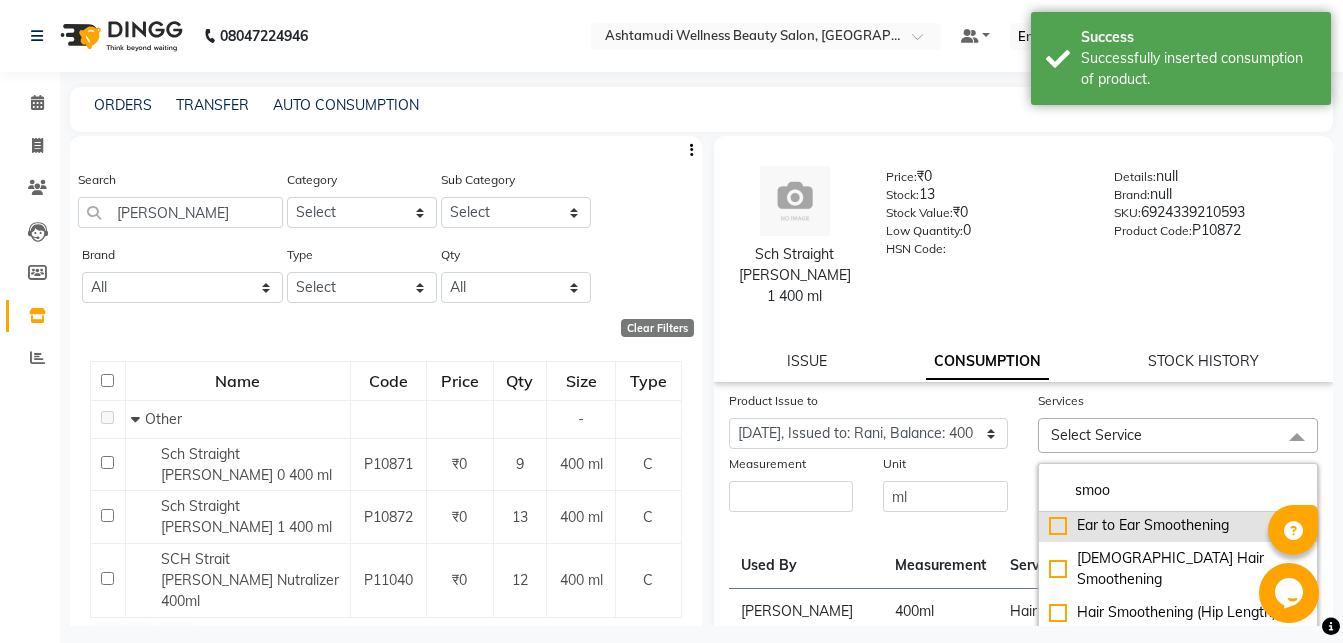 scroll, scrollTop: 43, scrollLeft: 0, axis: vertical 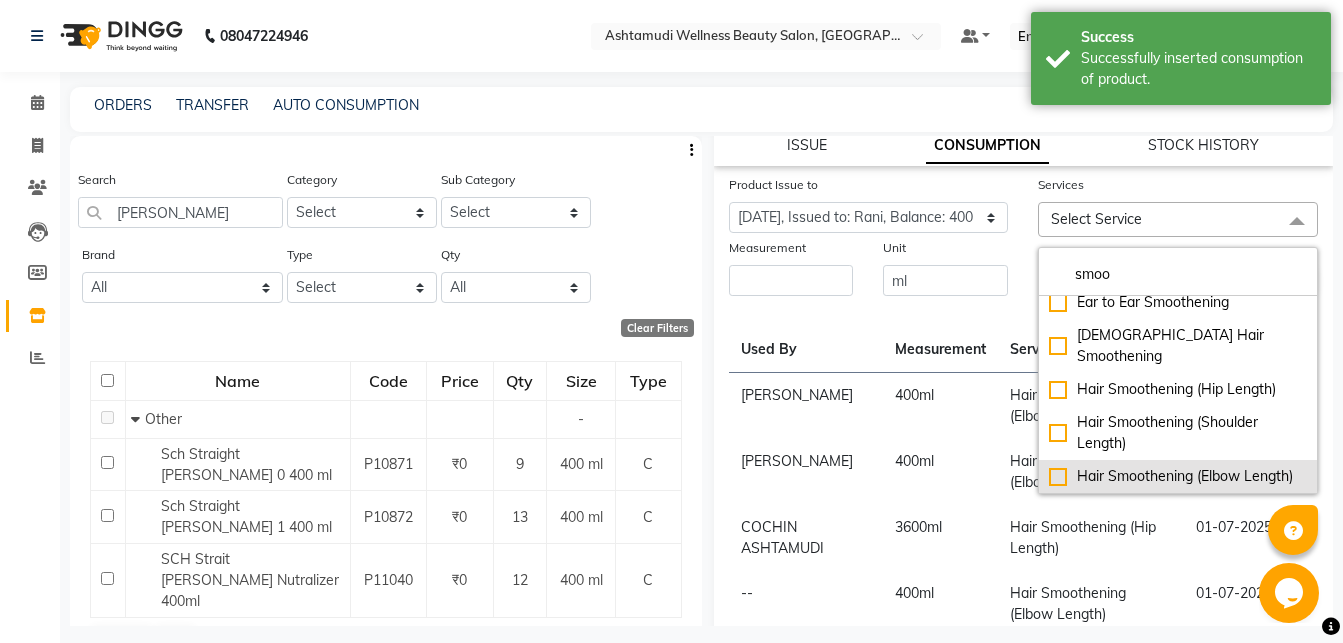 type on "smoo" 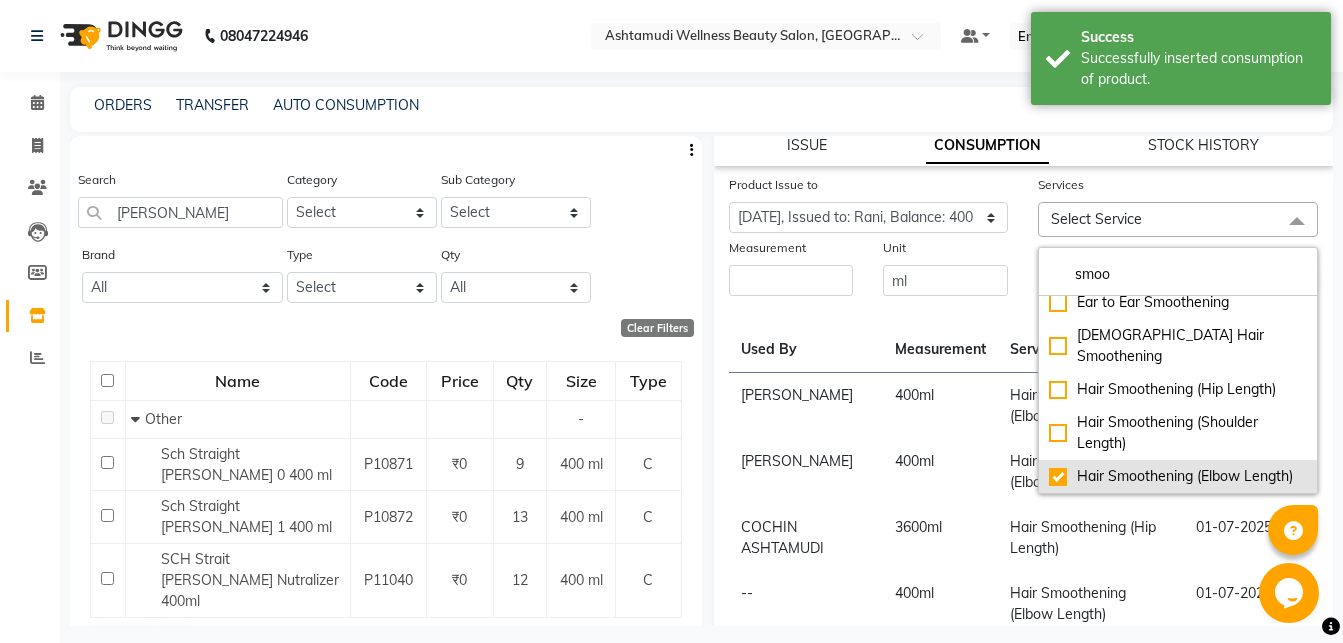 checkbox on "true" 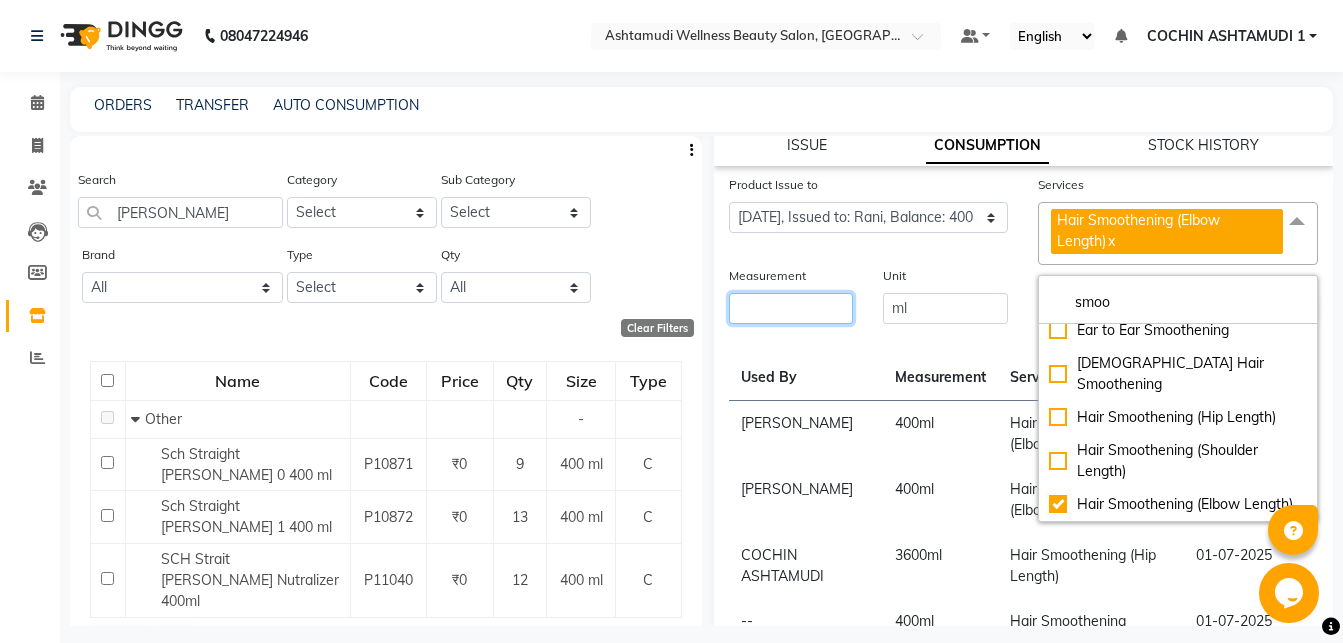 click 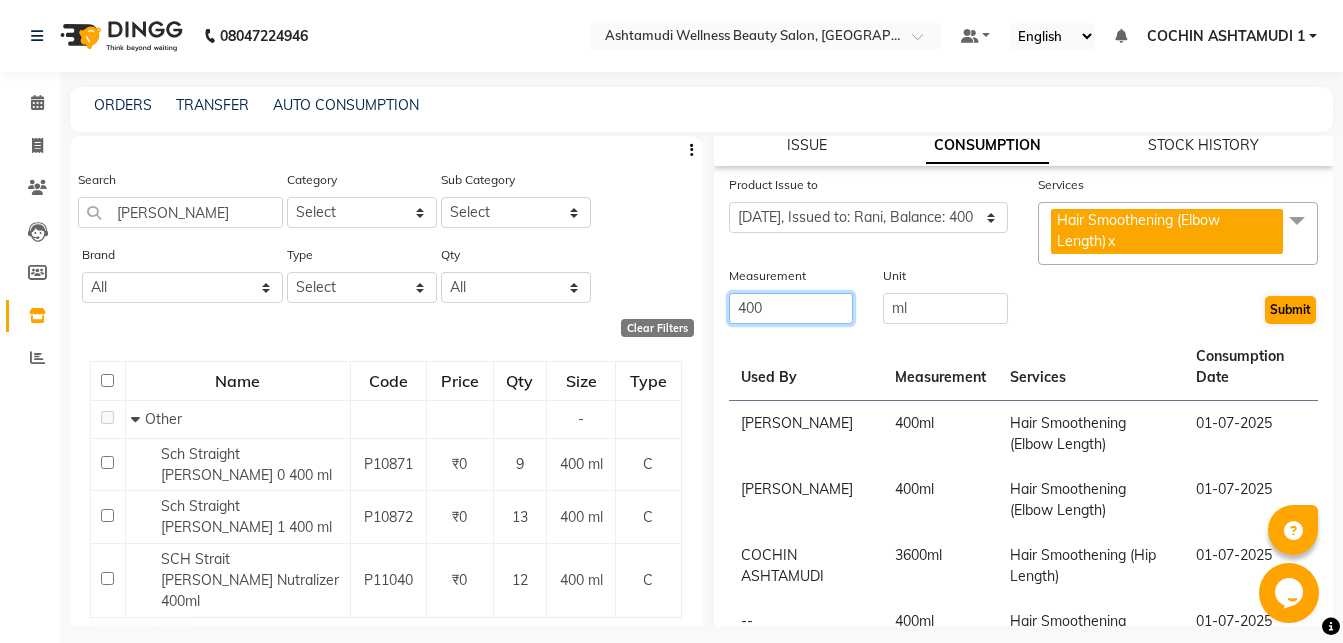 type on "400" 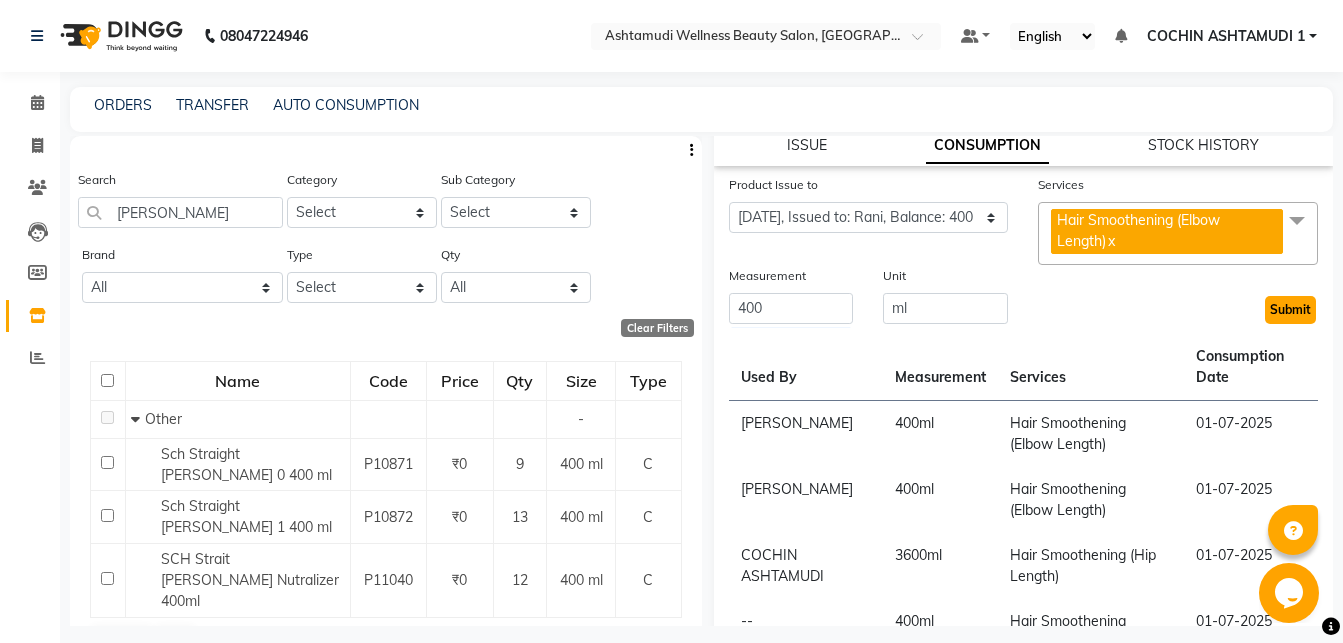 click on "Submit" 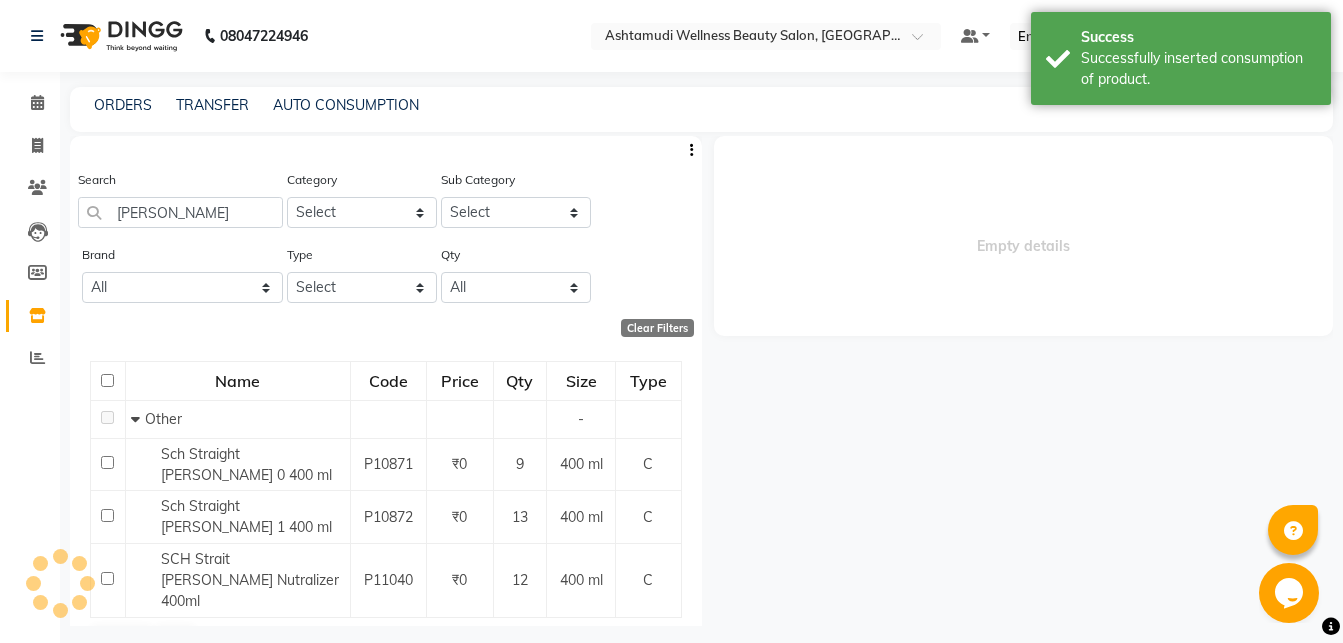 scroll, scrollTop: 0, scrollLeft: 0, axis: both 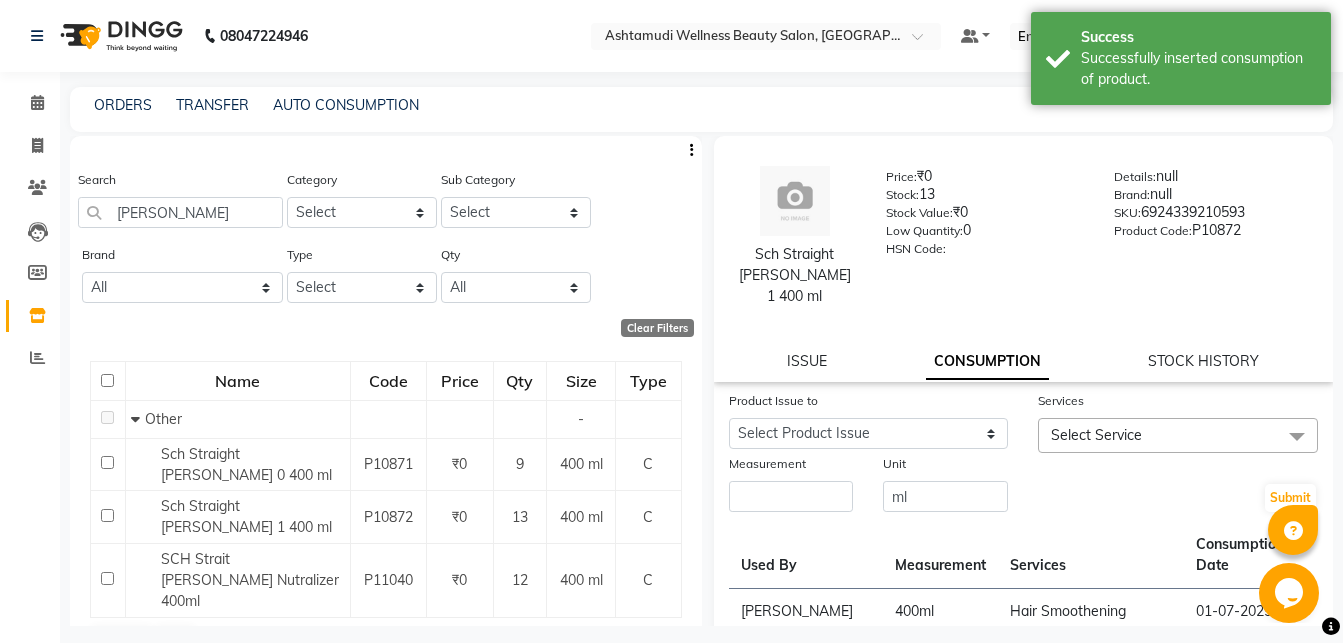 click on "Product Issue to Select Product Issue 2025-07-01, Issued to: Aiswarya B, Balance: 400 2025-06-22, Issued to: Aiswarya B, Balance: 400 2025-06-22, Issued to: Rani, Balance: 400" 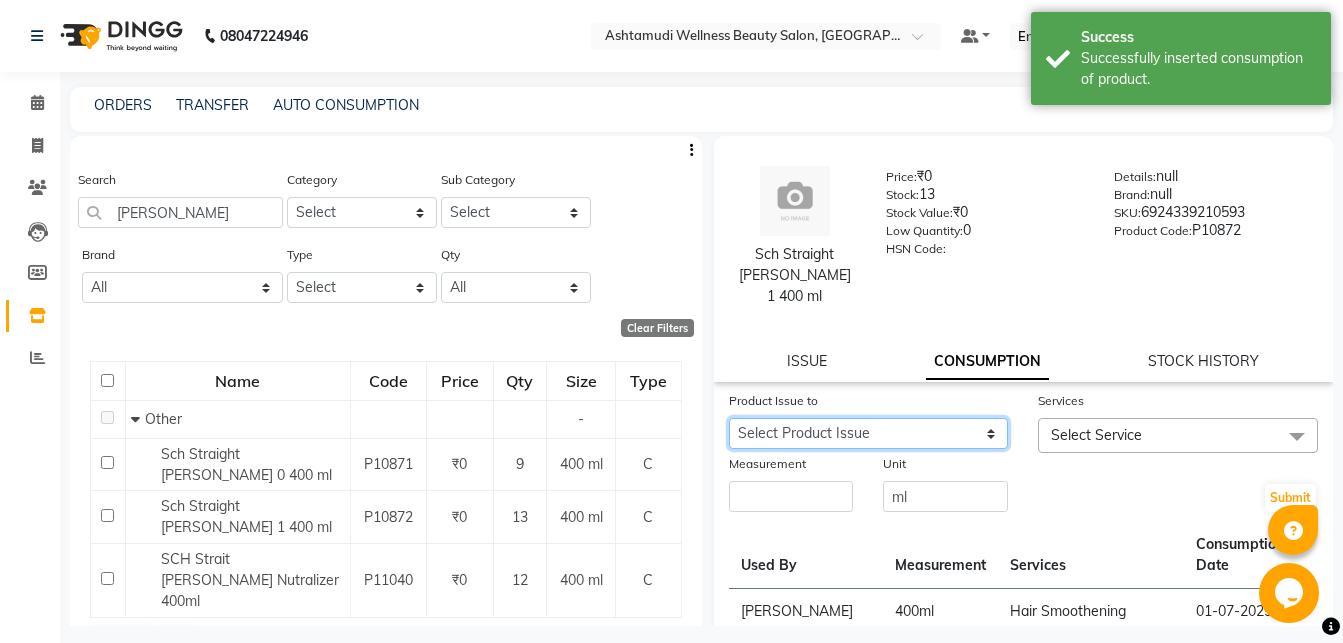click on "Select Product Issue 2025-07-01, Issued to: Aiswarya B, Balance: 400 2025-06-22, Issued to: Aiswarya B, Balance: 400 2025-06-22, Issued to: Rani, Balance: 400" 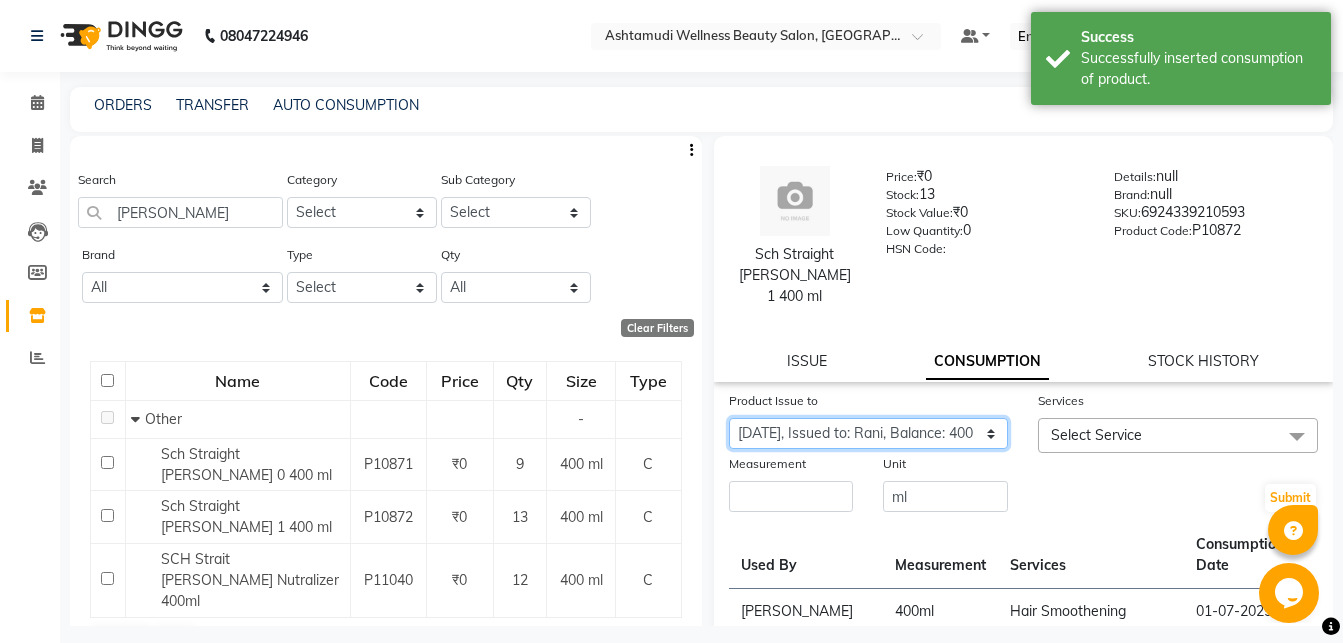 click on "2025-06-22, Issued to: Rani, Balance: 400" 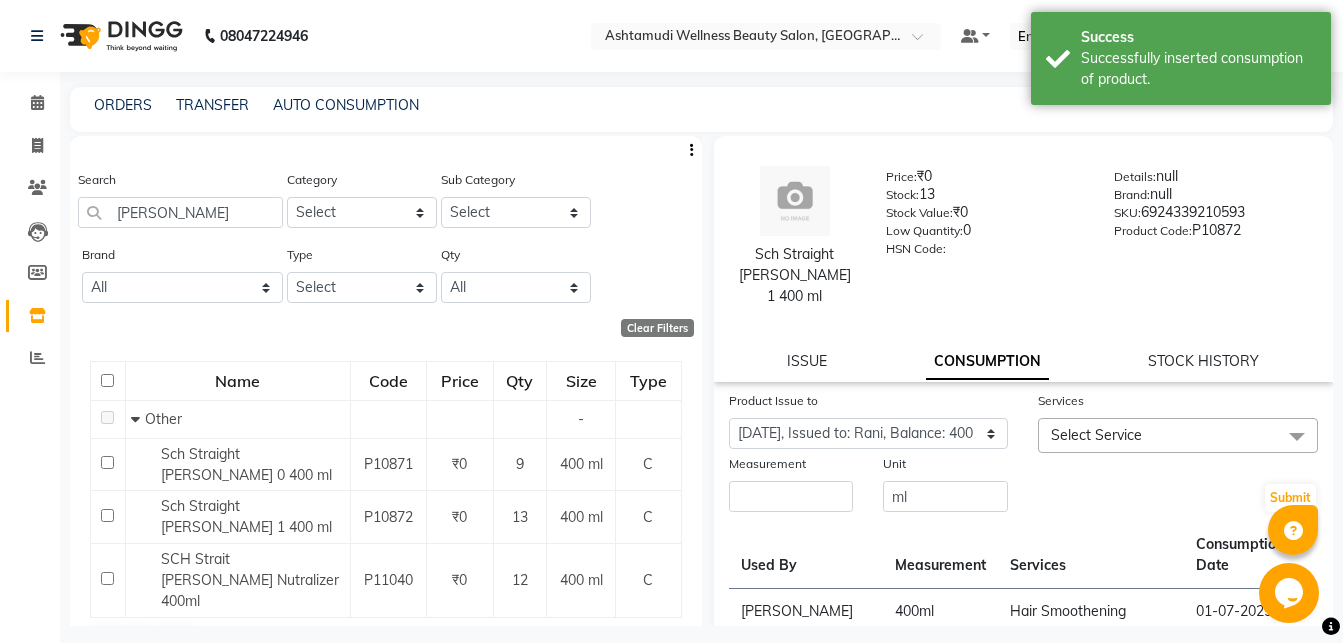 click on "Select Service" 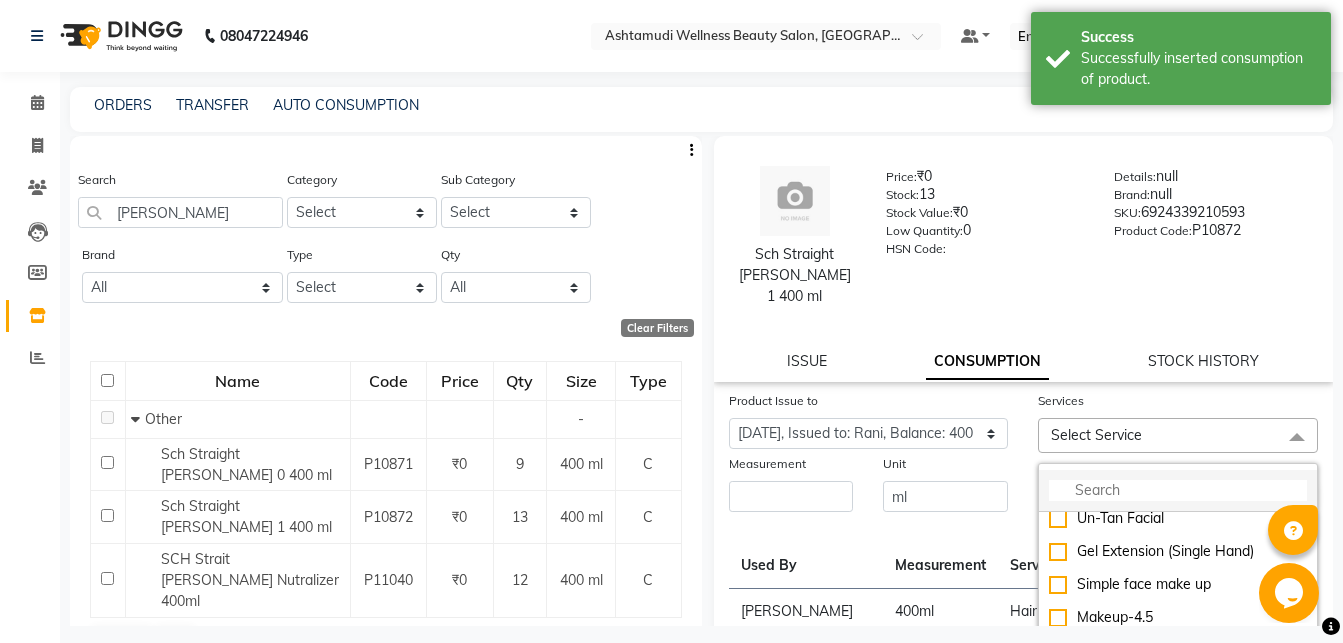 click 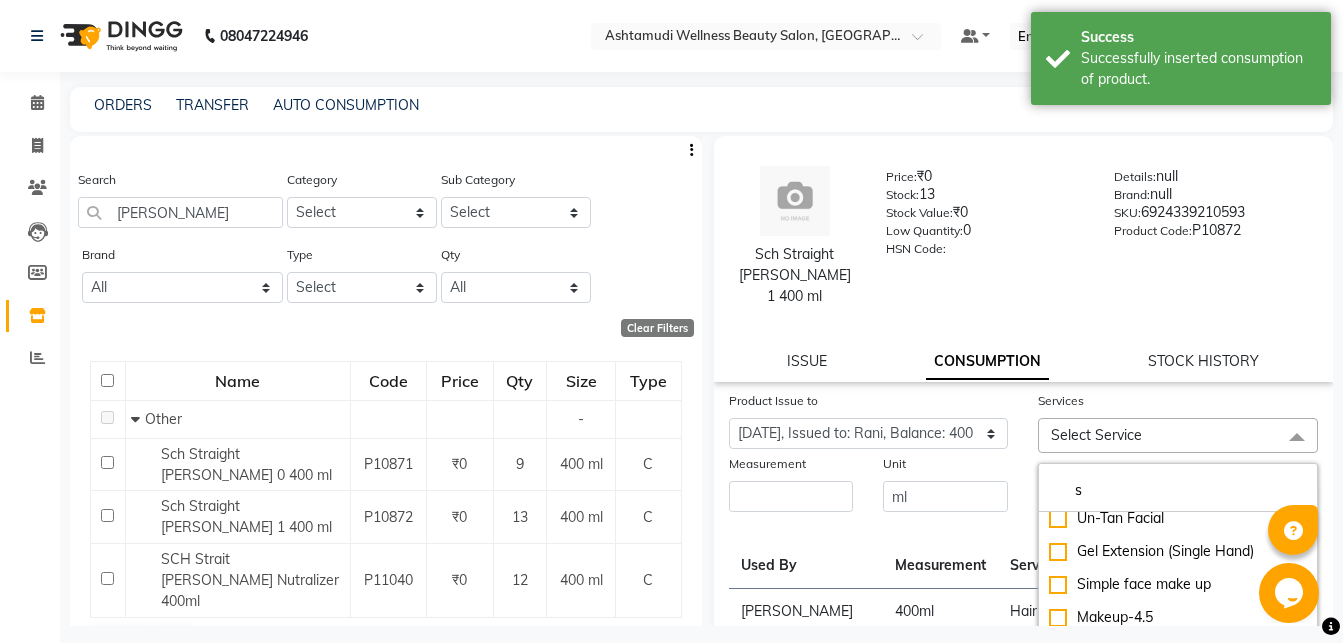 scroll, scrollTop: 10, scrollLeft: 0, axis: vertical 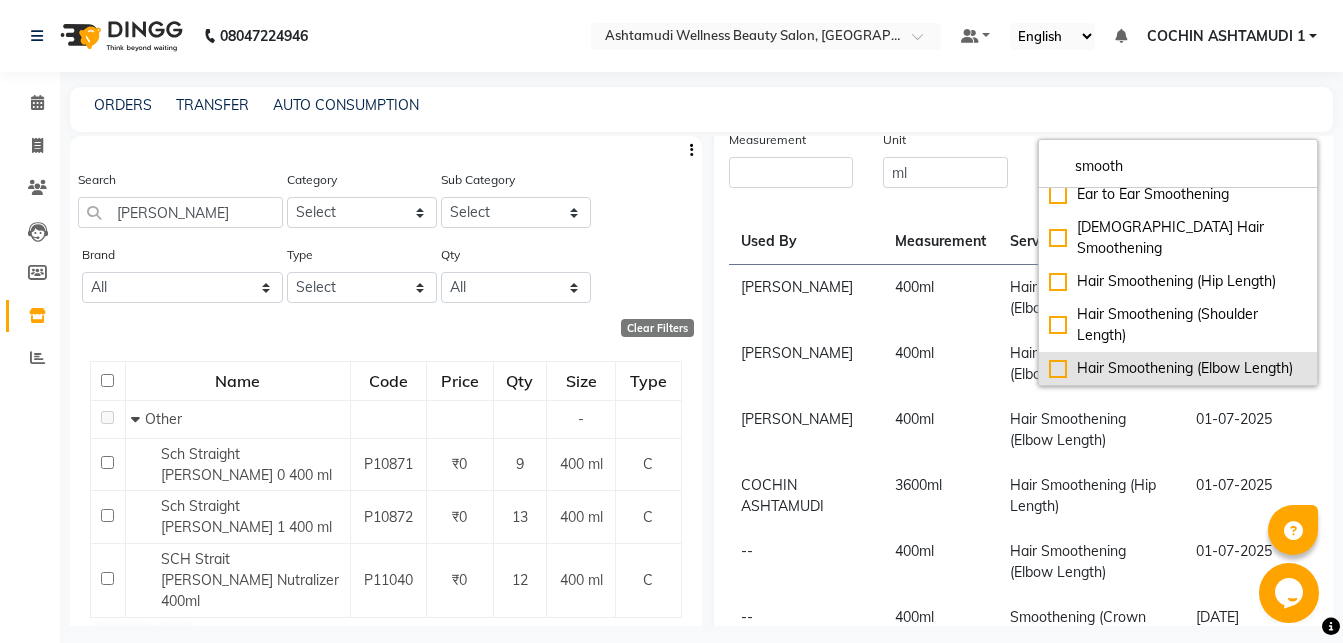 type on "smooth" 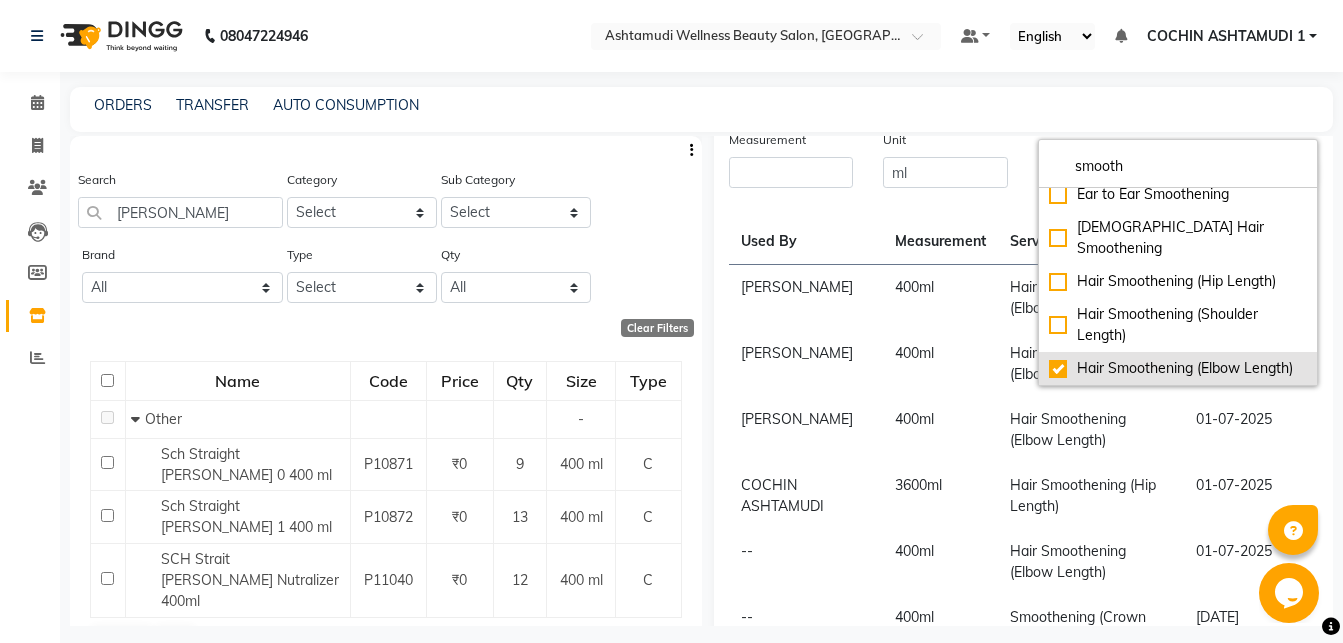 checkbox on "true" 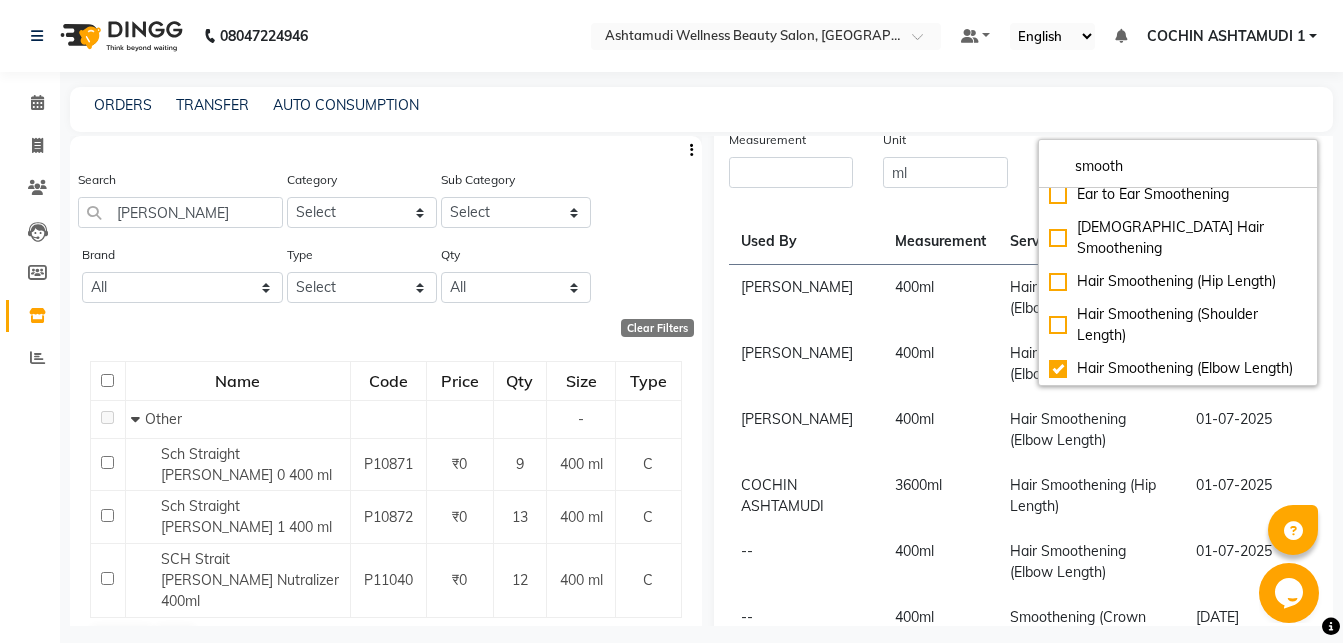 scroll, scrollTop: 351, scrollLeft: 0, axis: vertical 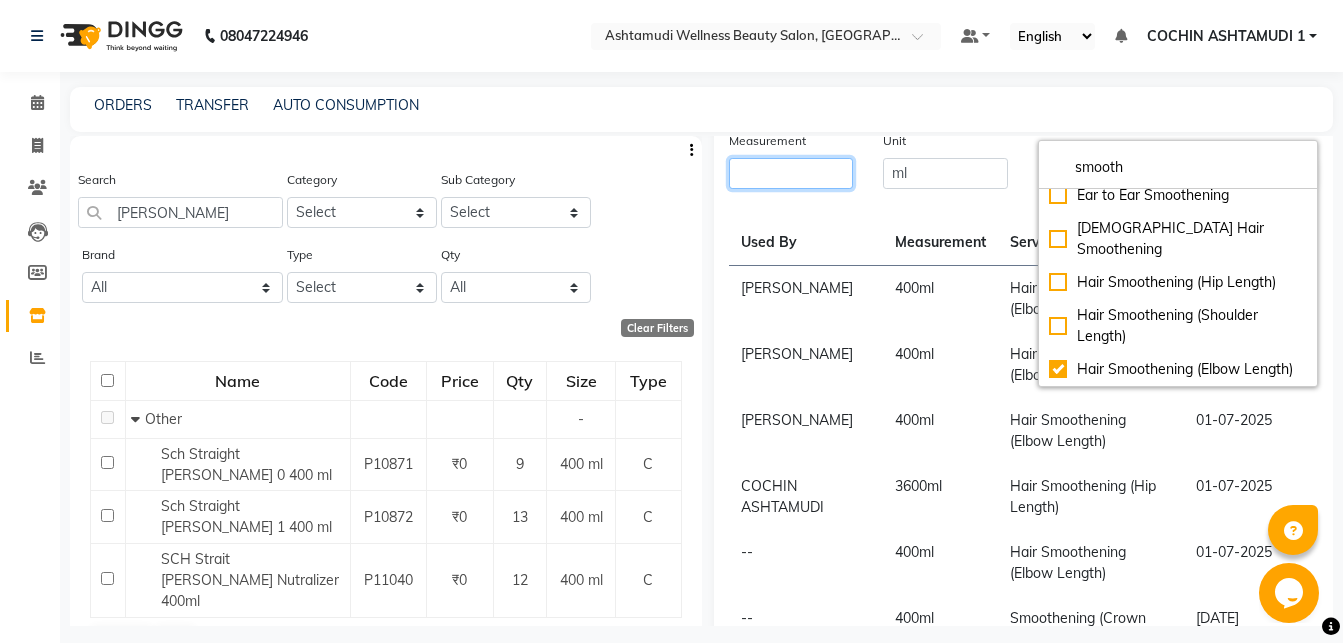 click 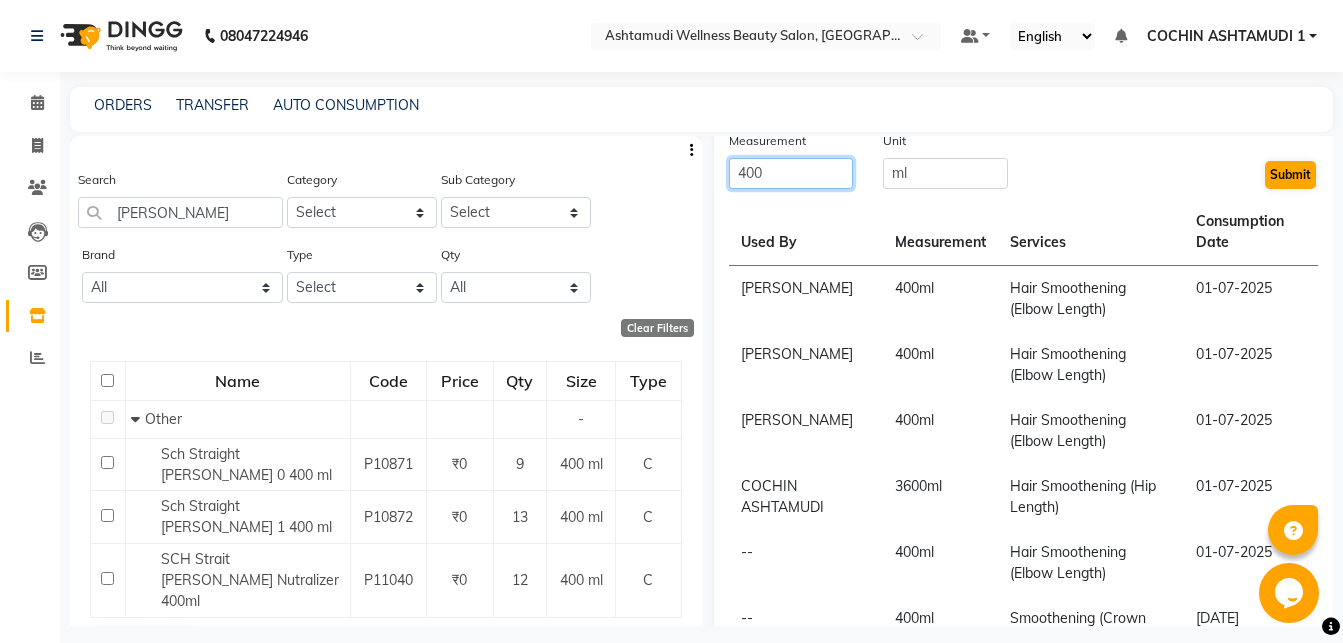 type on "400" 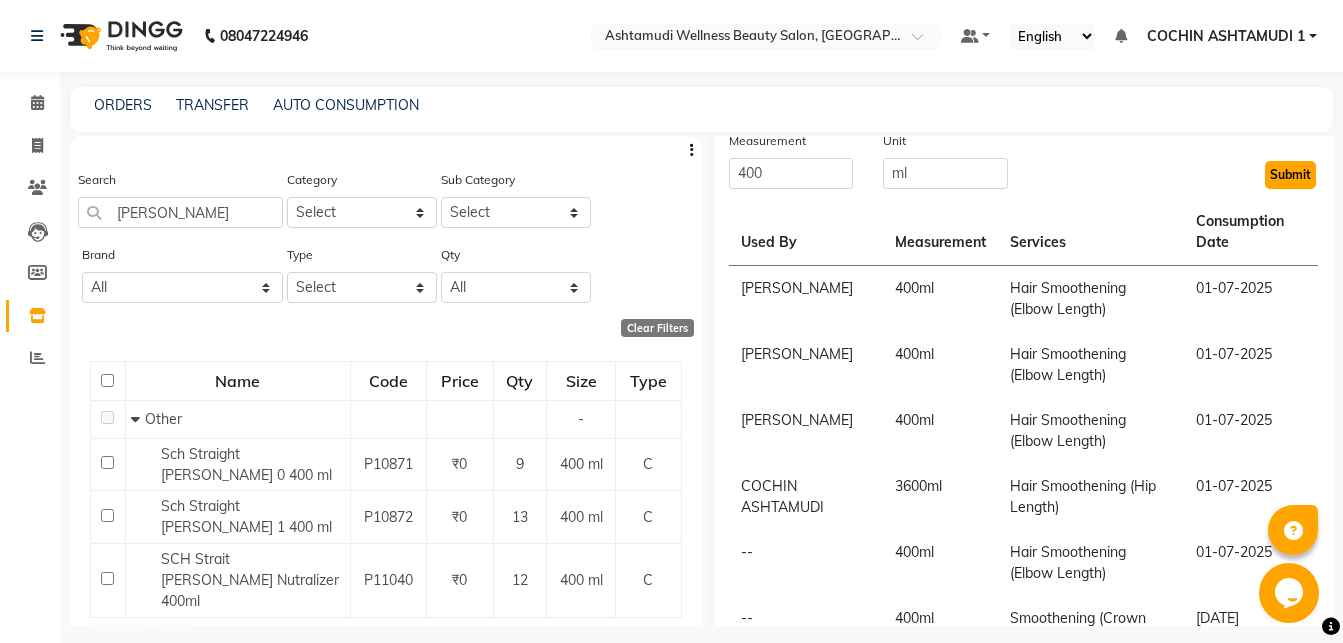 click on "Submit" 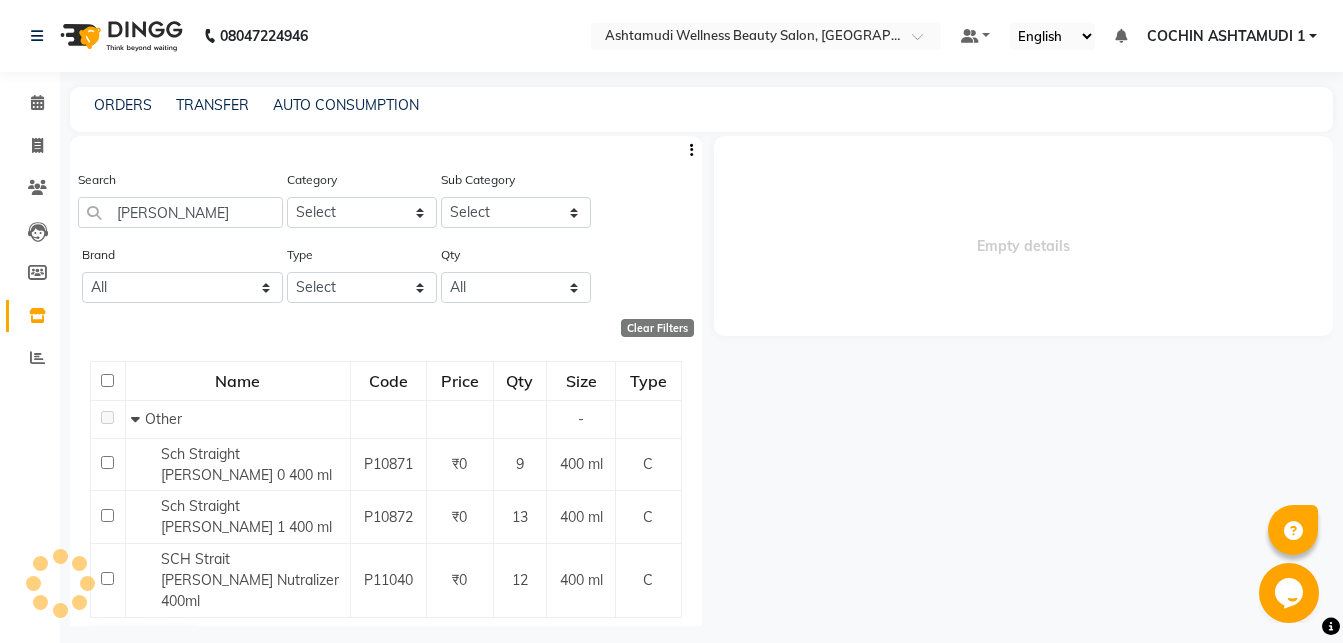 scroll, scrollTop: 0, scrollLeft: 0, axis: both 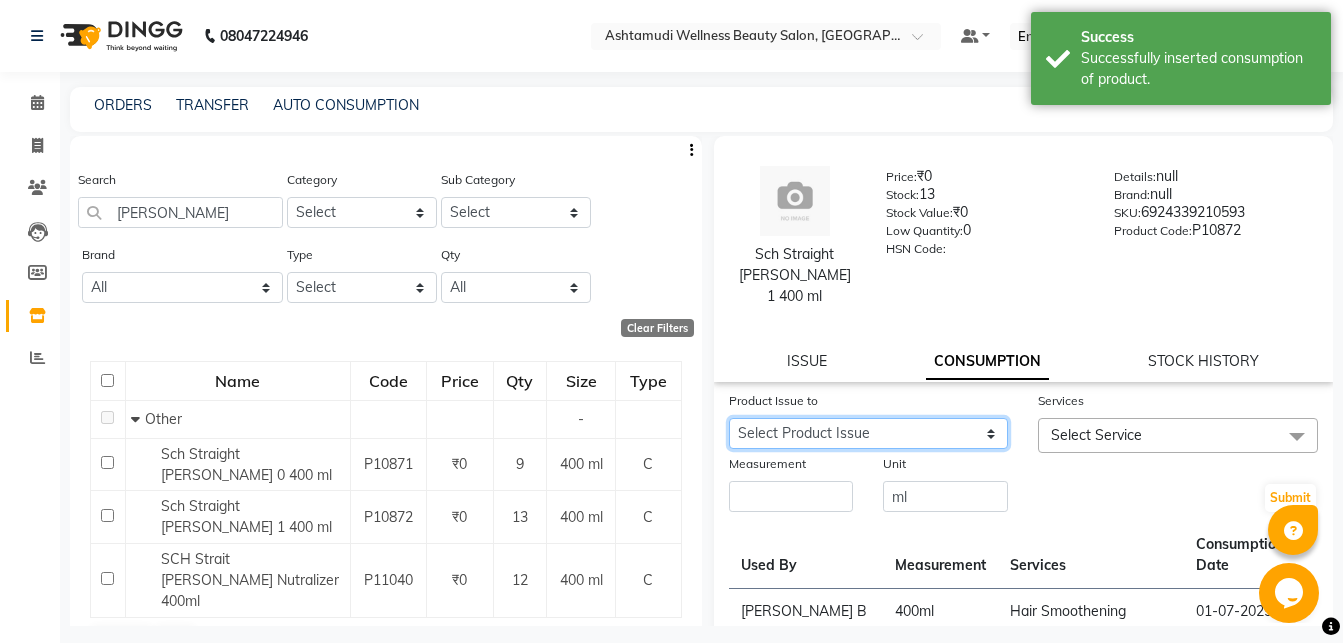 click on "Select Product Issue 2025-07-01, Issued to: Aiswarya B, Balance: 400 2025-06-22, Issued to: Aiswarya B, Balance: 400" 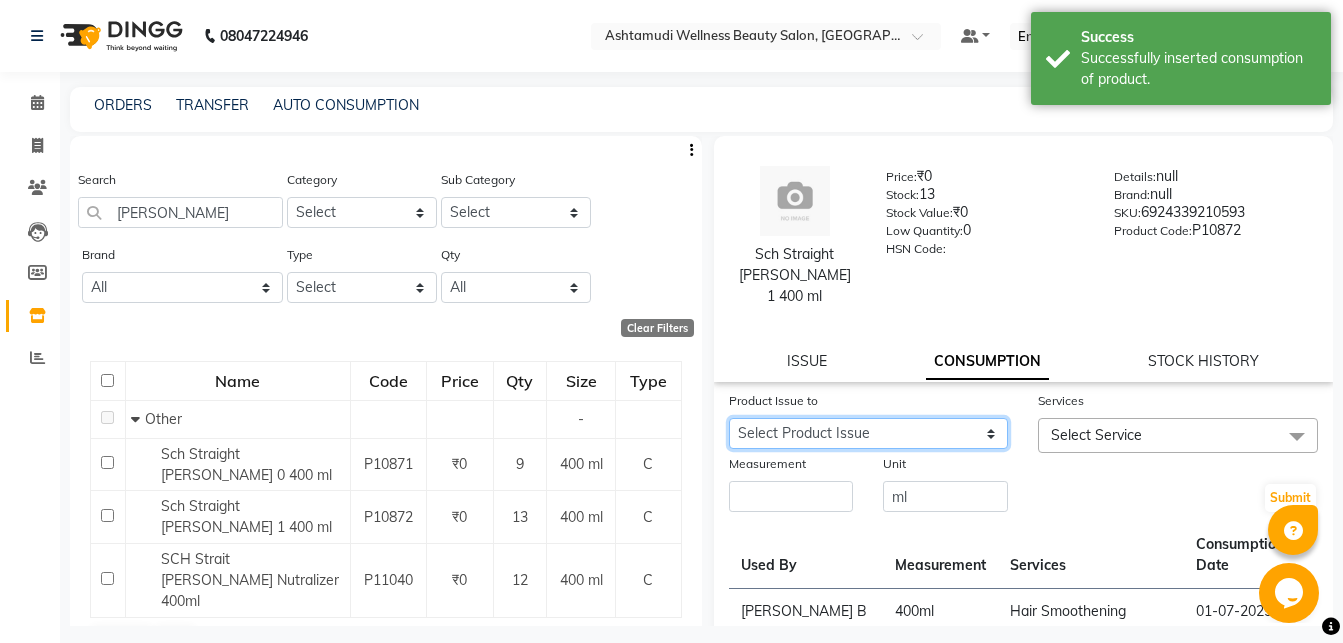 select on "1022408" 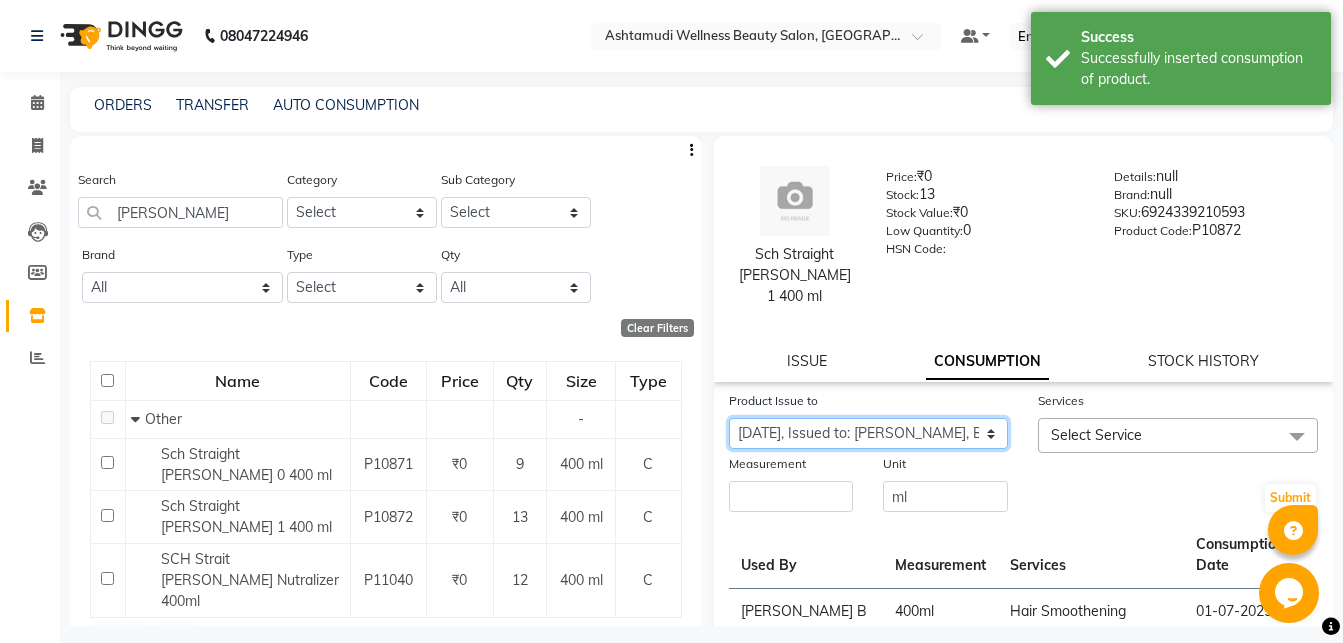 click on "2025-06-22, Issued to: Aiswarya B, Balance: 400" 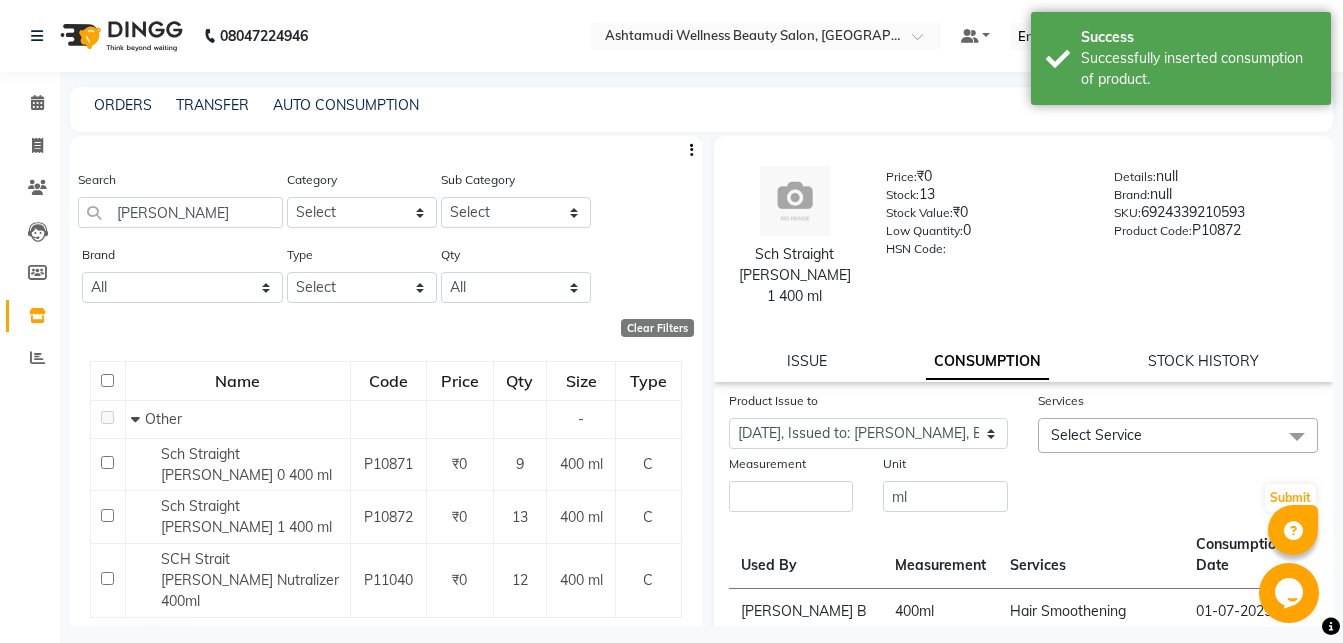 click on "Select Service" 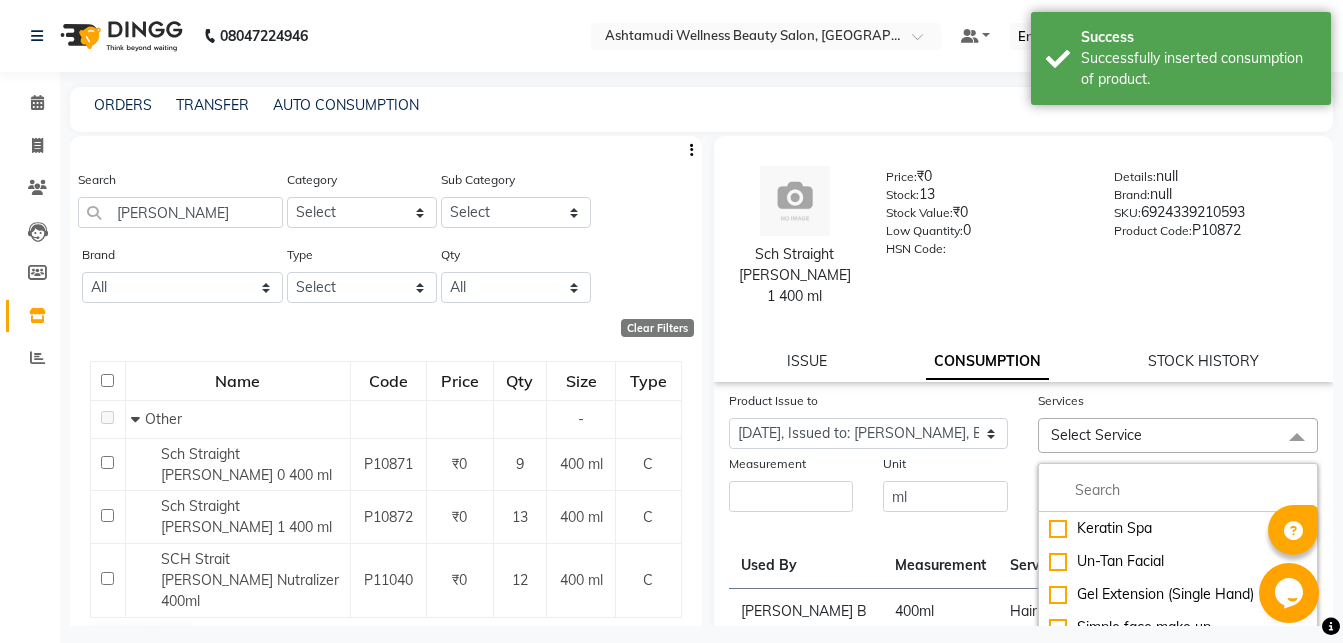 scroll, scrollTop: 43, scrollLeft: 0, axis: vertical 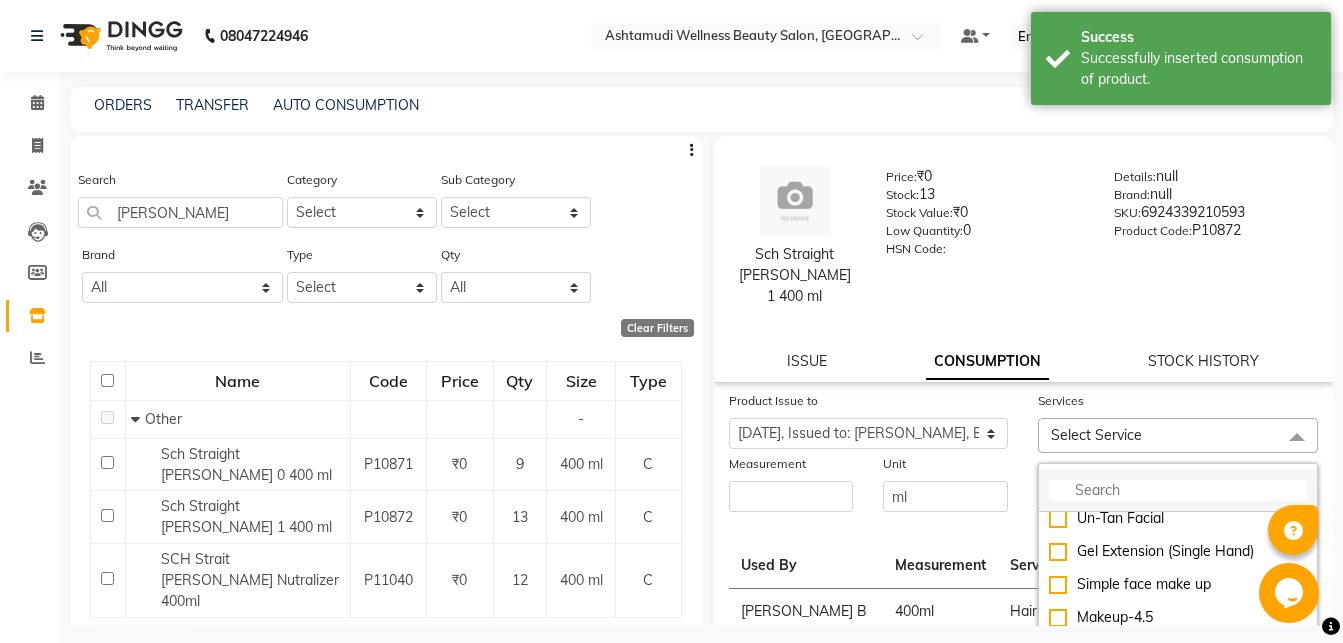click 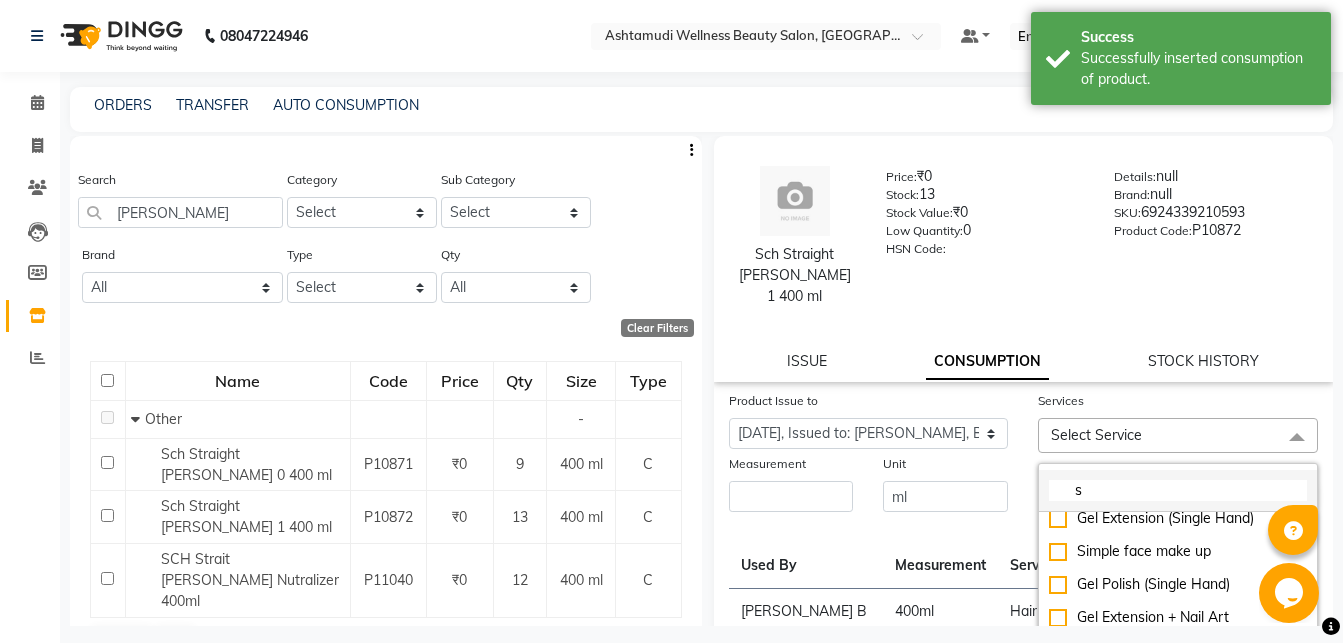 scroll, scrollTop: 10, scrollLeft: 0, axis: vertical 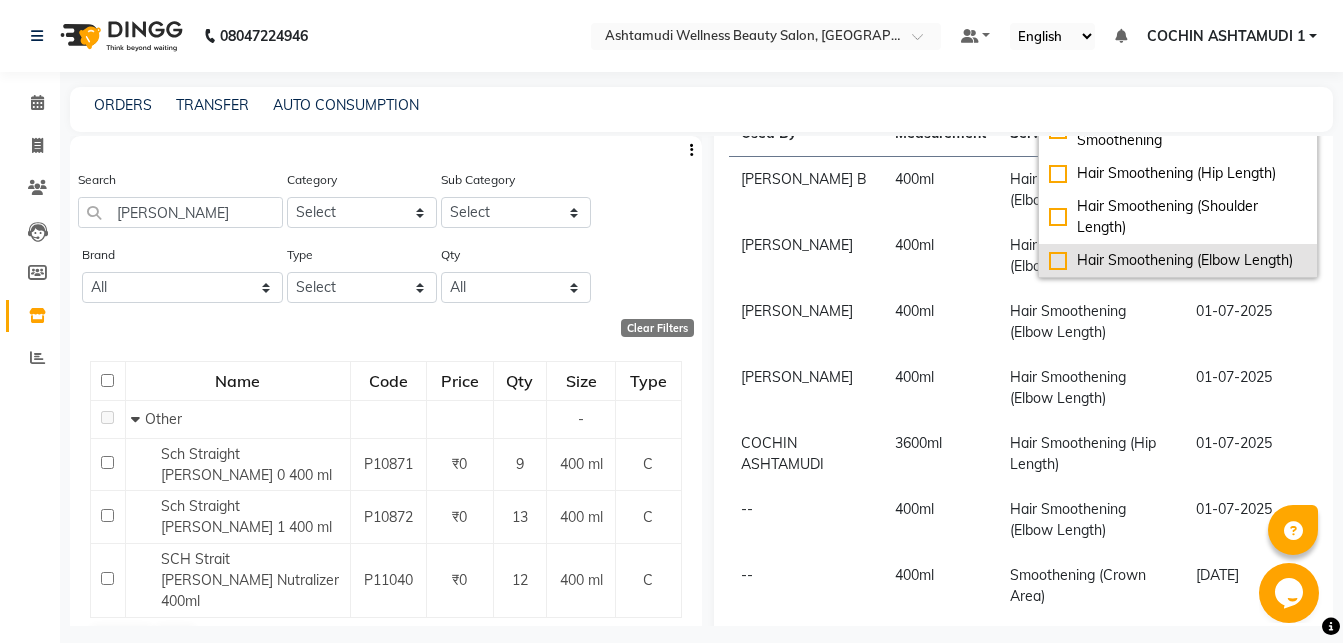 type on "smoo" 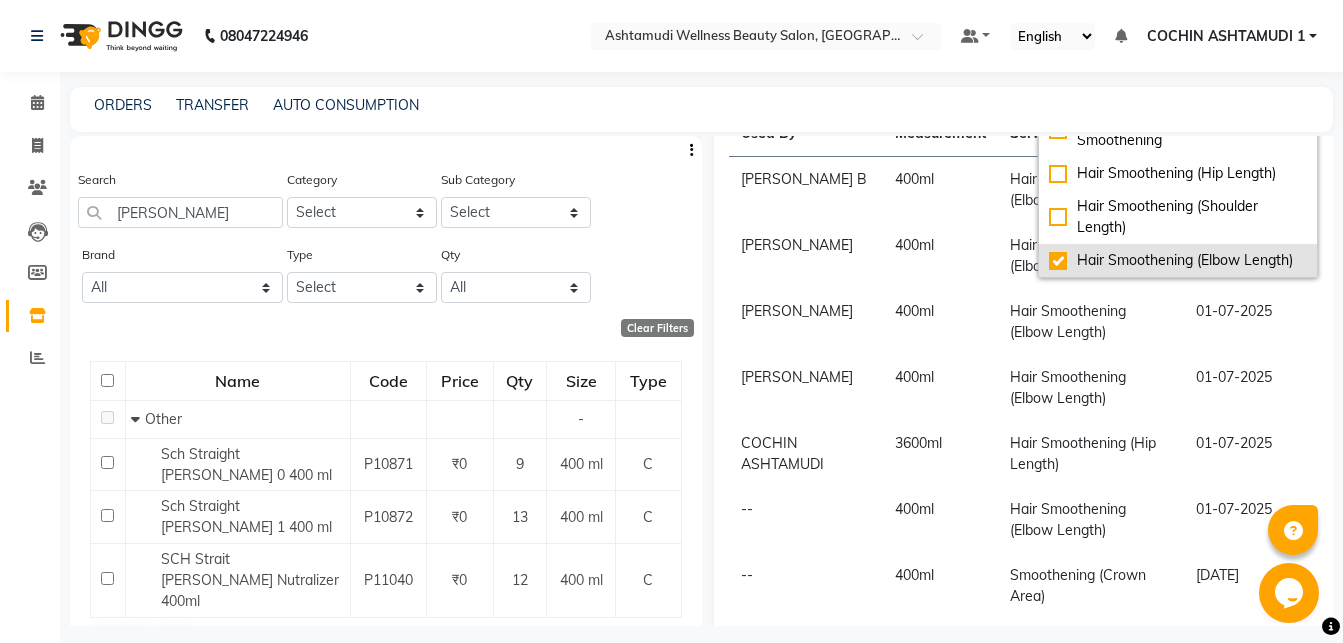 checkbox on "true" 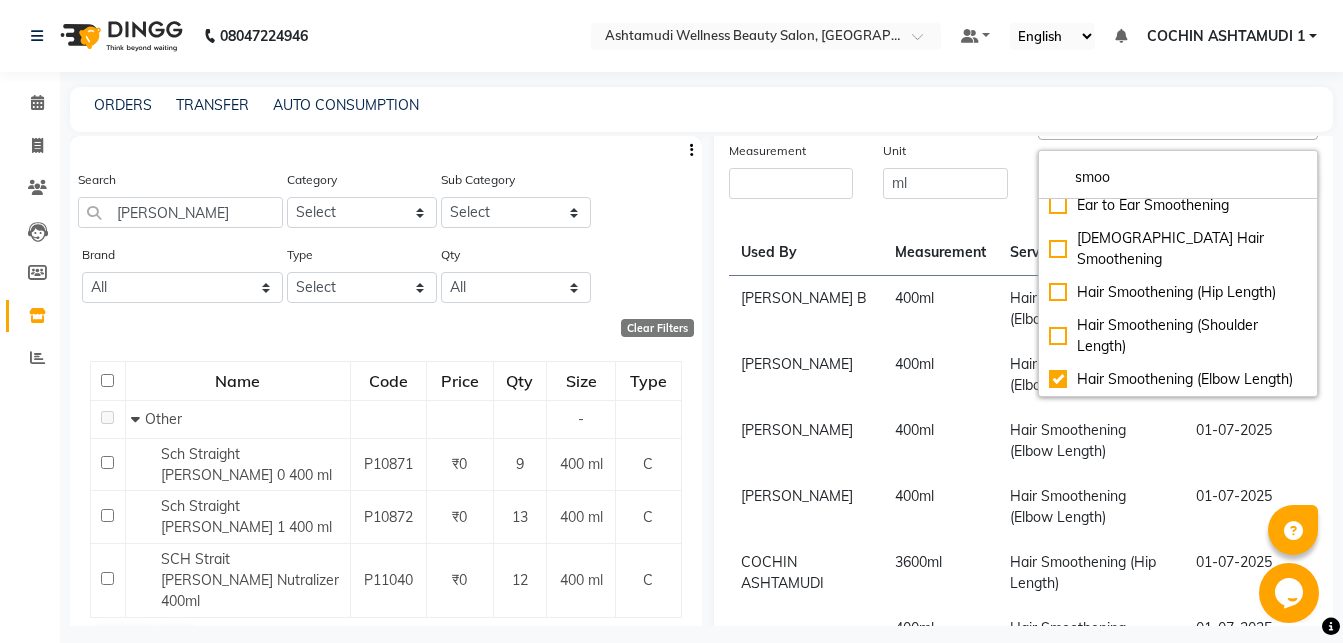 scroll, scrollTop: 243, scrollLeft: 0, axis: vertical 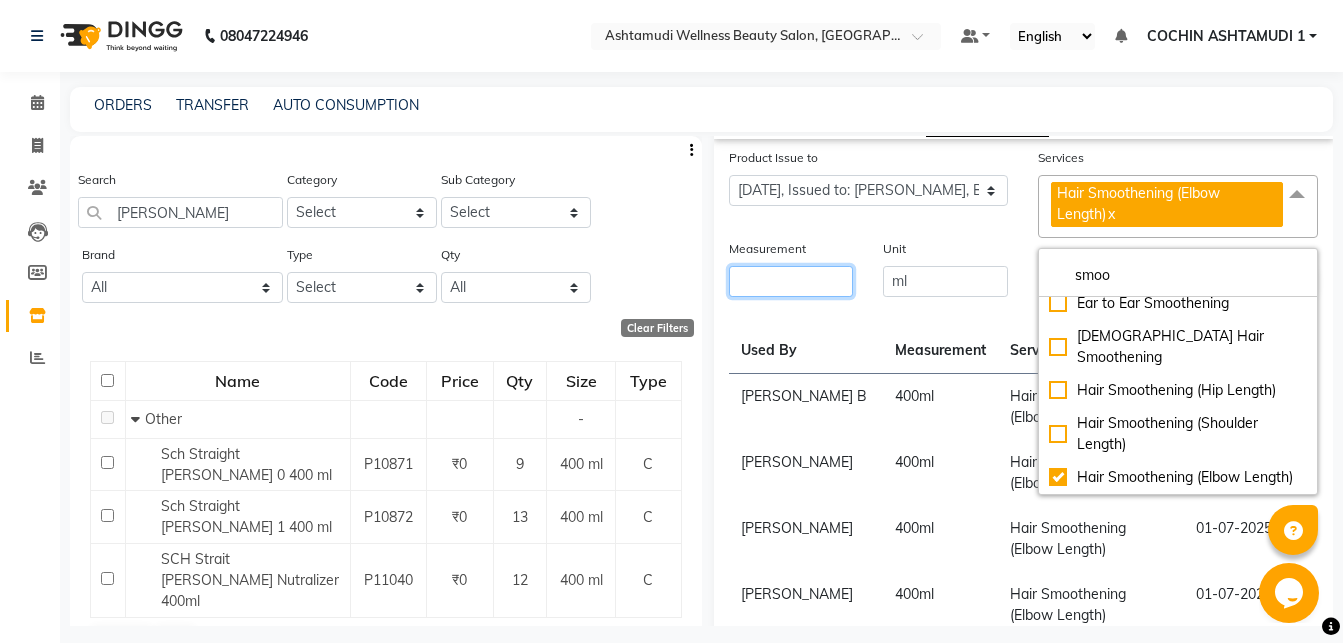 click 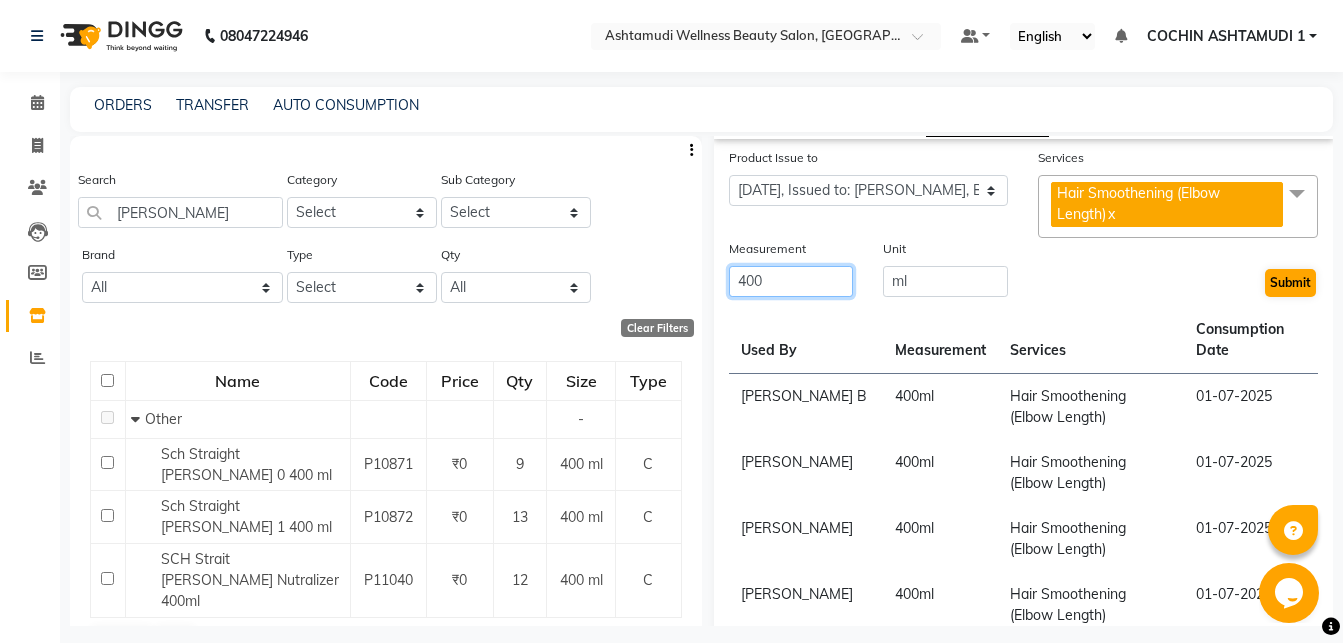 type on "400" 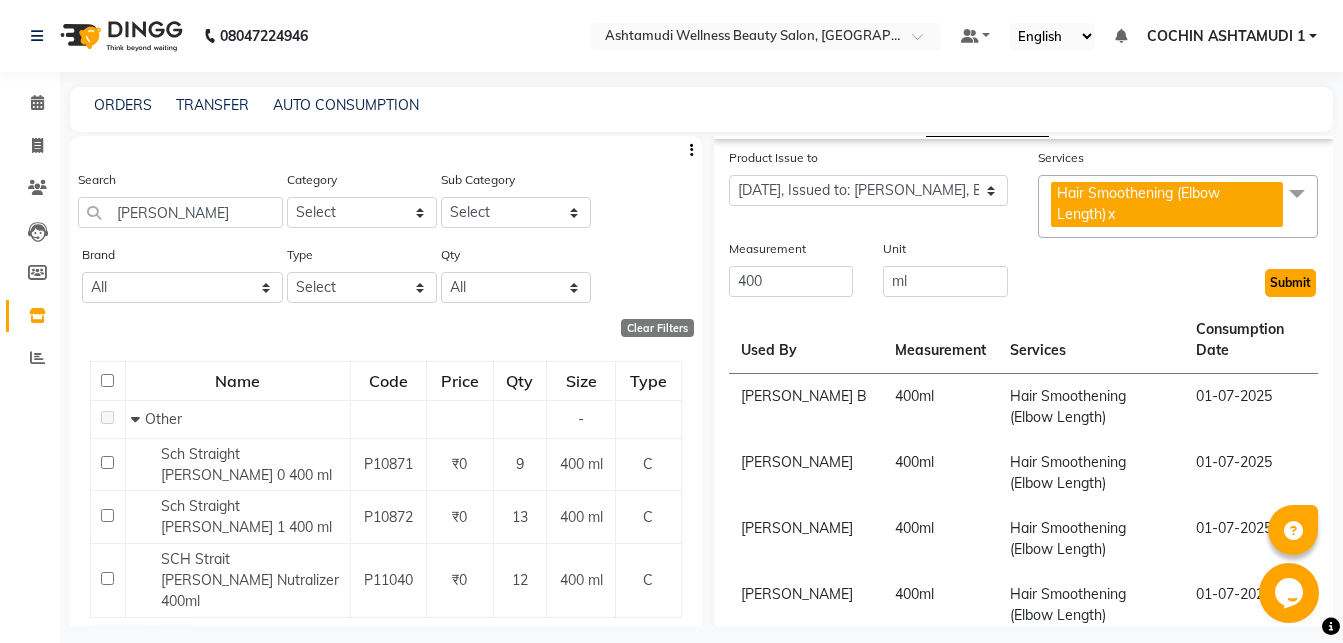 click on "Submit" 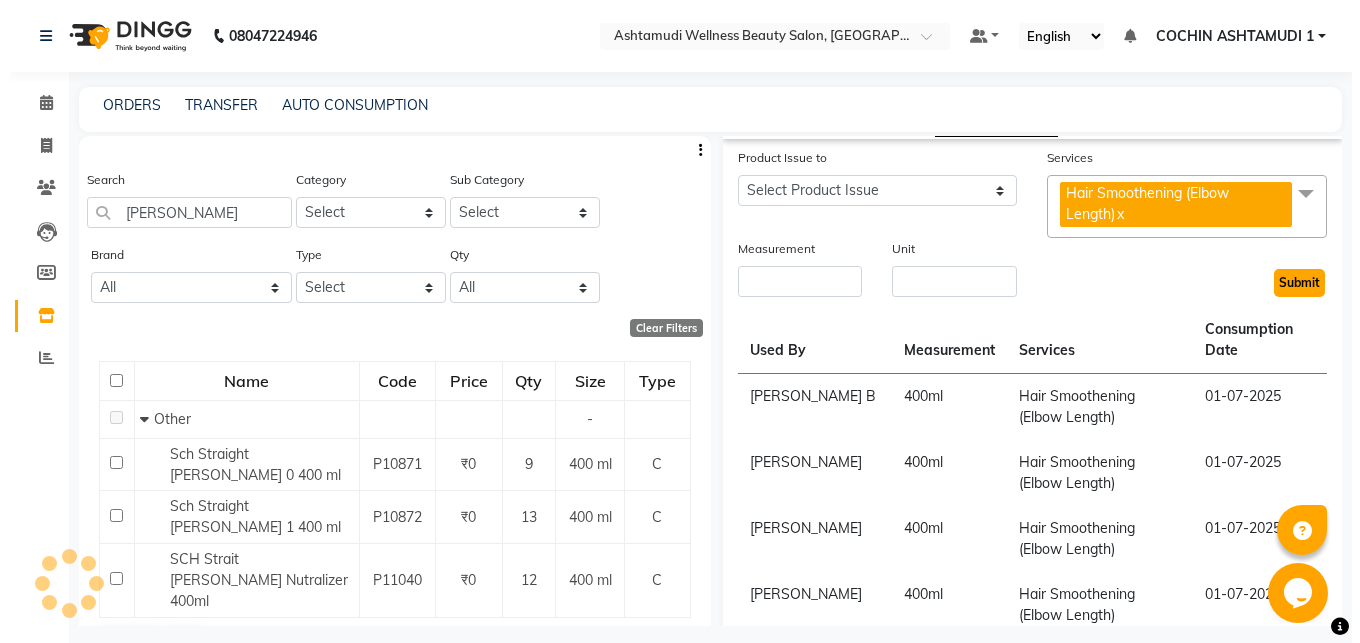 scroll, scrollTop: 0, scrollLeft: 0, axis: both 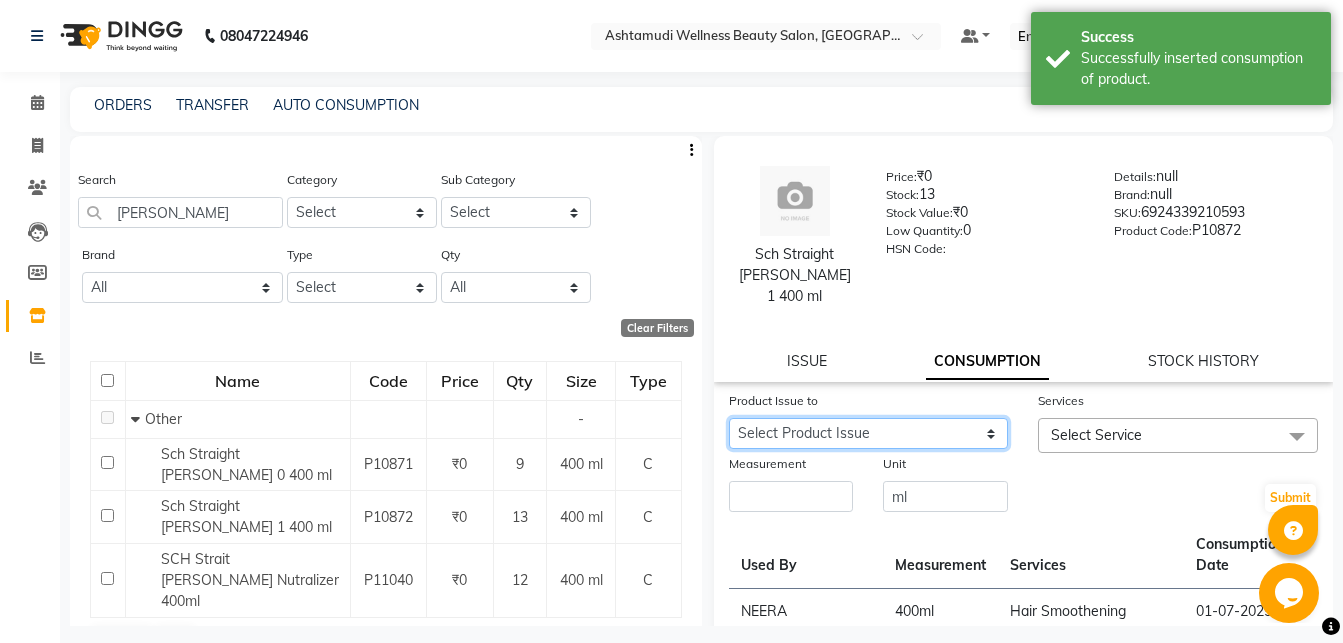 click on "Select Product Issue 2025-07-01, Issued to: Aiswarya B, Balance: 400" 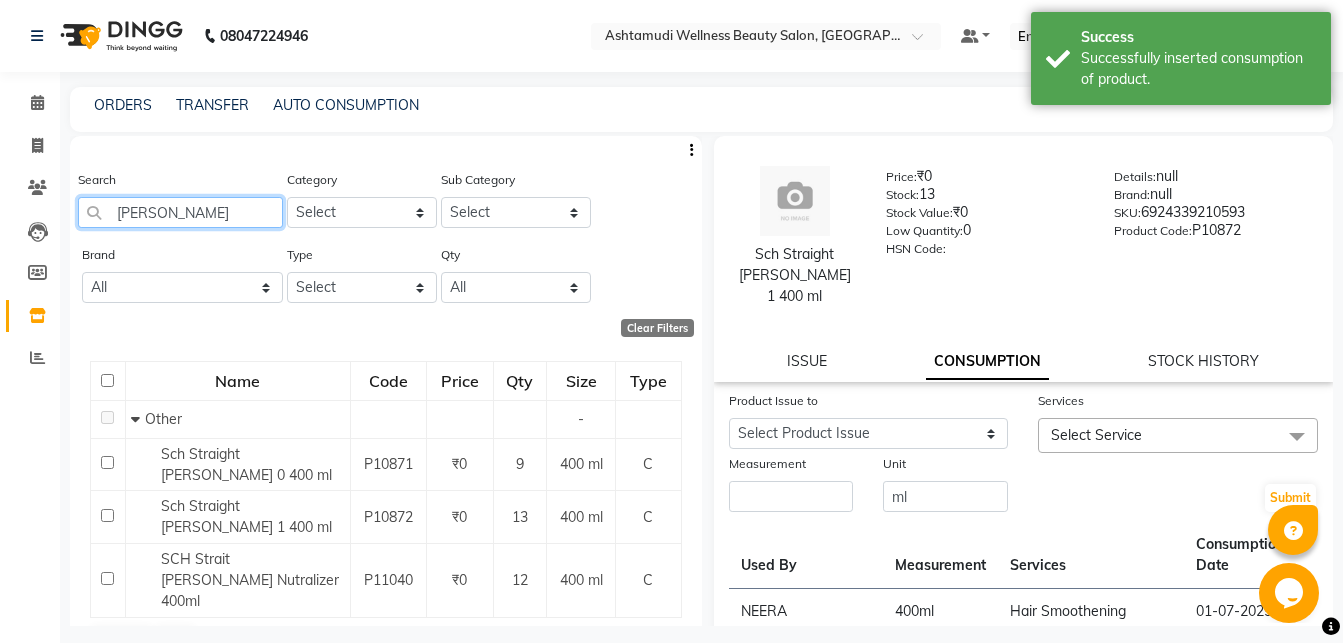 click on "glatt" 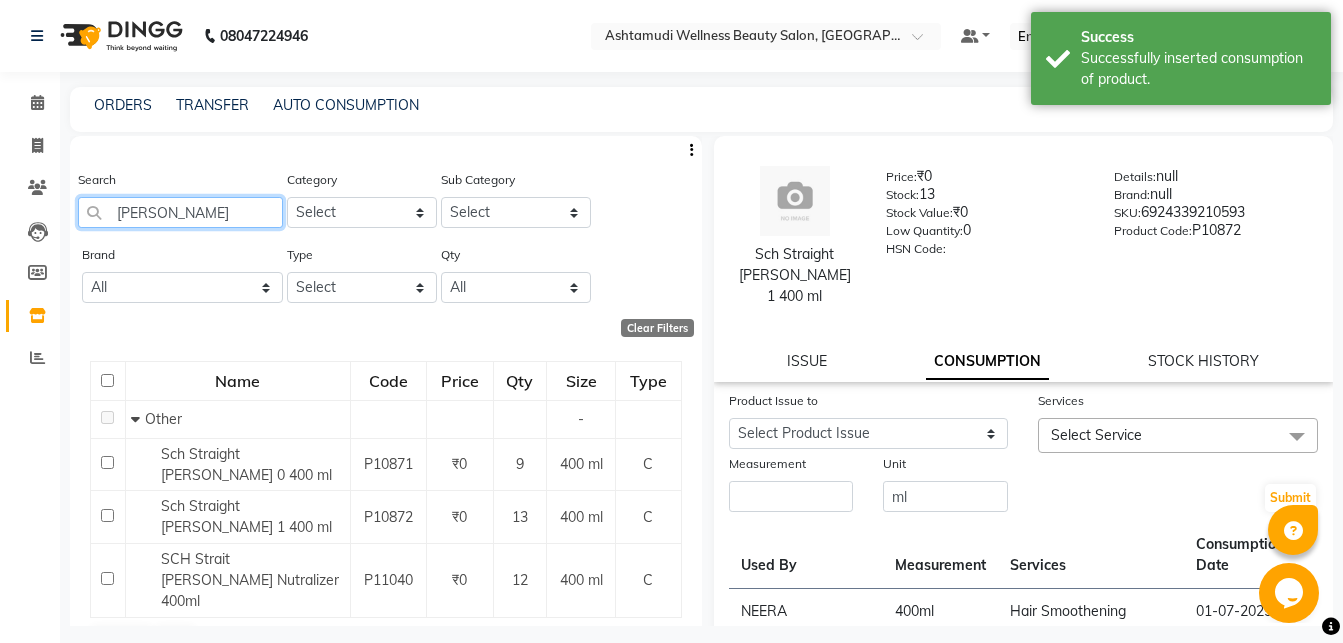 click on "glatt" 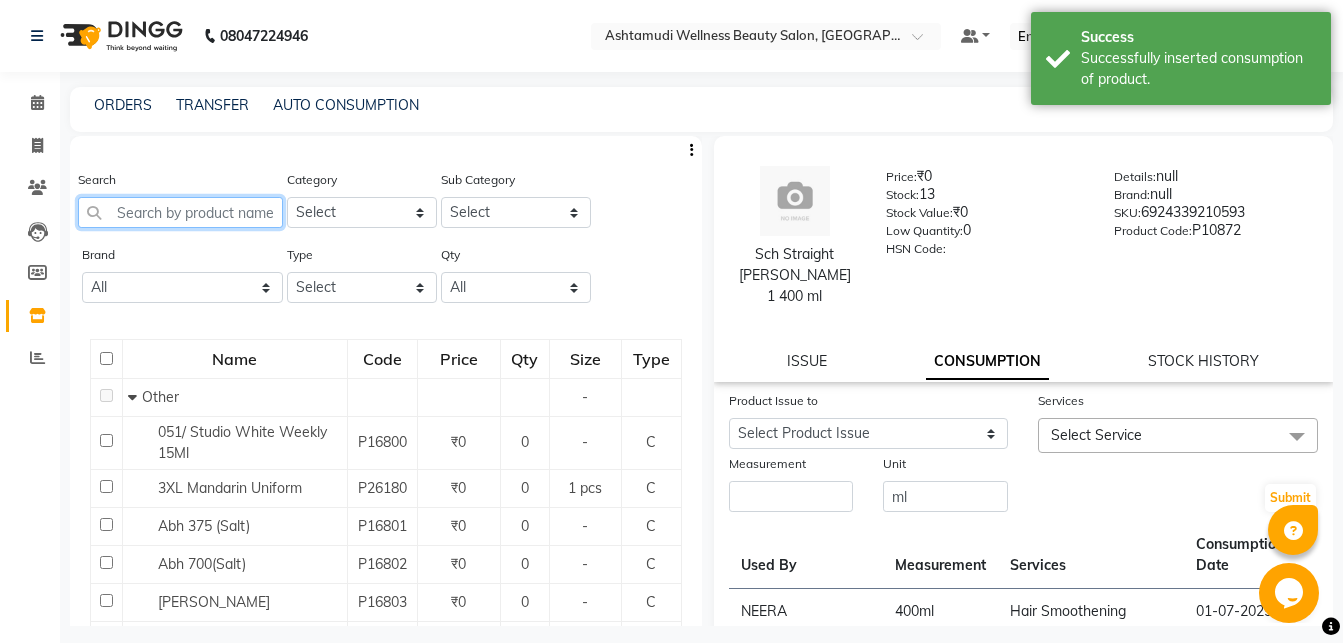 type 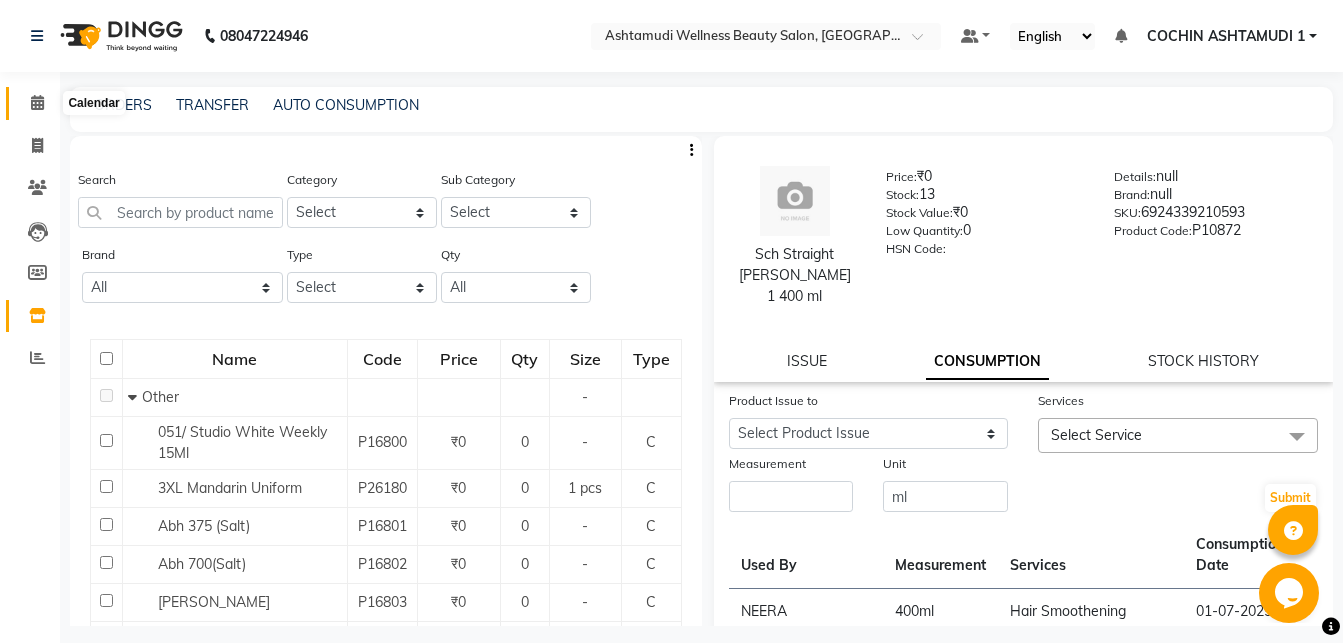 click 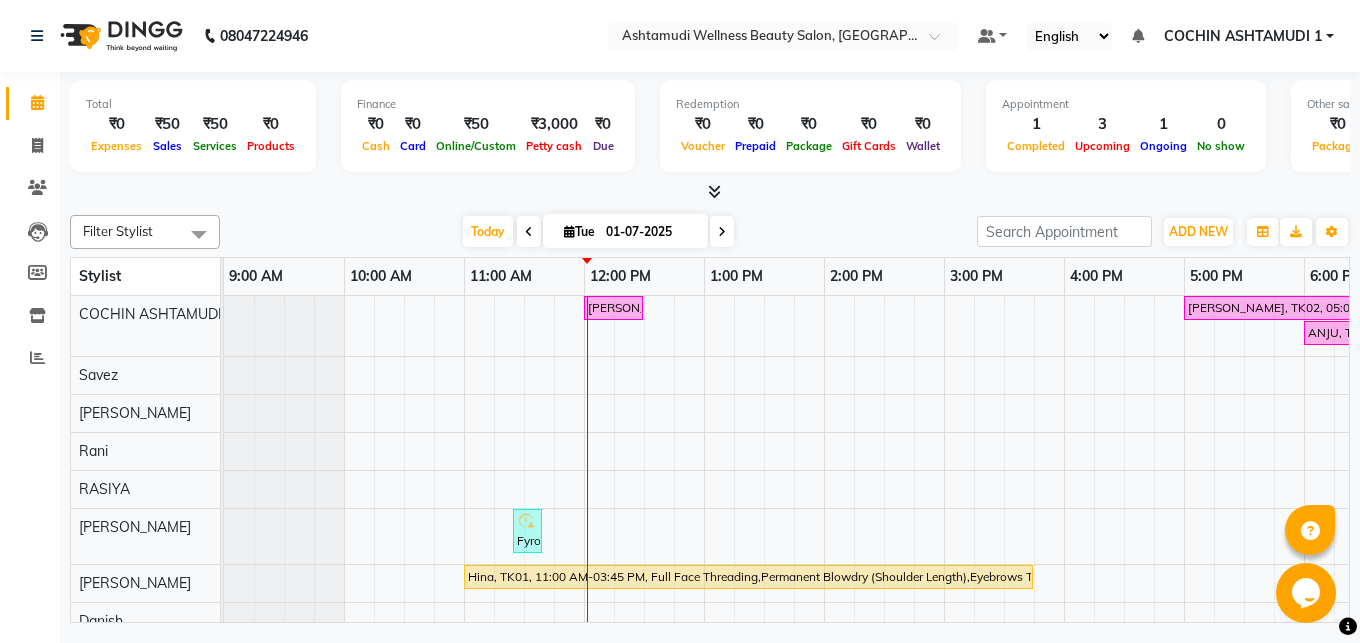 scroll, scrollTop: 19, scrollLeft: 0, axis: vertical 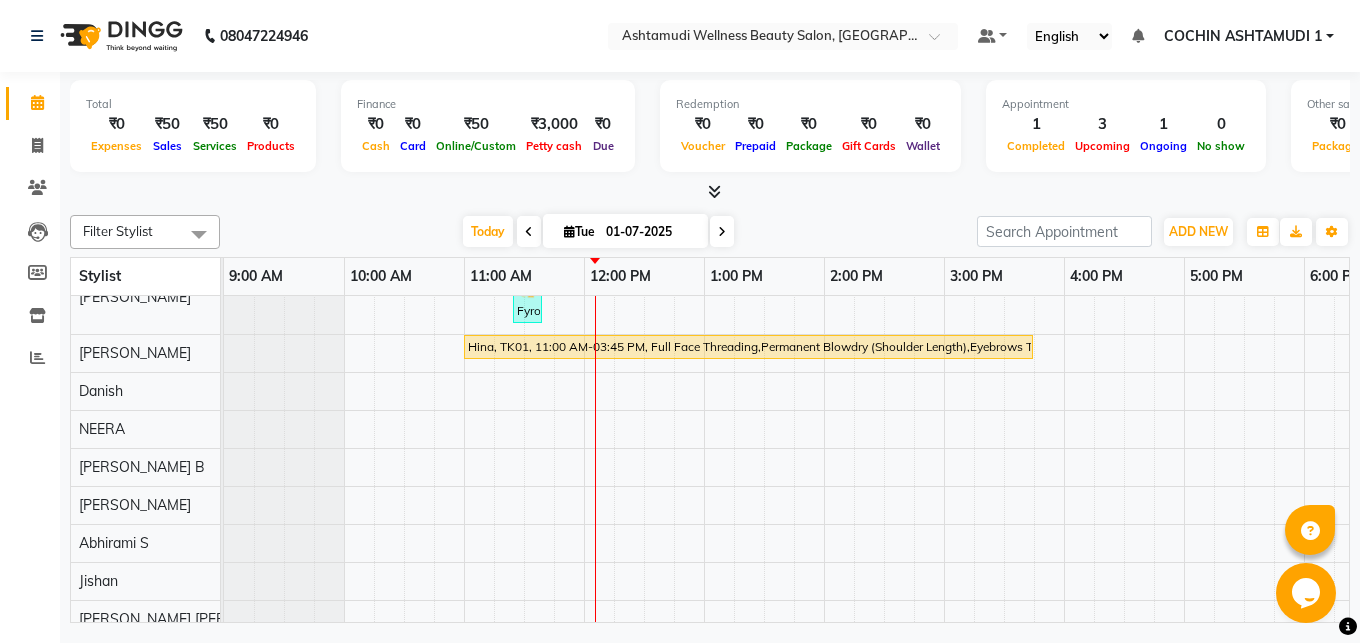 click on "08047224946 Select Location × Ashtamudi Wellness Beauty Salon, Cochin Default Panel My Panel English ENGLISH Español العربية मराठी हिंदी ગુજરાતી தமிழ் 中文 Notifications nothing to show COCHIN ASHTAMUDI 1  Manage Profile Change Password Sign out  Version:3.14.0" 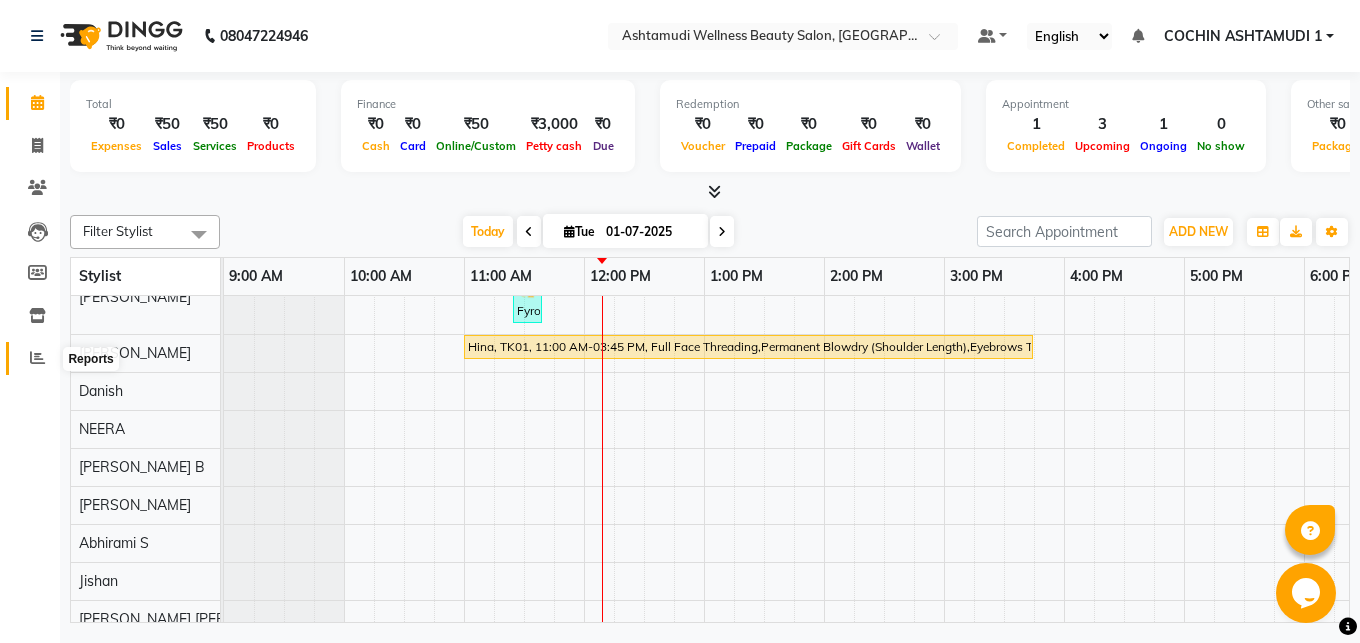 click 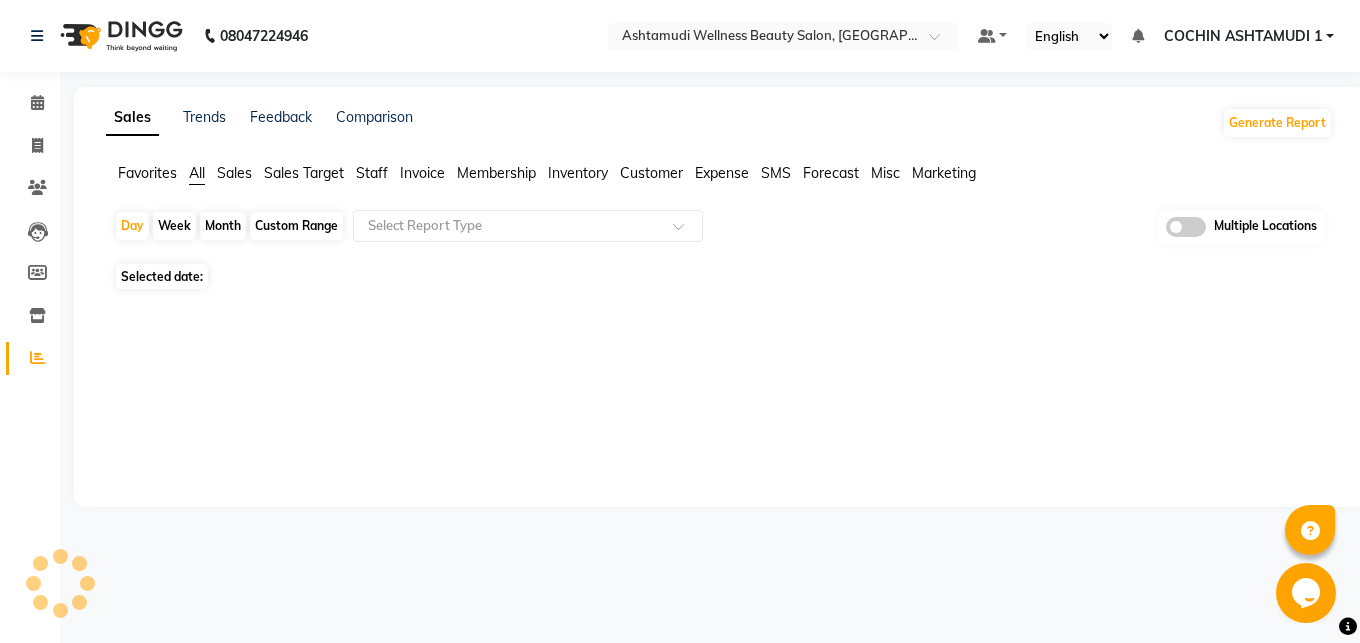 click on "Expense" 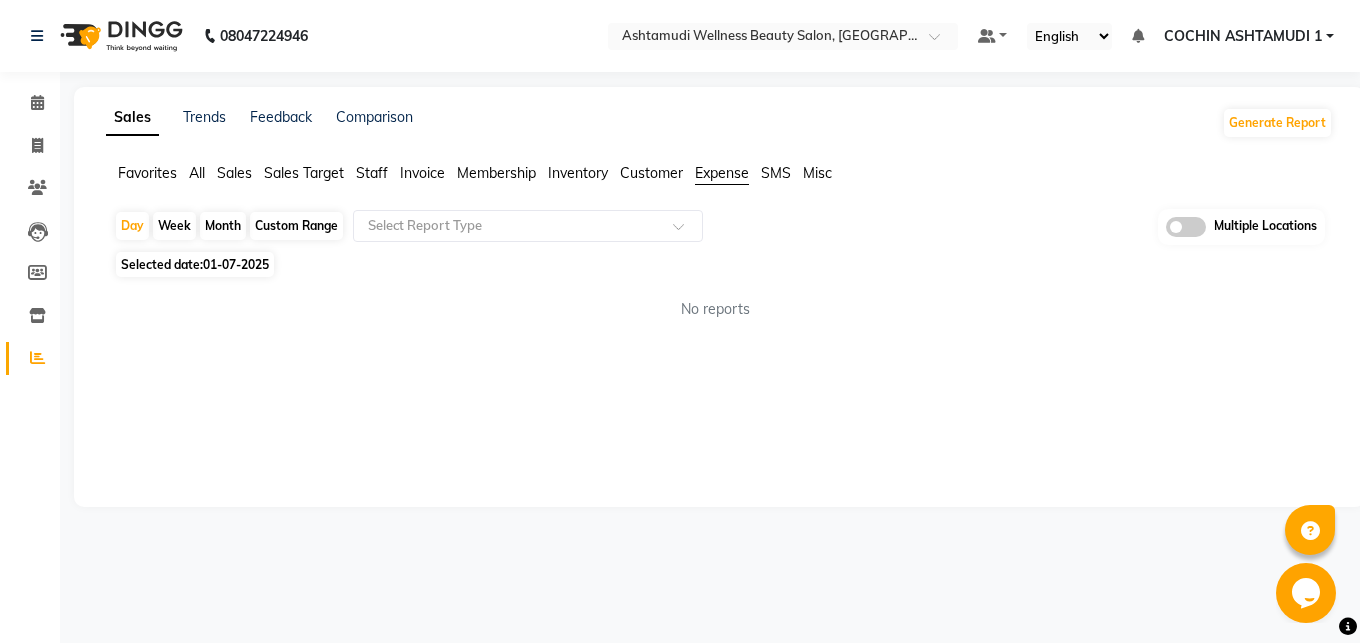 click on "Custom Range" 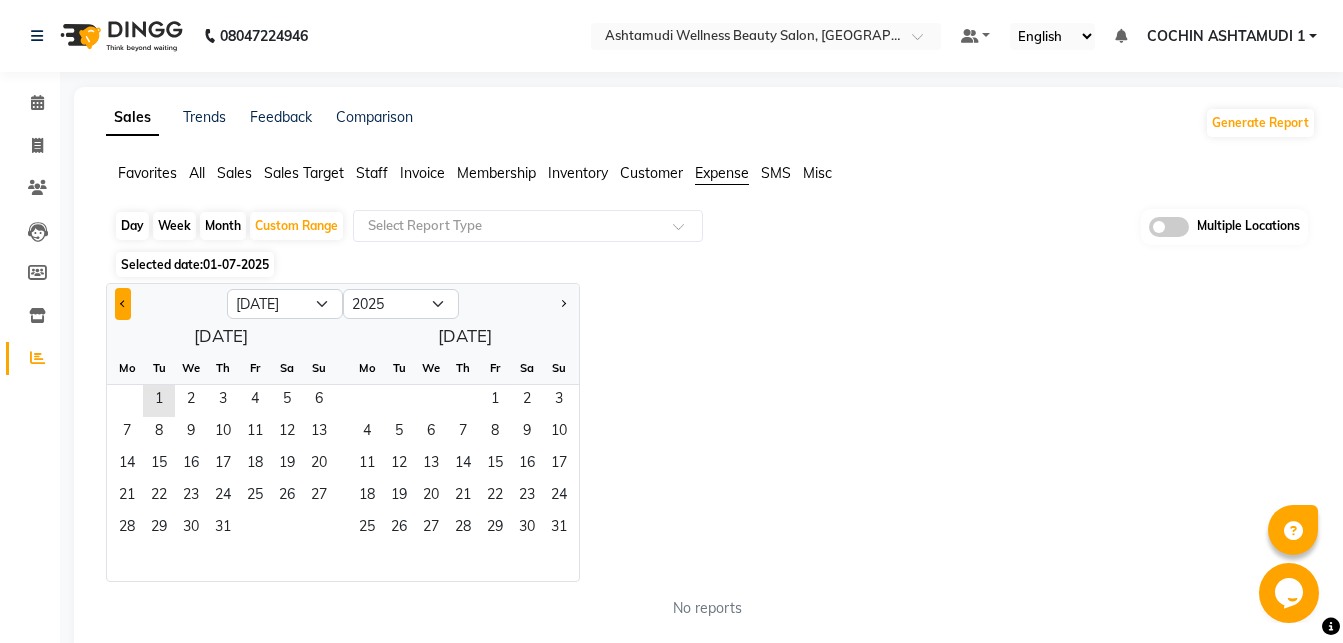 click 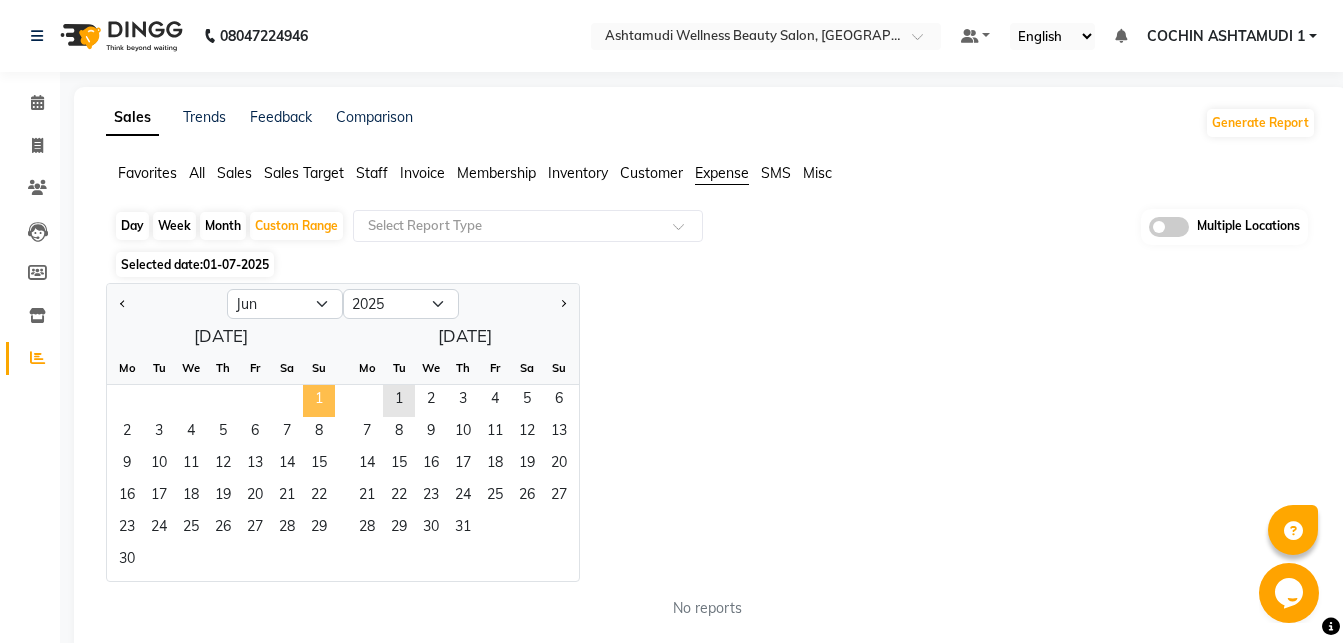 click on "1" 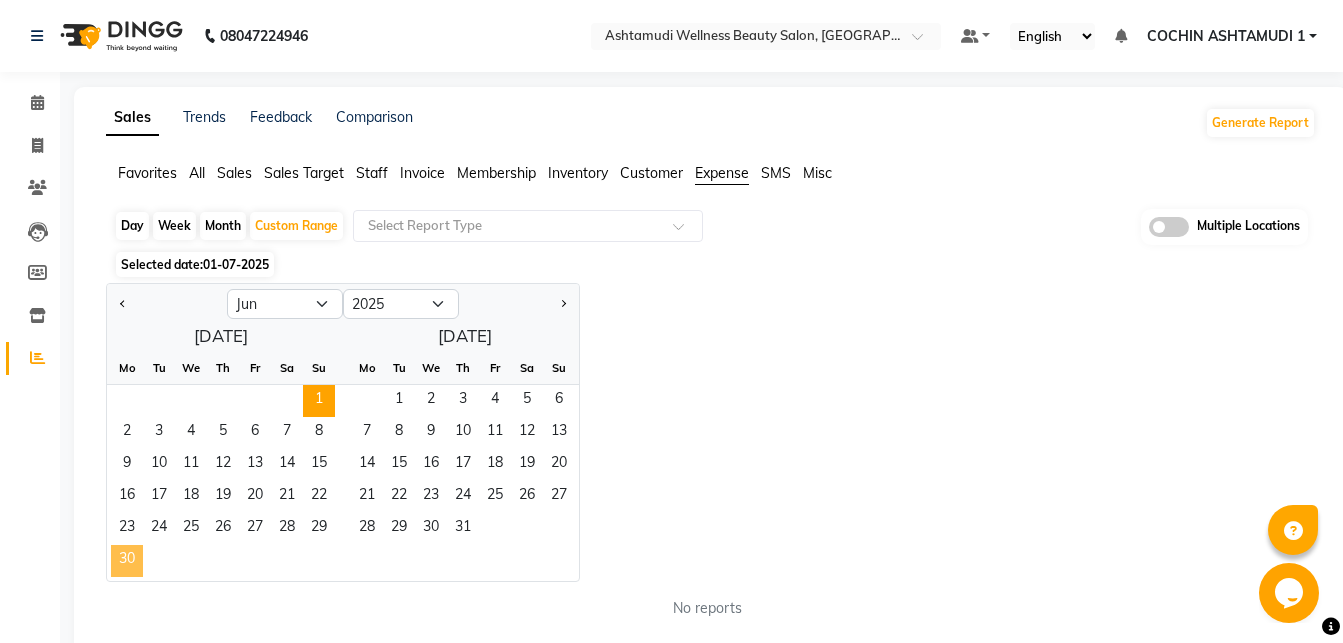 click on "30" 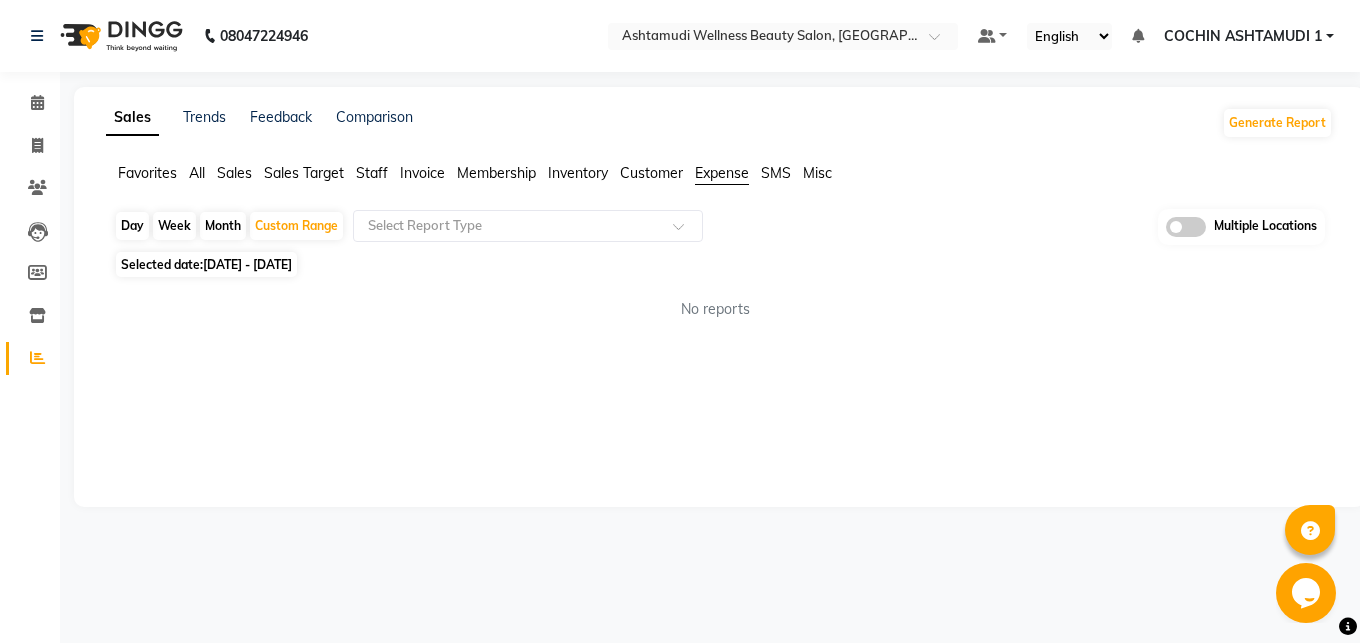 click on "01-06-2025 - 30-06-2025" 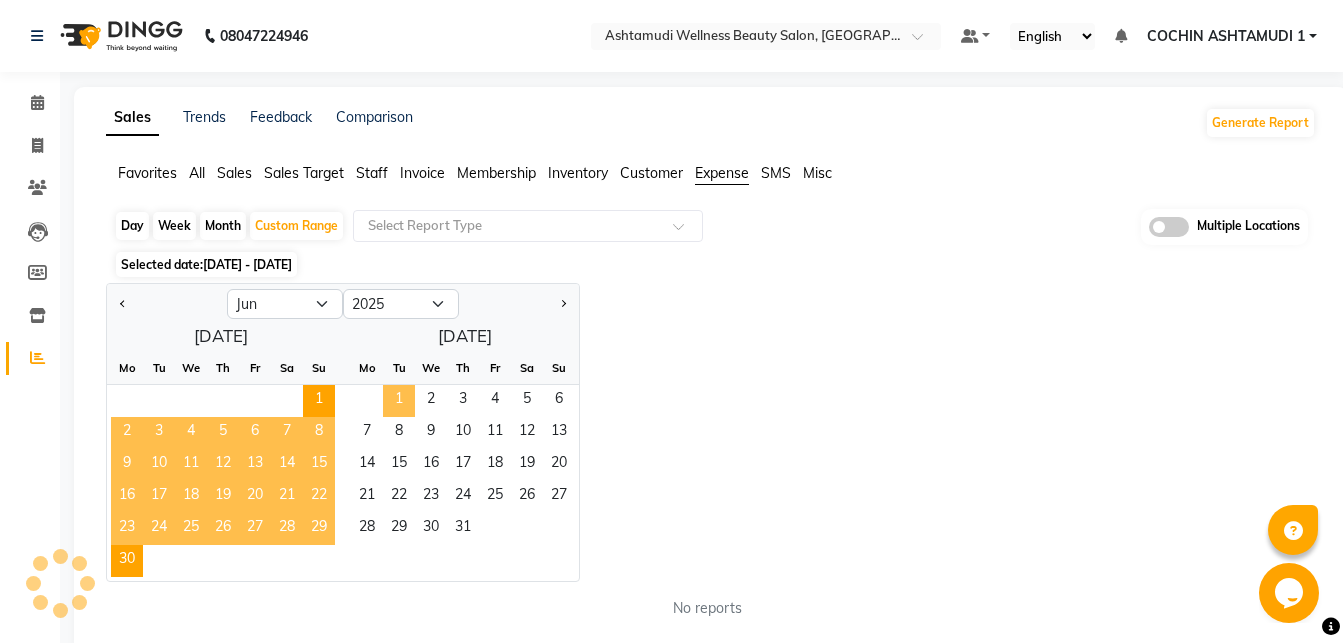 click on "1" 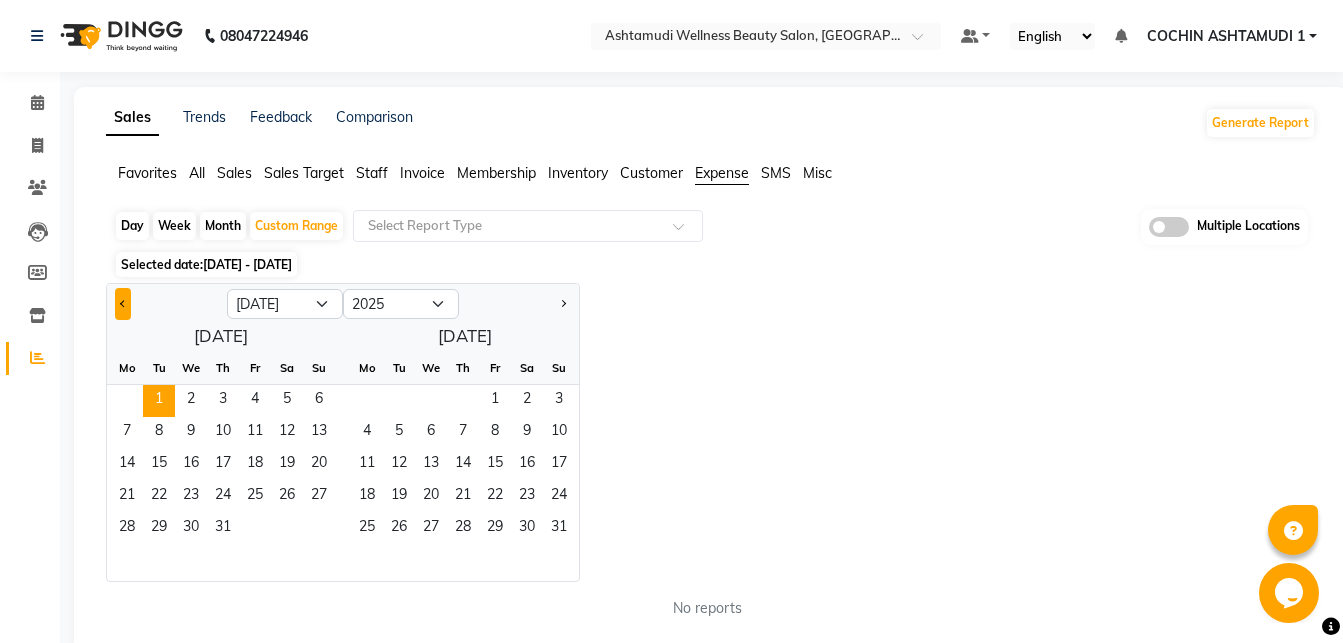 click 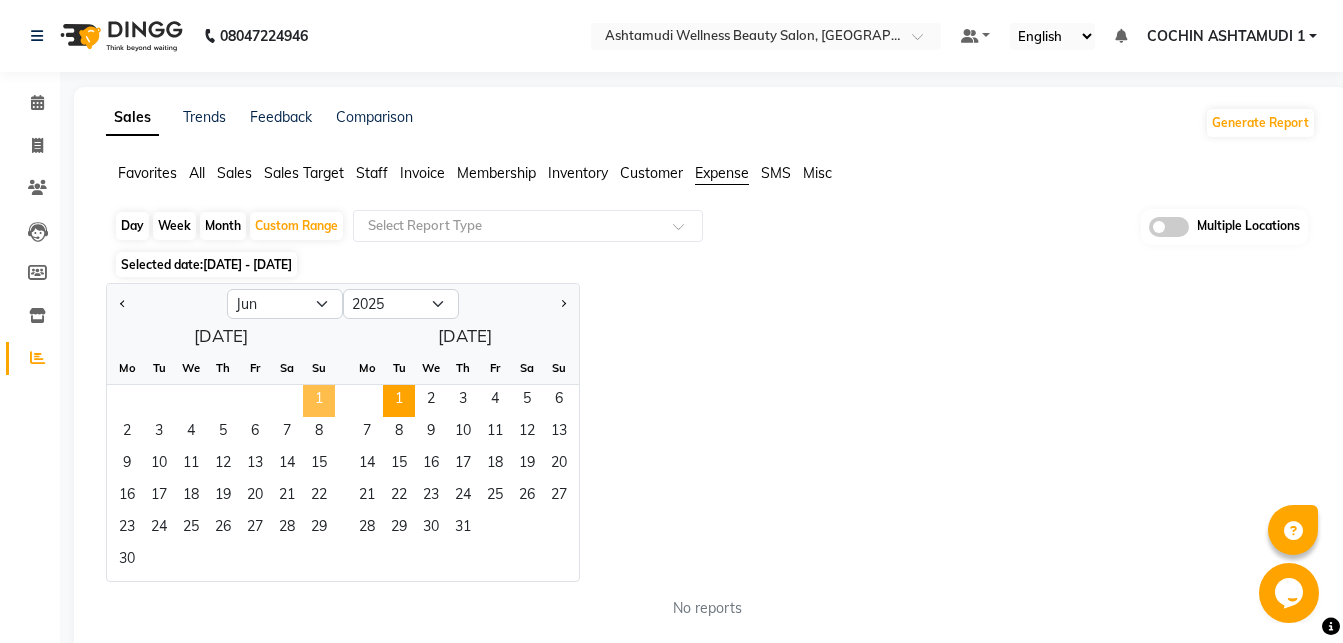 click on "1" 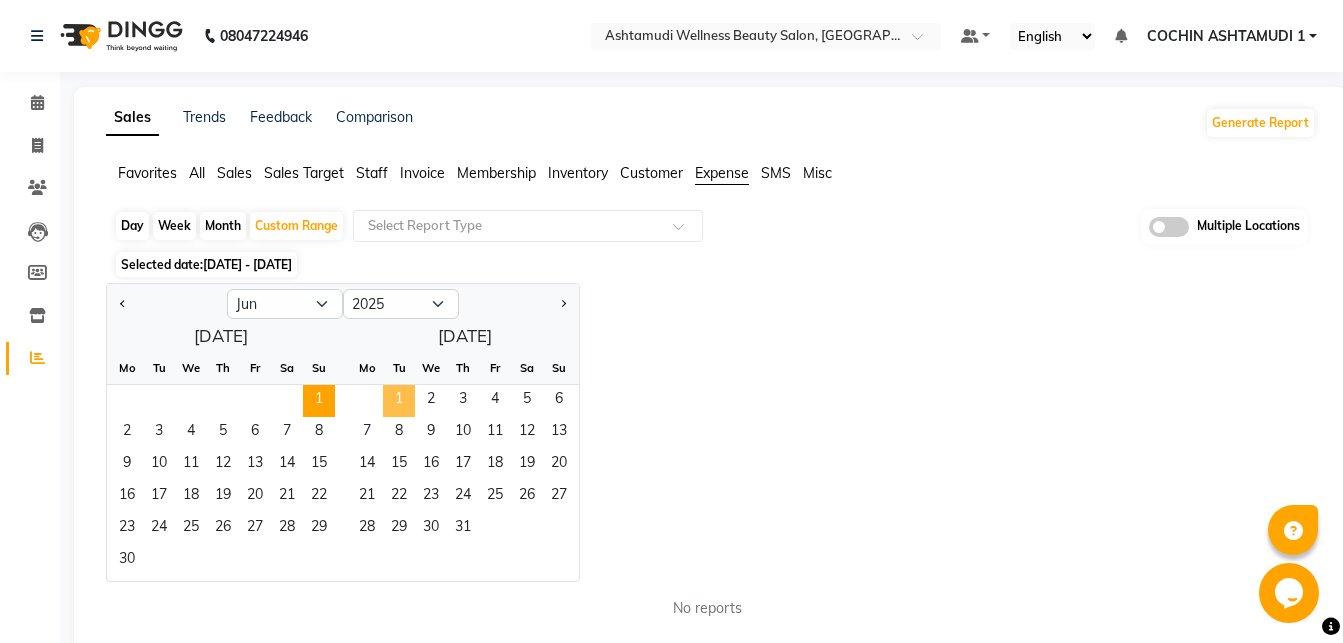 click on "1" 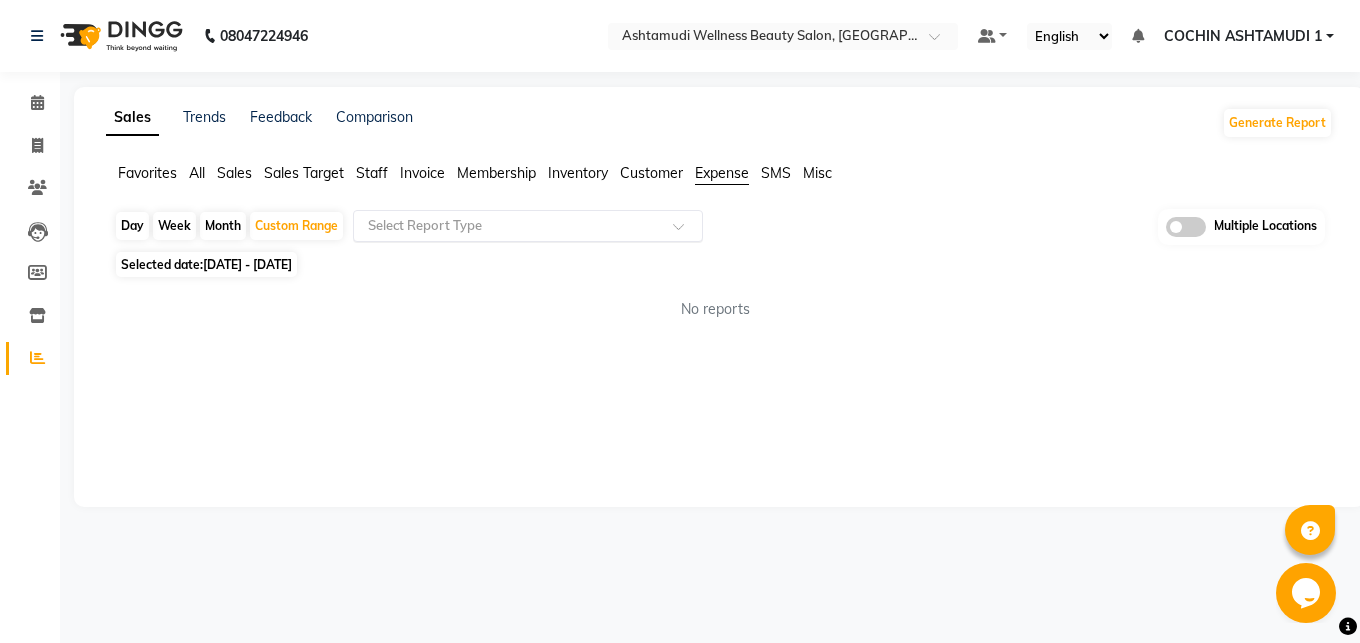 click 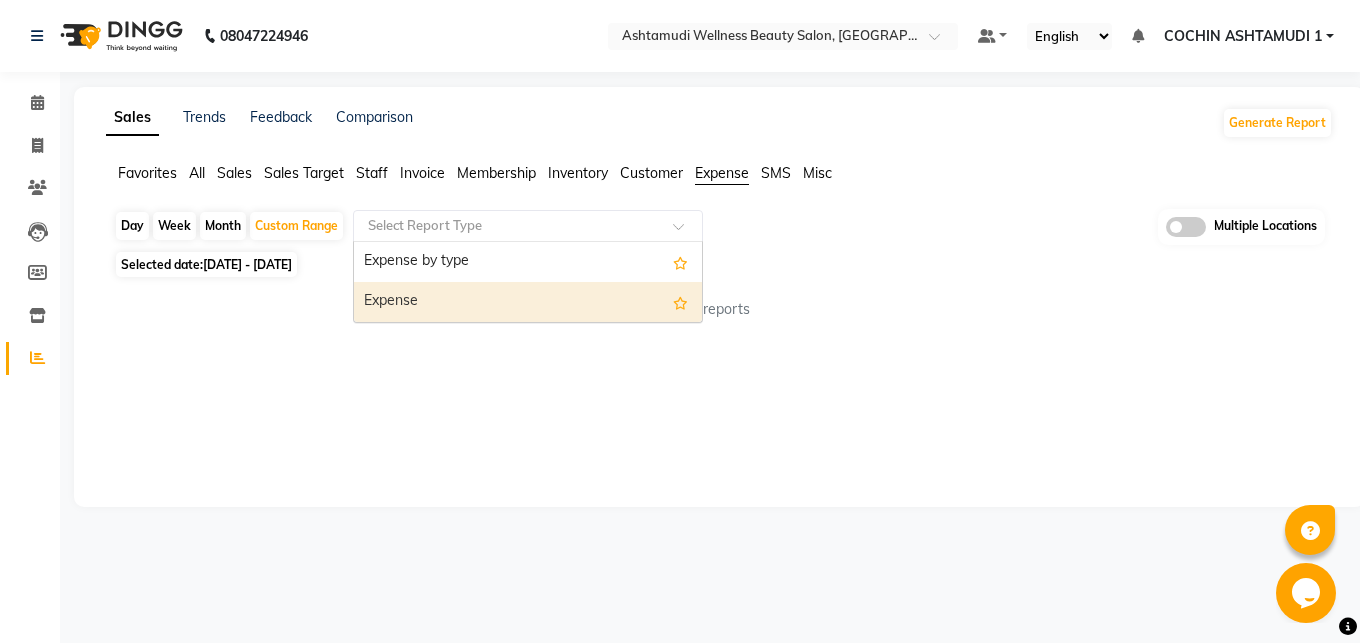 click on "Expense" at bounding box center (528, 302) 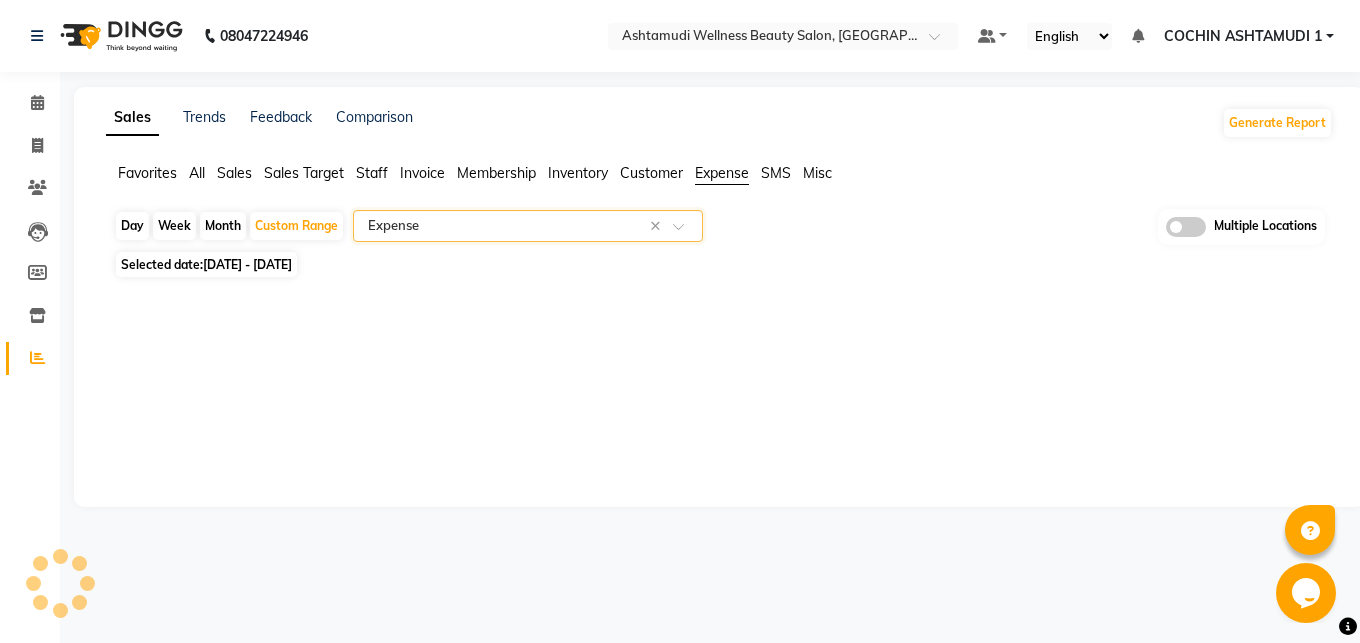 select on "full_report" 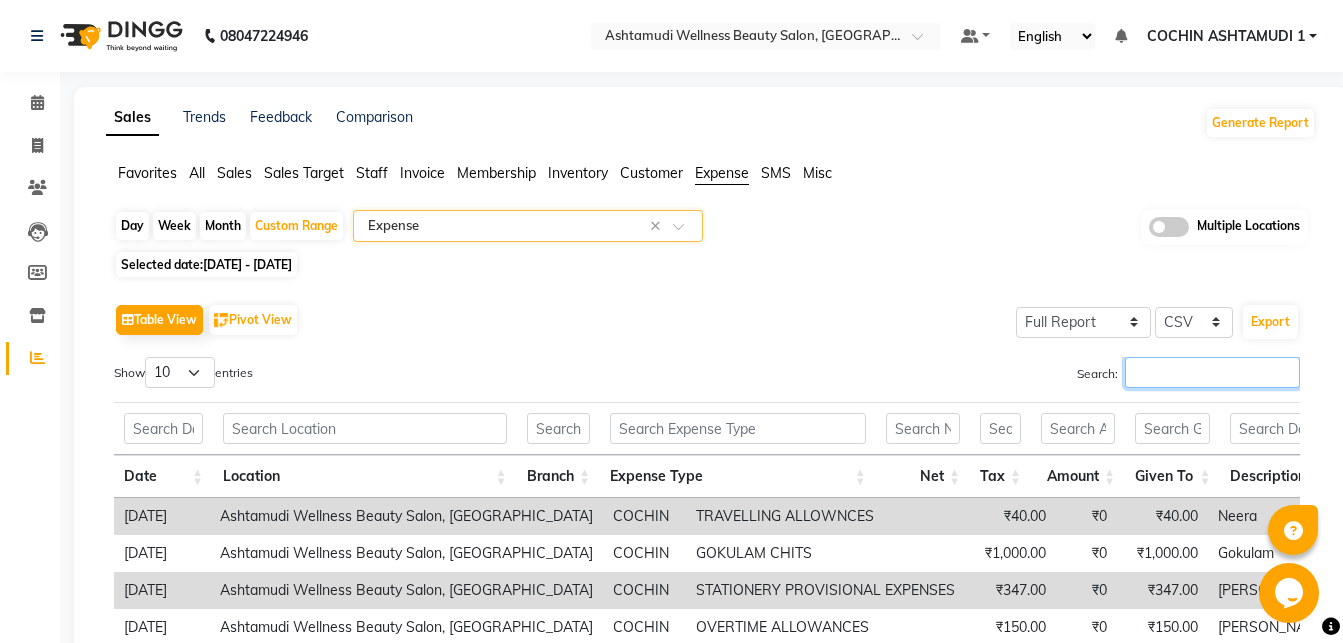 click on "Search:" at bounding box center (1212, 372) 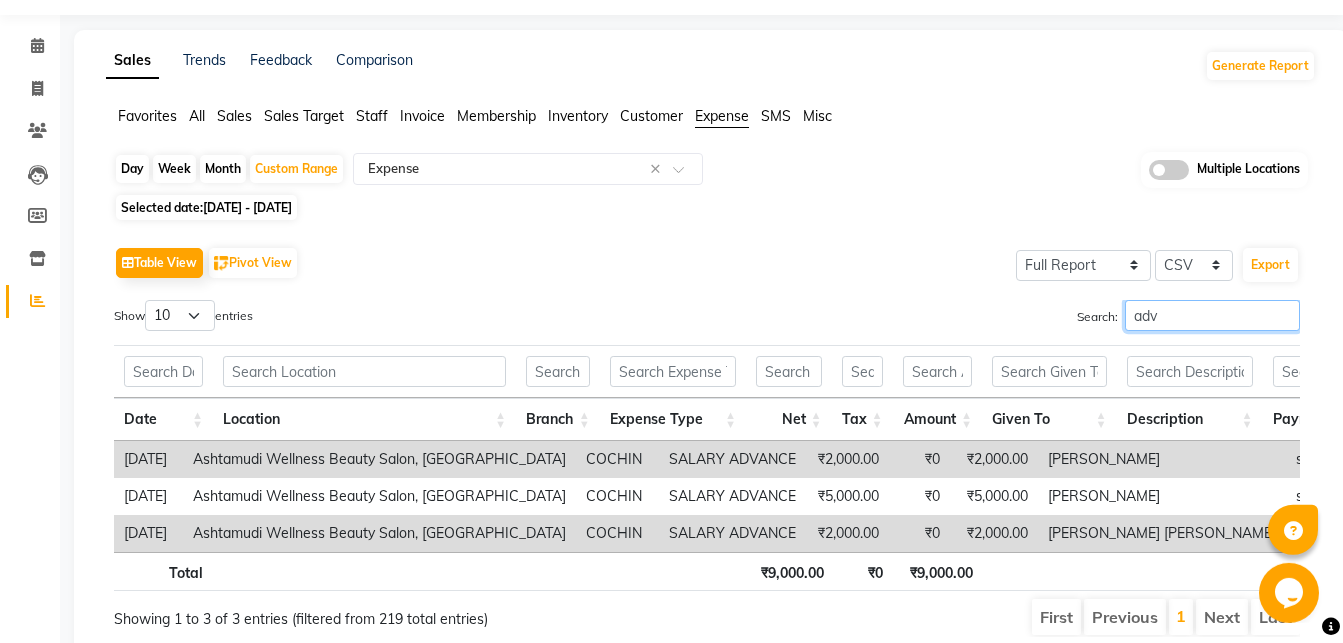 scroll, scrollTop: 102, scrollLeft: 0, axis: vertical 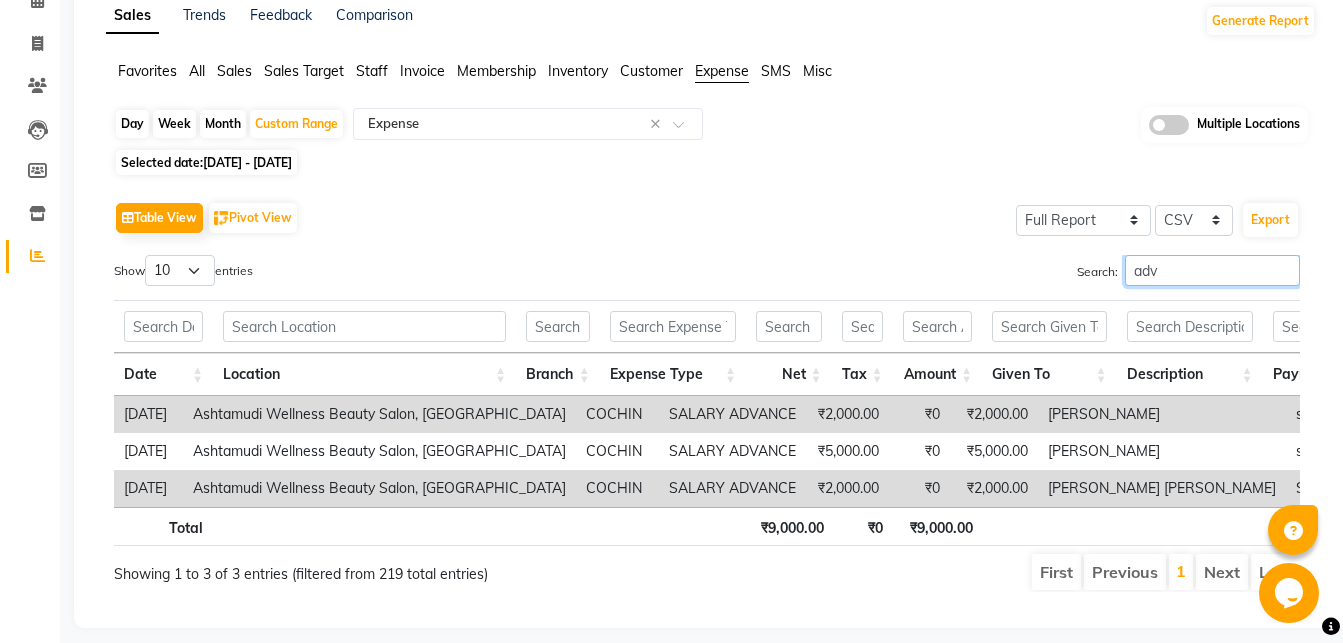 type on "adv" 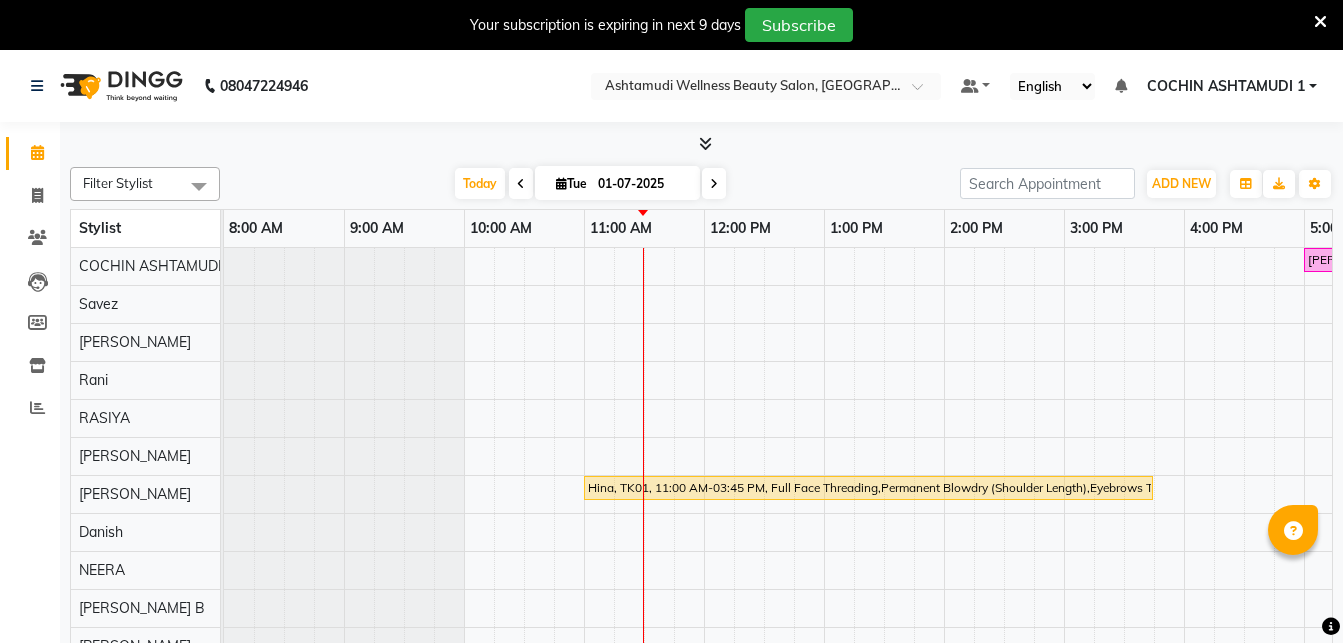 scroll, scrollTop: 0, scrollLeft: 0, axis: both 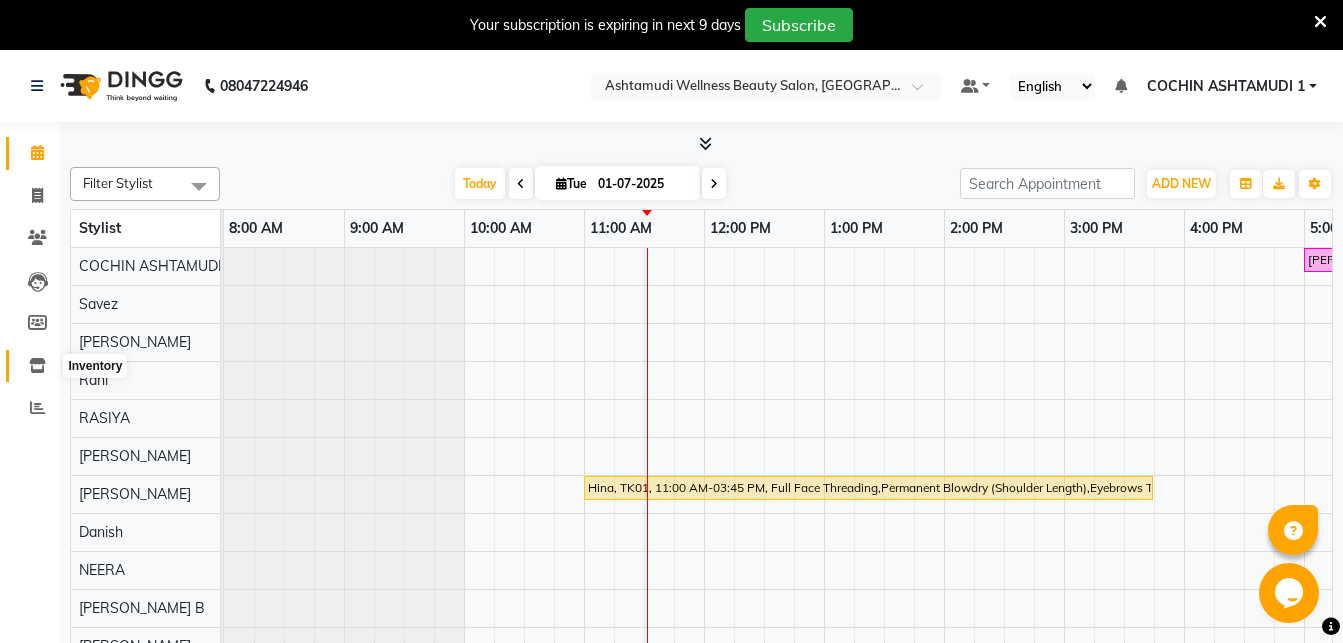 click 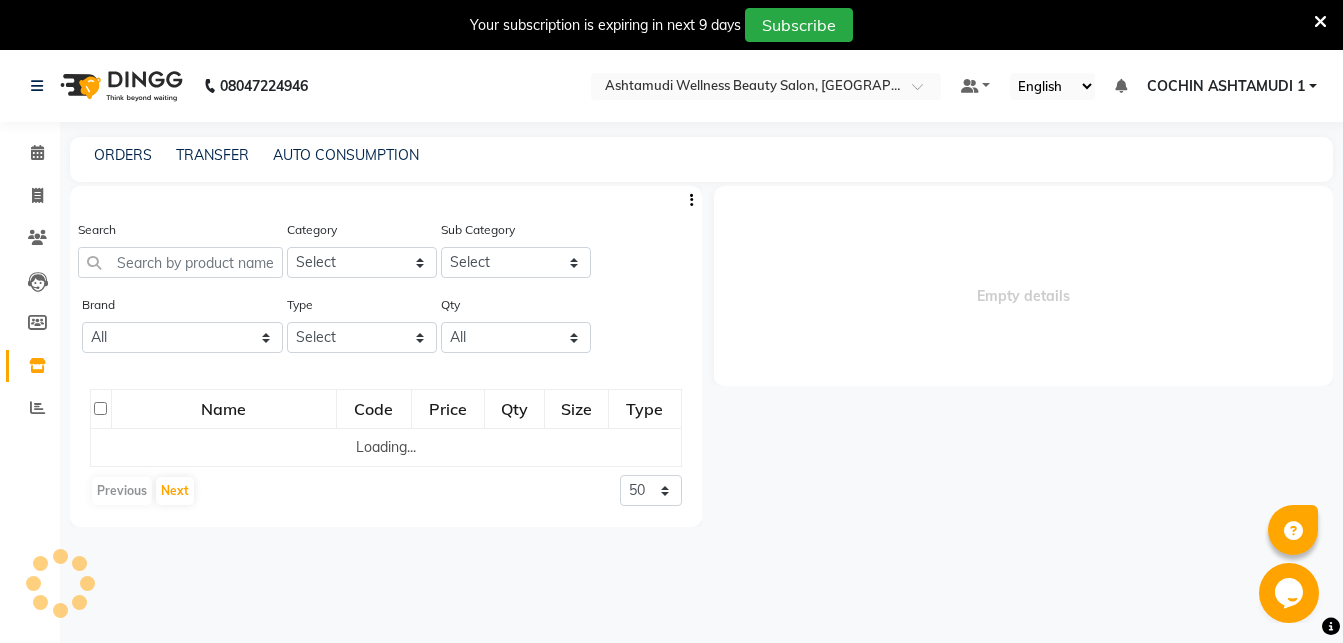select 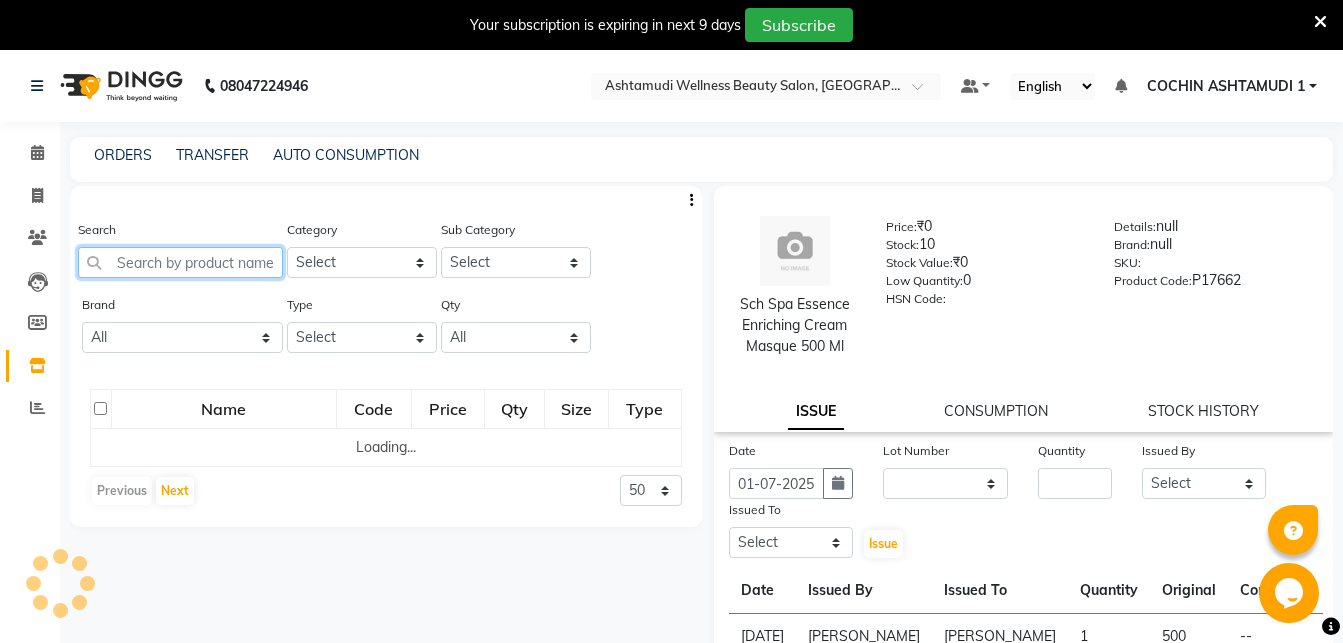 click 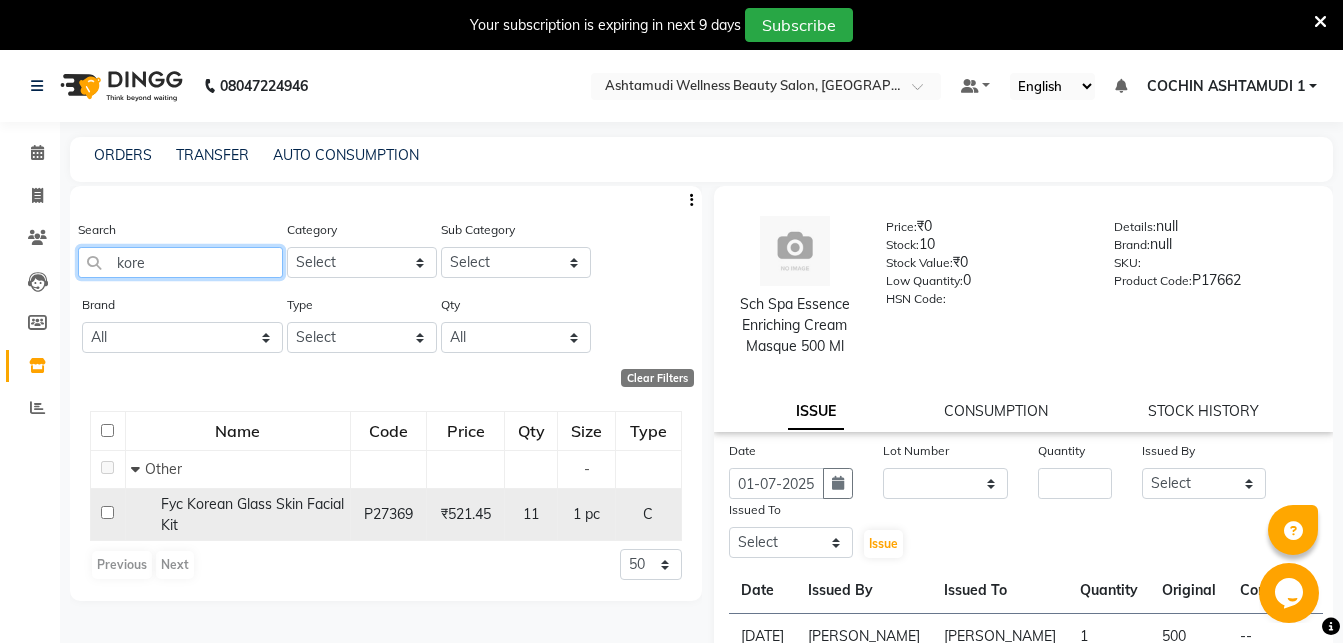 type on "kore" 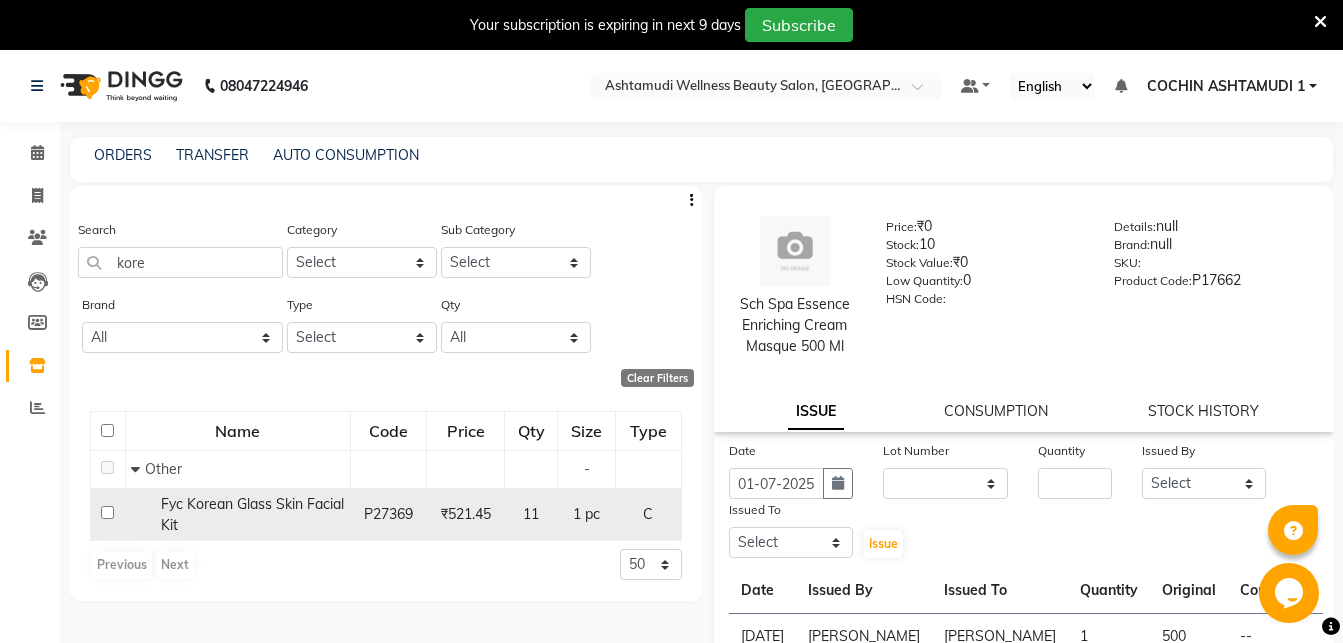 click 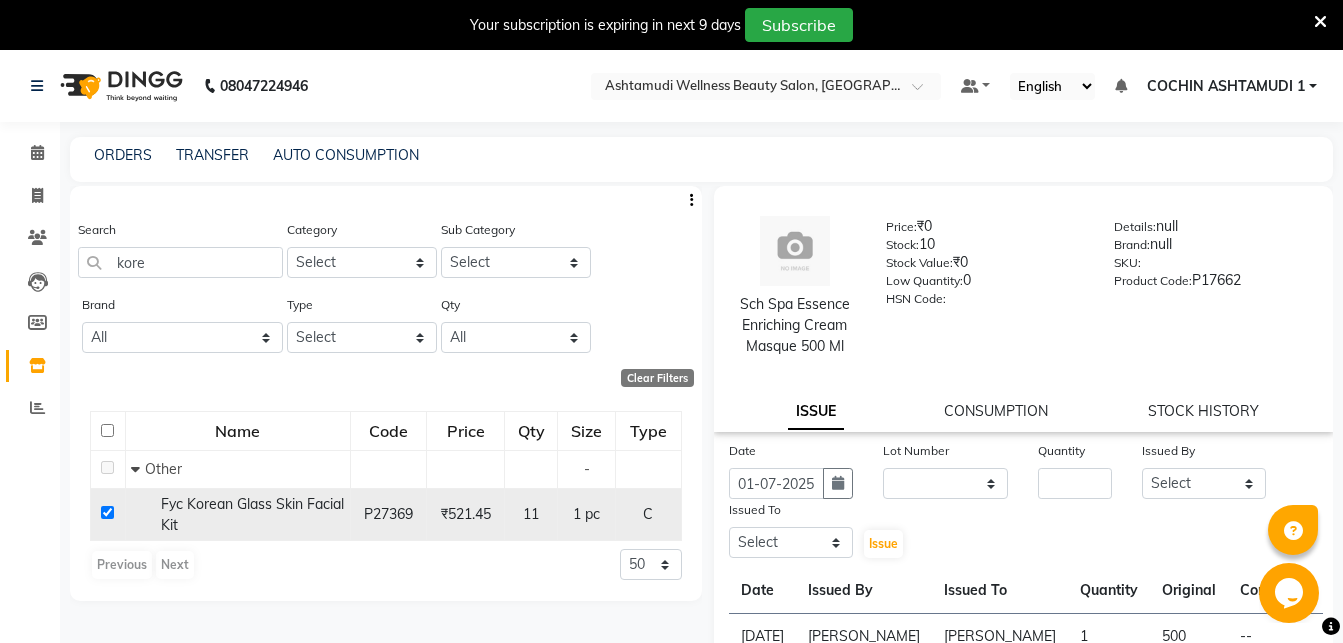 checkbox on "true" 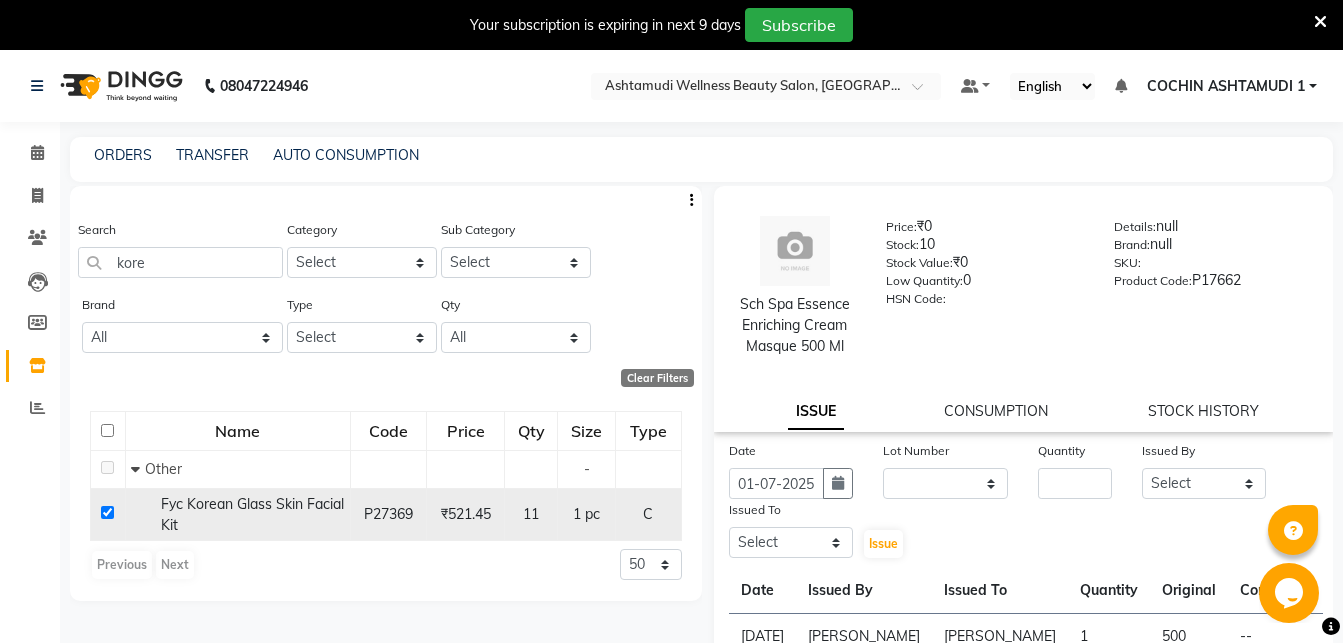select 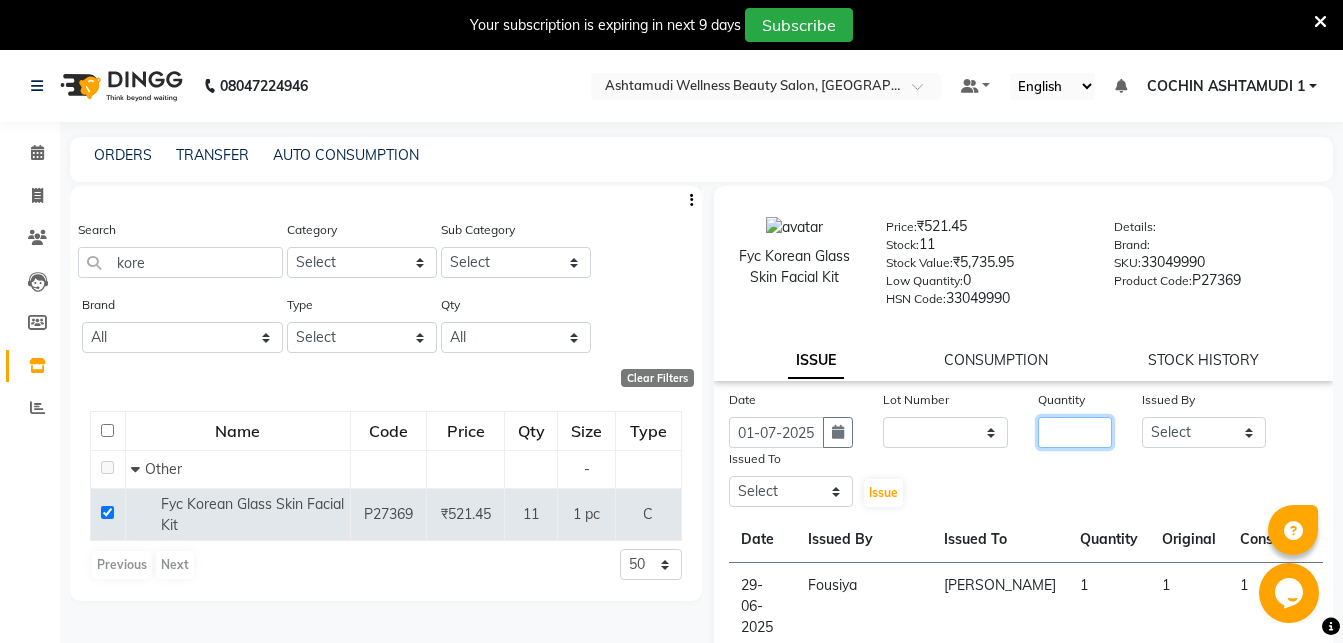 click 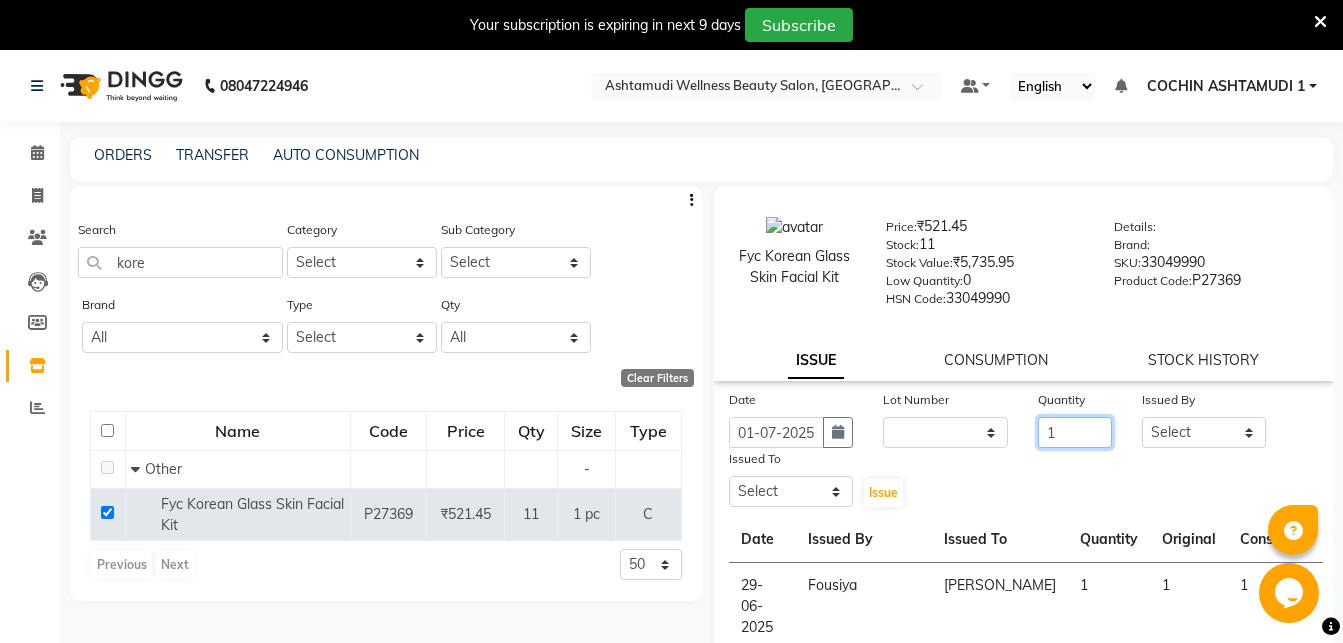 type on "1" 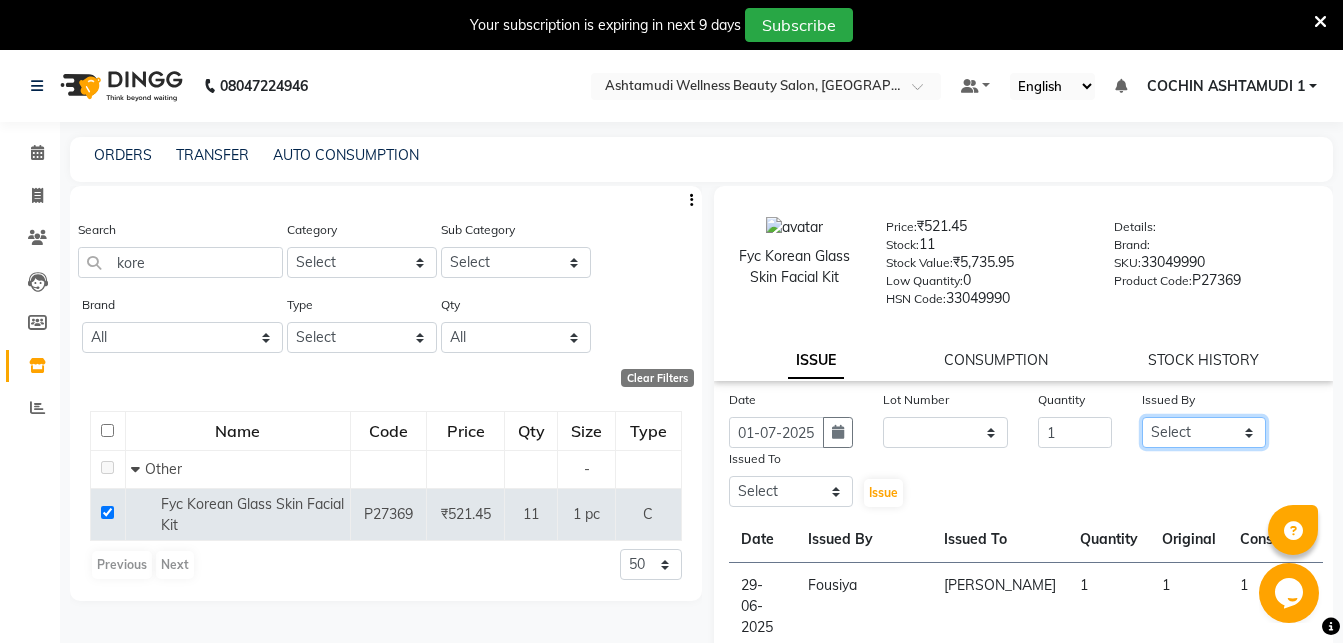 click on "Select Abhirami S [PERSON_NAME] B [PERSON_NAME] COCHIN ASHTAMUDI Danish [PERSON_NAME] [PERSON_NAME] [PERSON_NAME] [PERSON_NAME] [PERSON_NAME] [PERSON_NAME]" 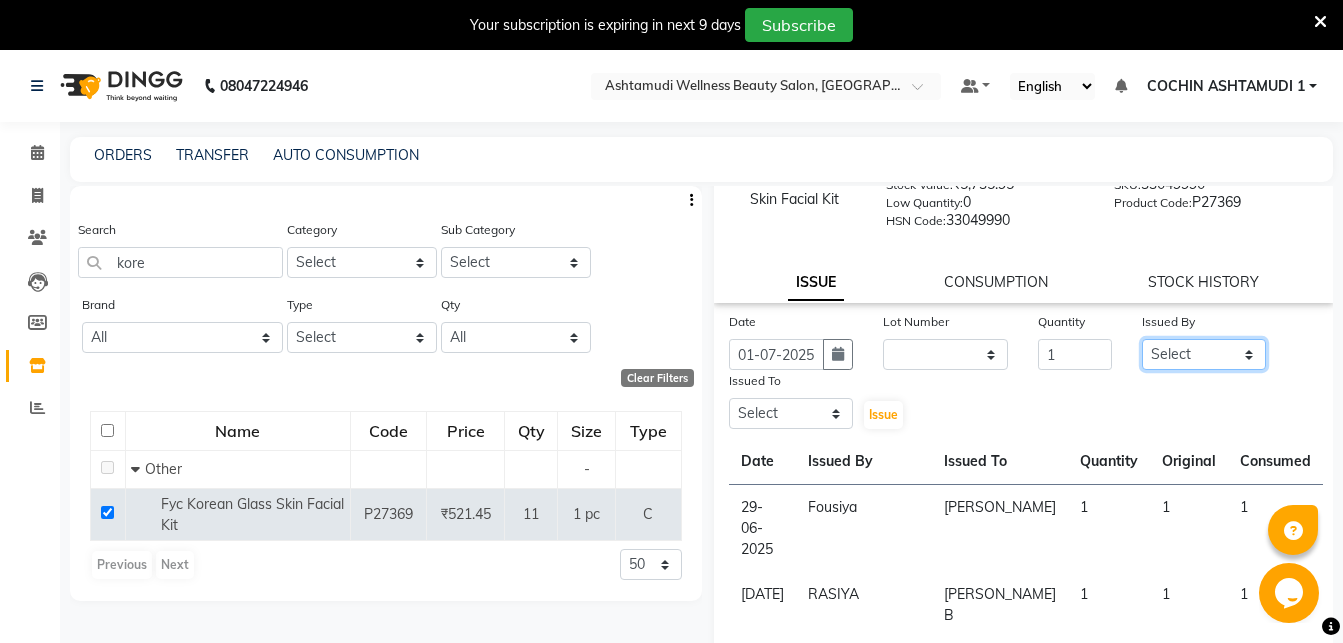 scroll, scrollTop: 108, scrollLeft: 0, axis: vertical 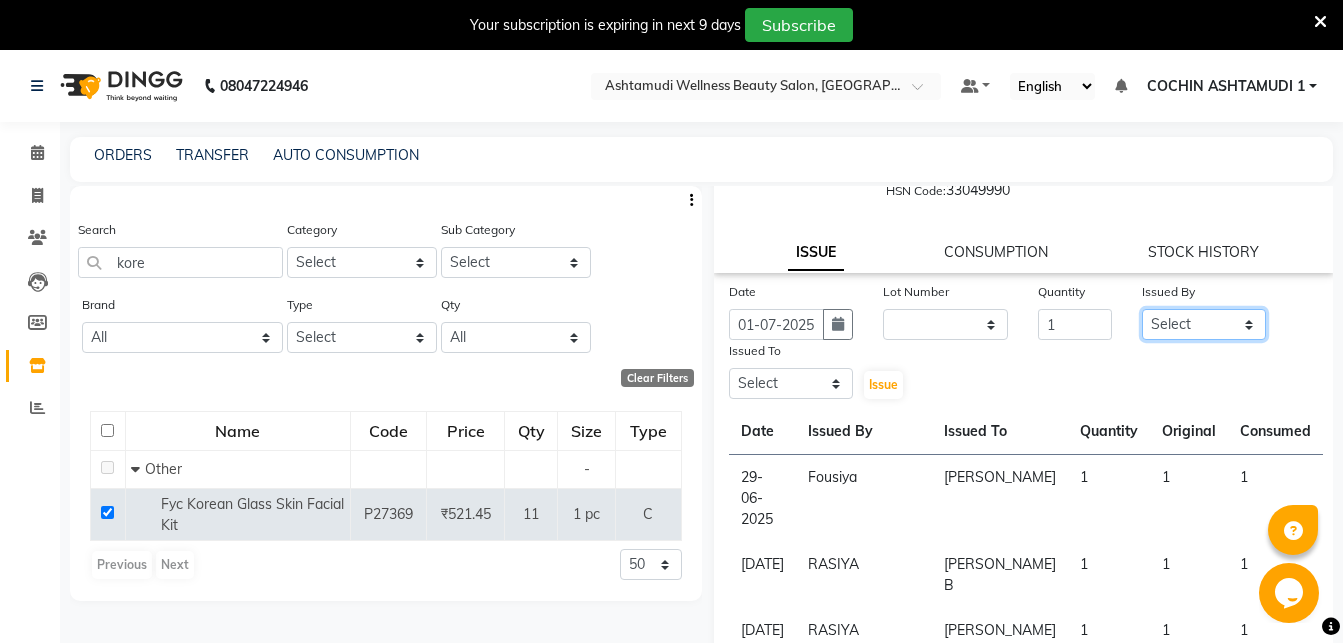 click on "Select Abhirami S [PERSON_NAME] B [PERSON_NAME] COCHIN ASHTAMUDI Danish [PERSON_NAME] [PERSON_NAME] [PERSON_NAME] [PERSON_NAME] [PERSON_NAME] [PERSON_NAME]" 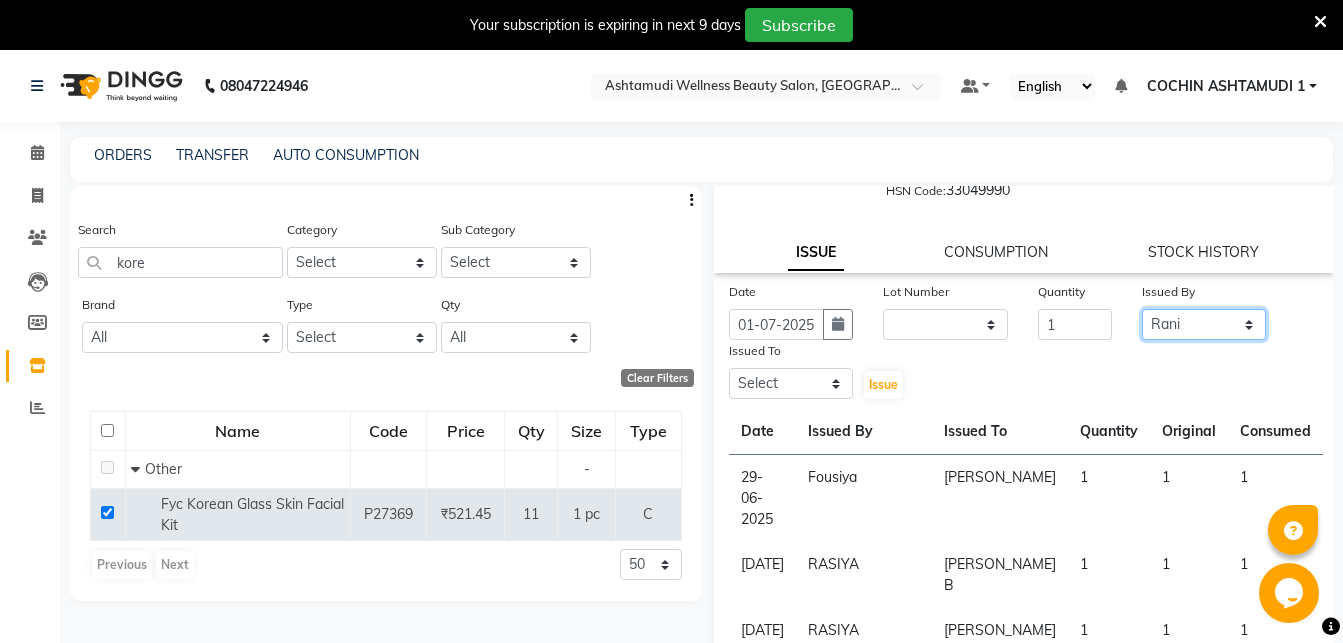 click on "Rani" 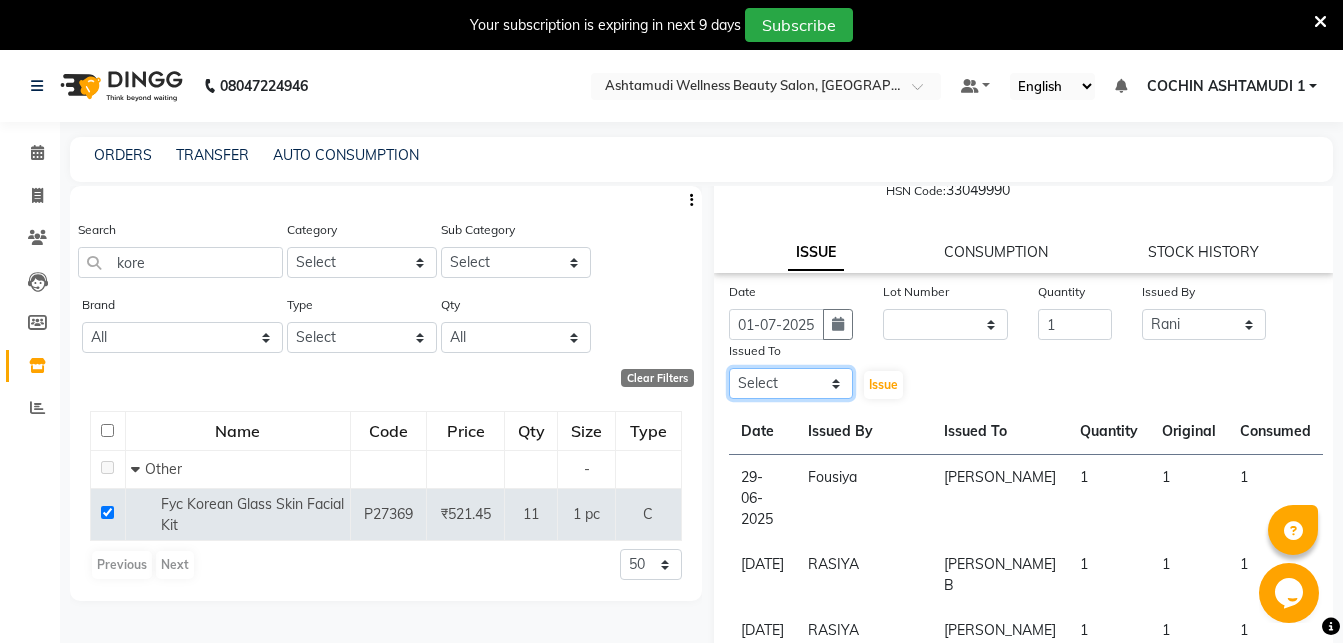 click on "Select Abhirami S [PERSON_NAME] B [PERSON_NAME] COCHIN ASHTAMUDI Danish [PERSON_NAME] [PERSON_NAME] [PERSON_NAME] [PERSON_NAME] [PERSON_NAME] [PERSON_NAME]" 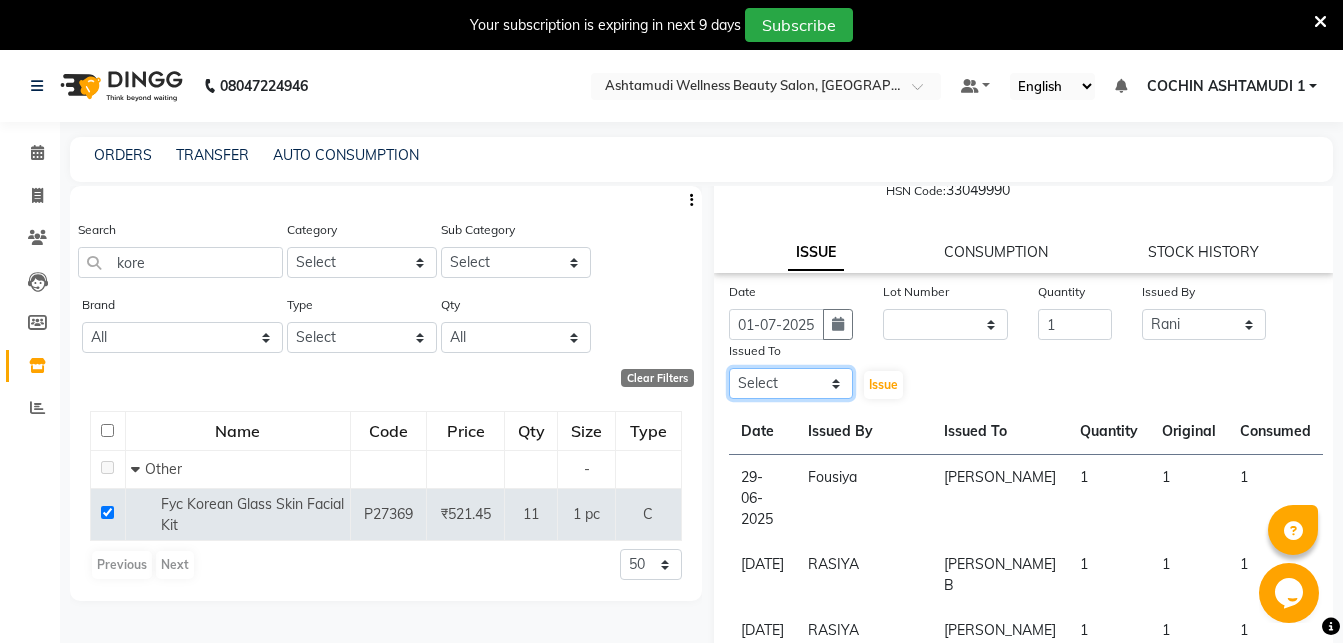 select on "77499" 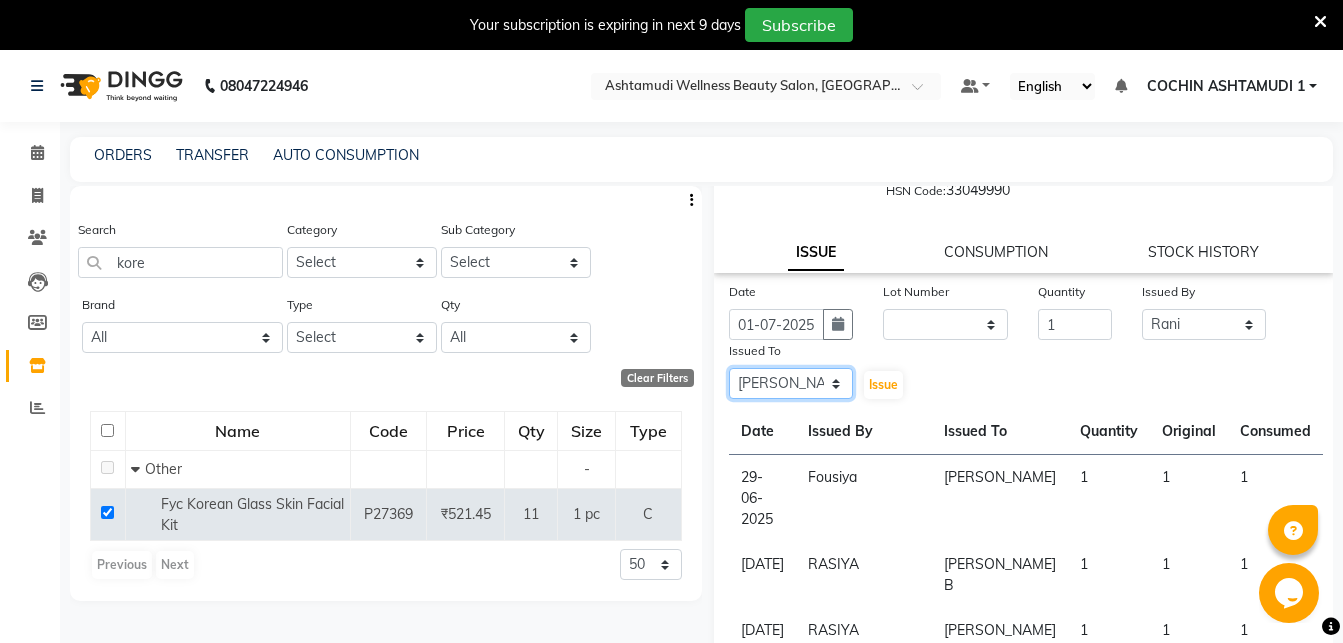 click on "[PERSON_NAME] B" 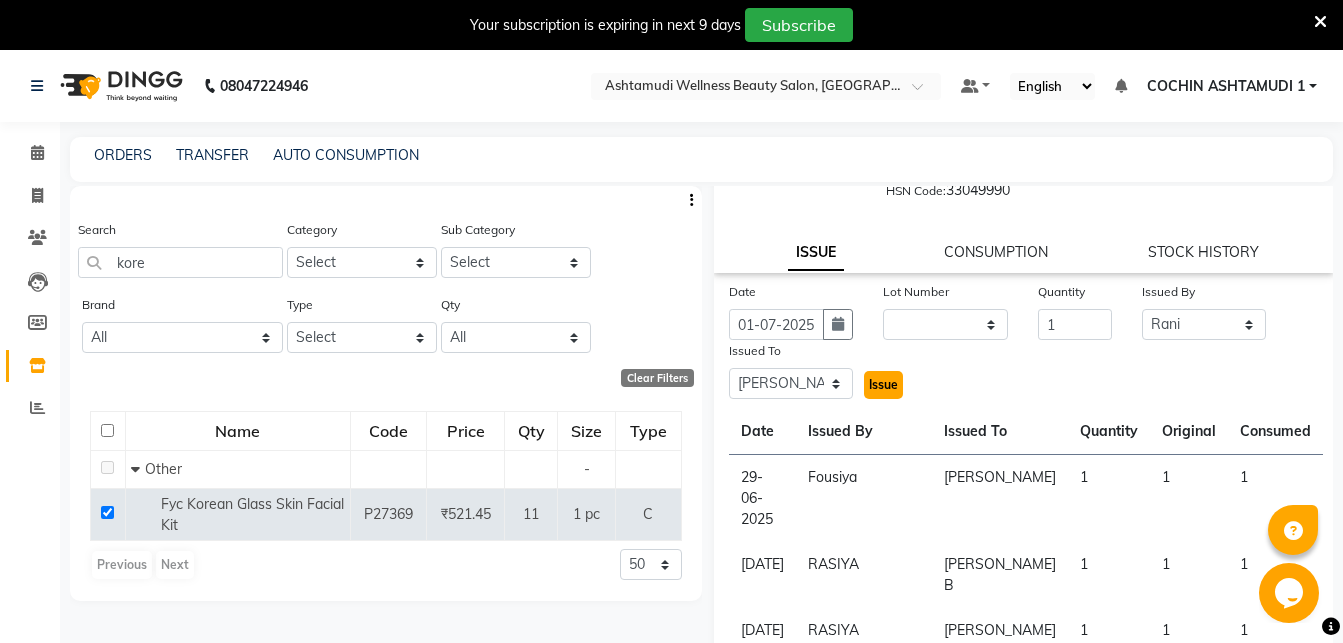 click on "Issue" 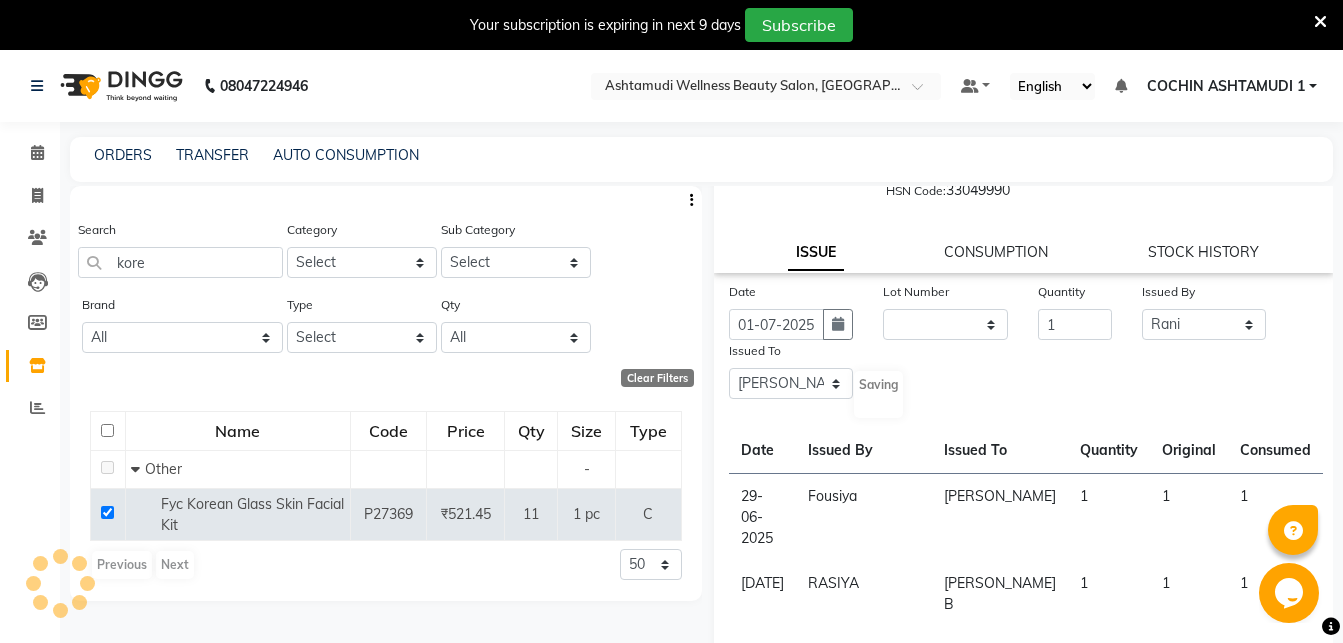 scroll, scrollTop: 0, scrollLeft: 0, axis: both 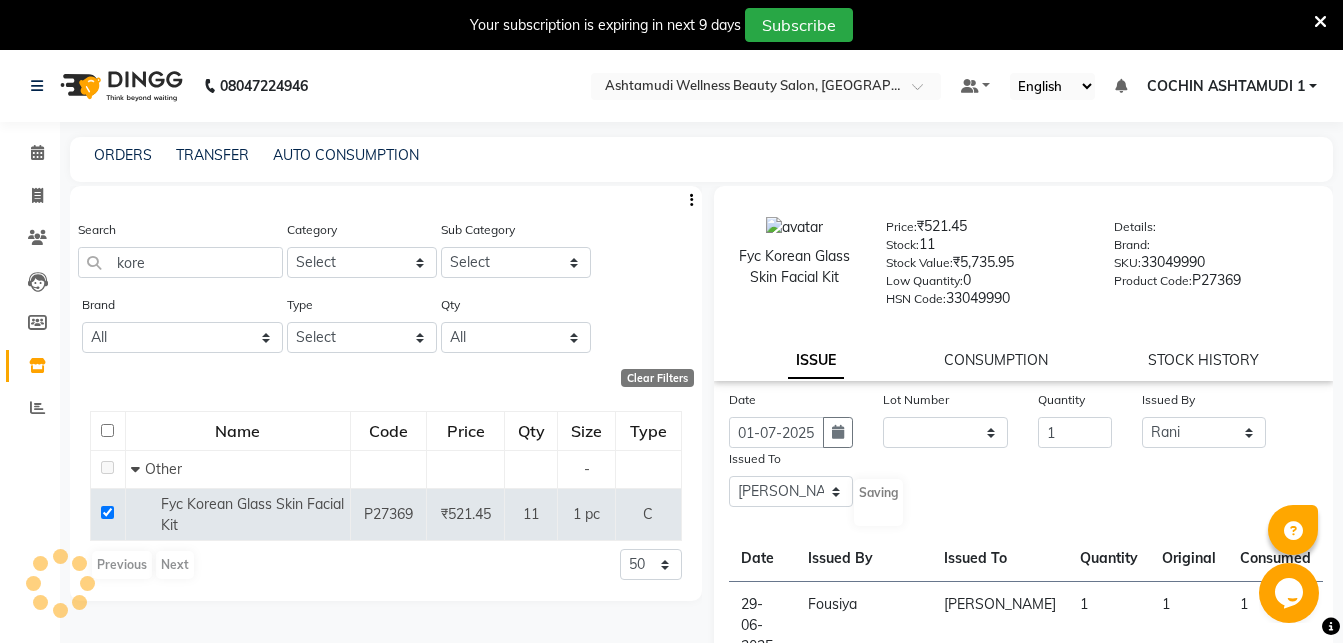 select 